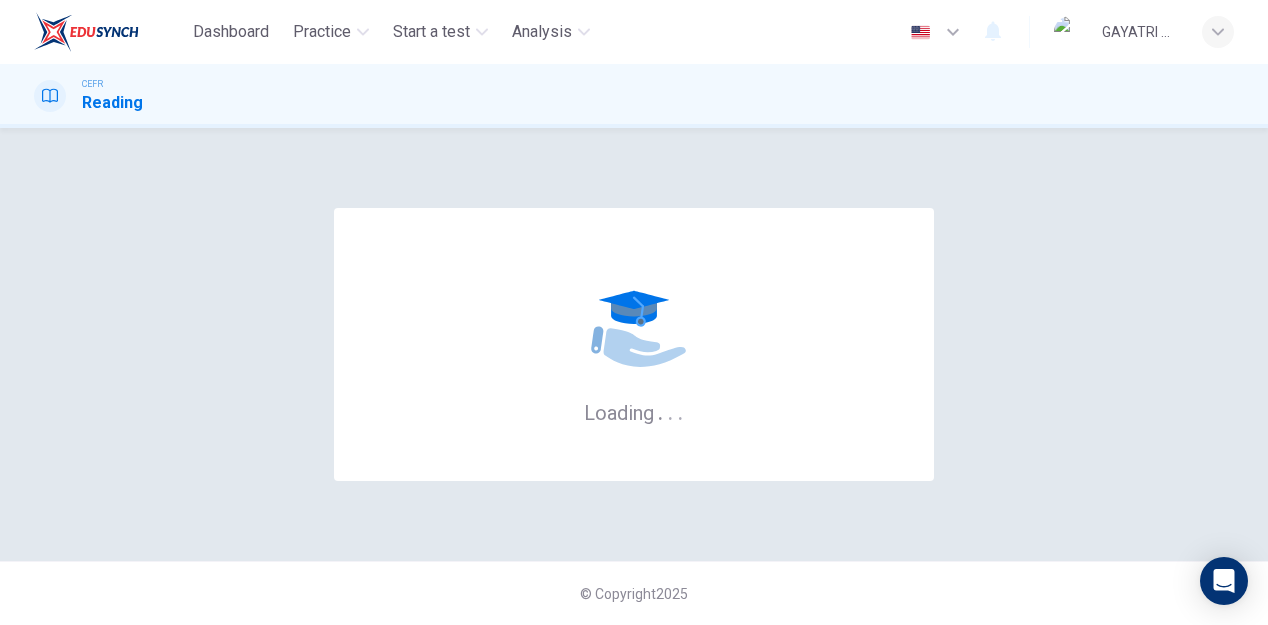 scroll, scrollTop: 0, scrollLeft: 0, axis: both 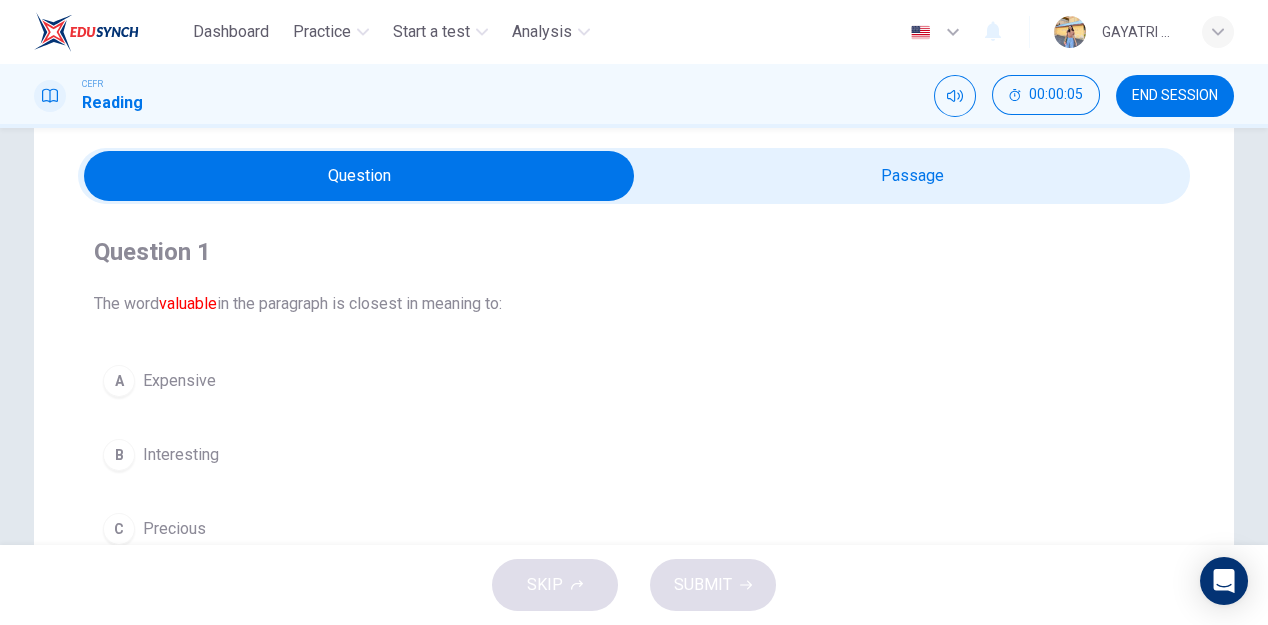 click at bounding box center [359, 176] 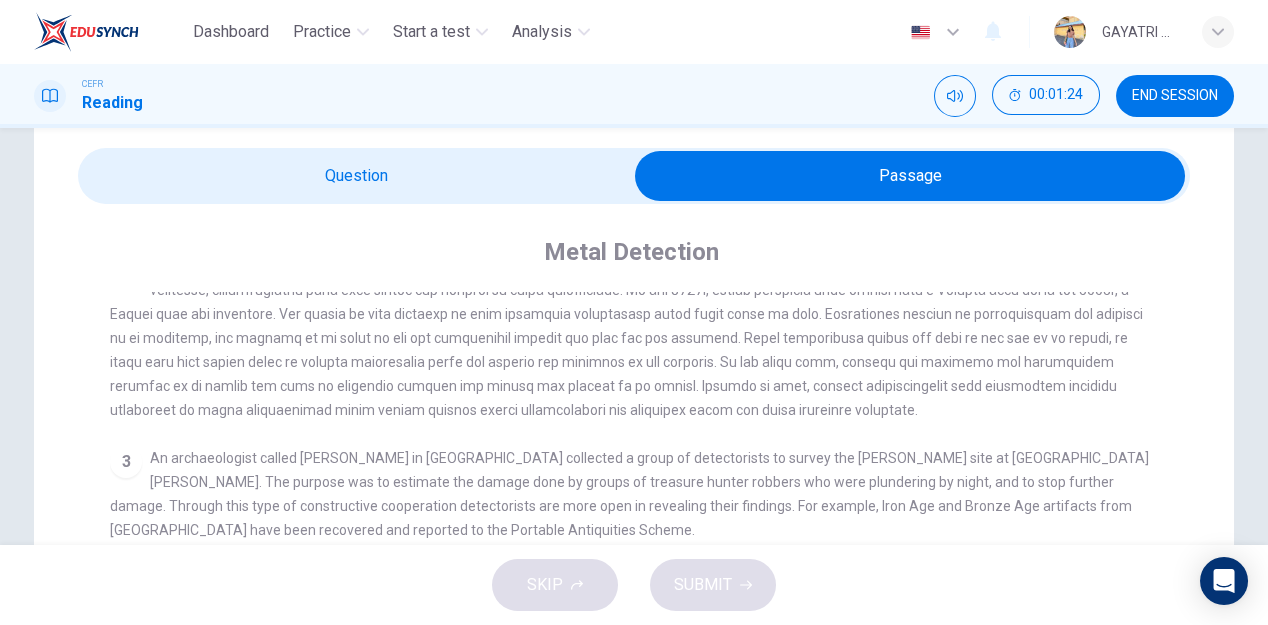 scroll, scrollTop: 176, scrollLeft: 0, axis: vertical 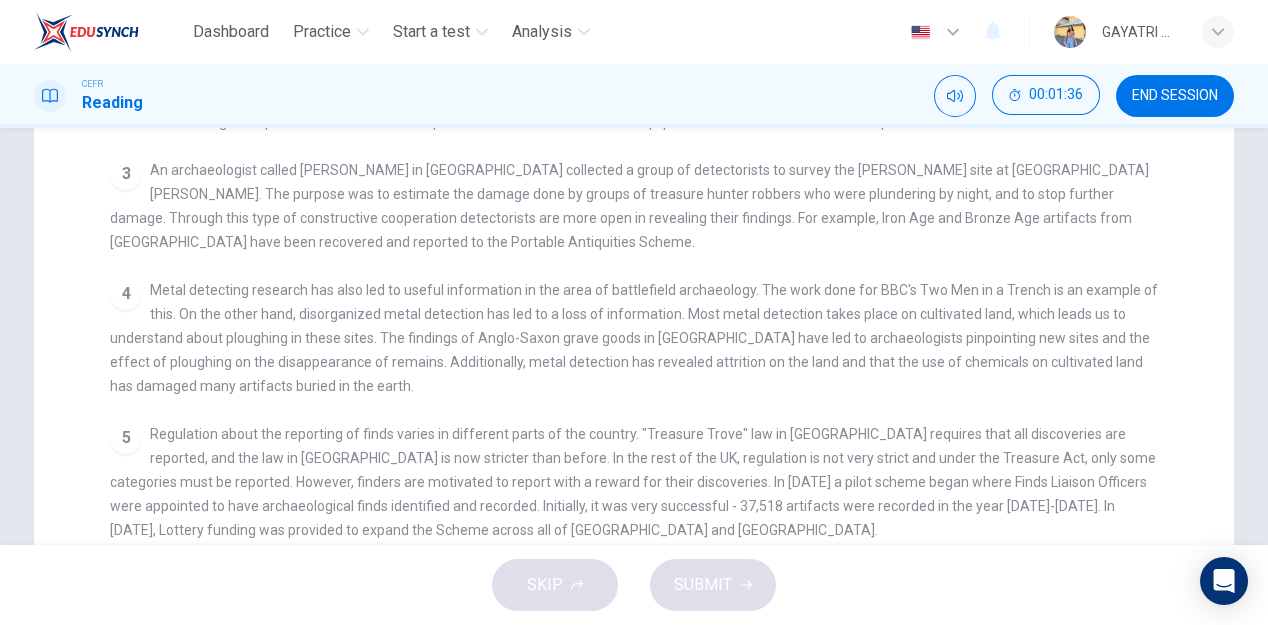 click on "An archaeologist called [PERSON_NAME] in [GEOGRAPHIC_DATA] collected a group of detectorists to survey the [PERSON_NAME] site at [GEOGRAPHIC_DATA][PERSON_NAME]. The purpose was to estimate the damage done by groups of treasure hunter robbers who were plundering by night, and to stop further damage. Through this type of constructive cooperation detectorists are more open in revealing their findings. For example, Iron Age and Bronze Age artifacts from [GEOGRAPHIC_DATA] have been recovered and reported to the Portable Antiquities Scheme." at bounding box center (629, 206) 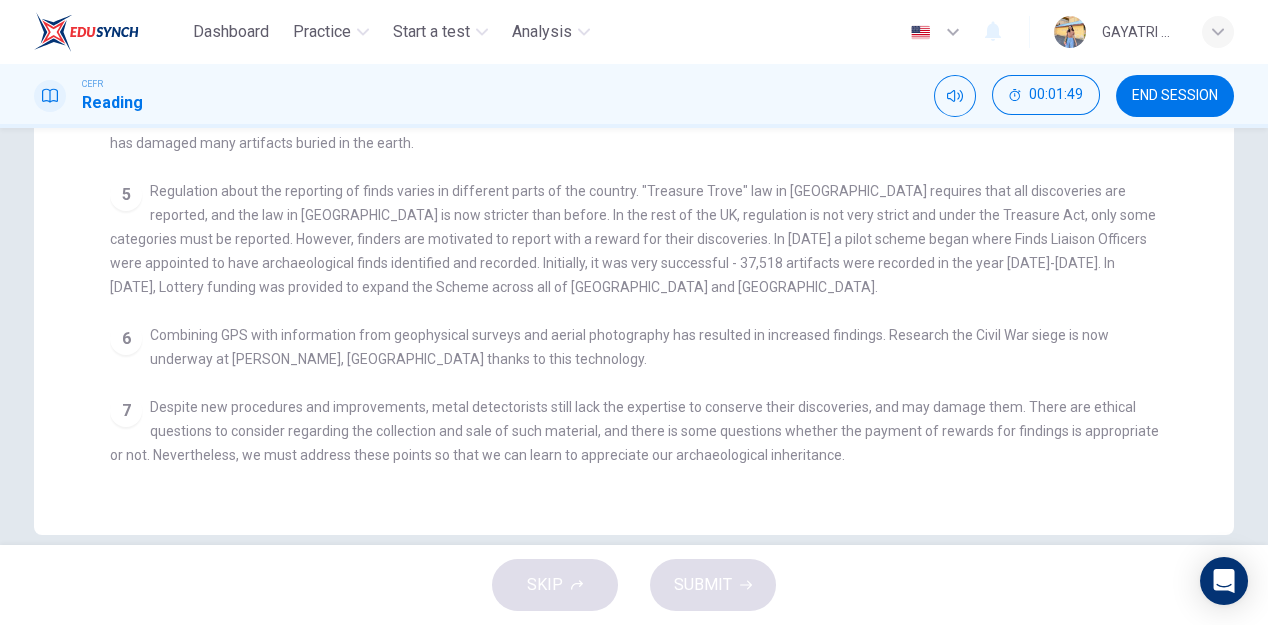 scroll, scrollTop: 610, scrollLeft: 0, axis: vertical 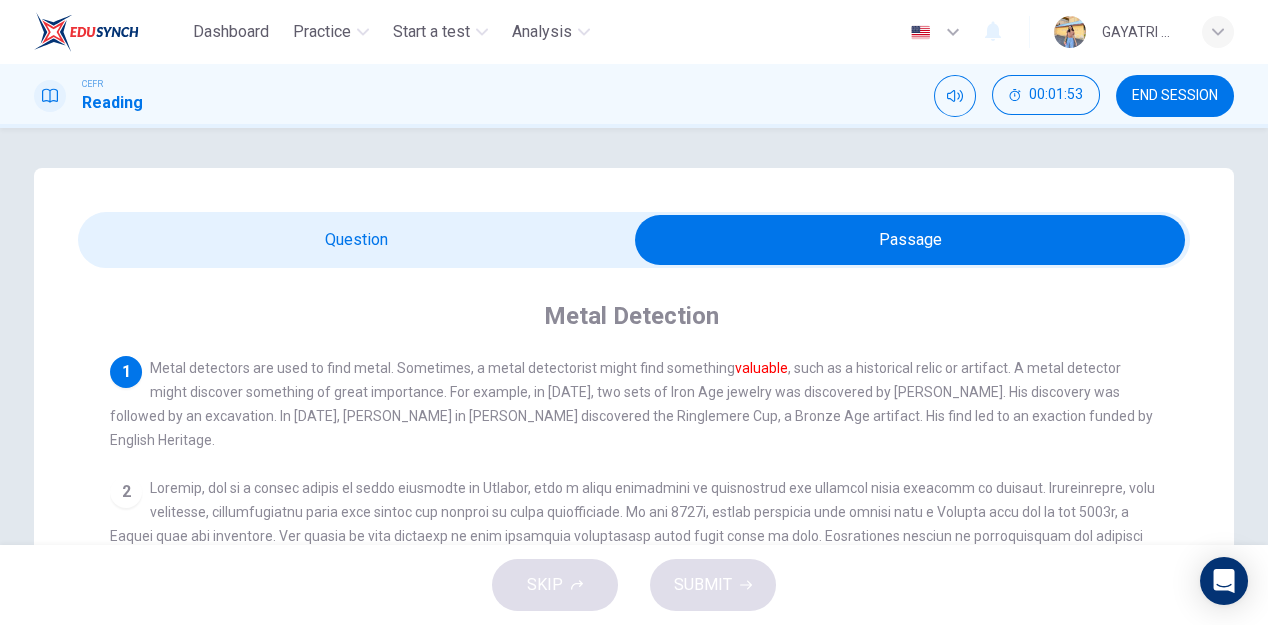 click at bounding box center (910, 240) 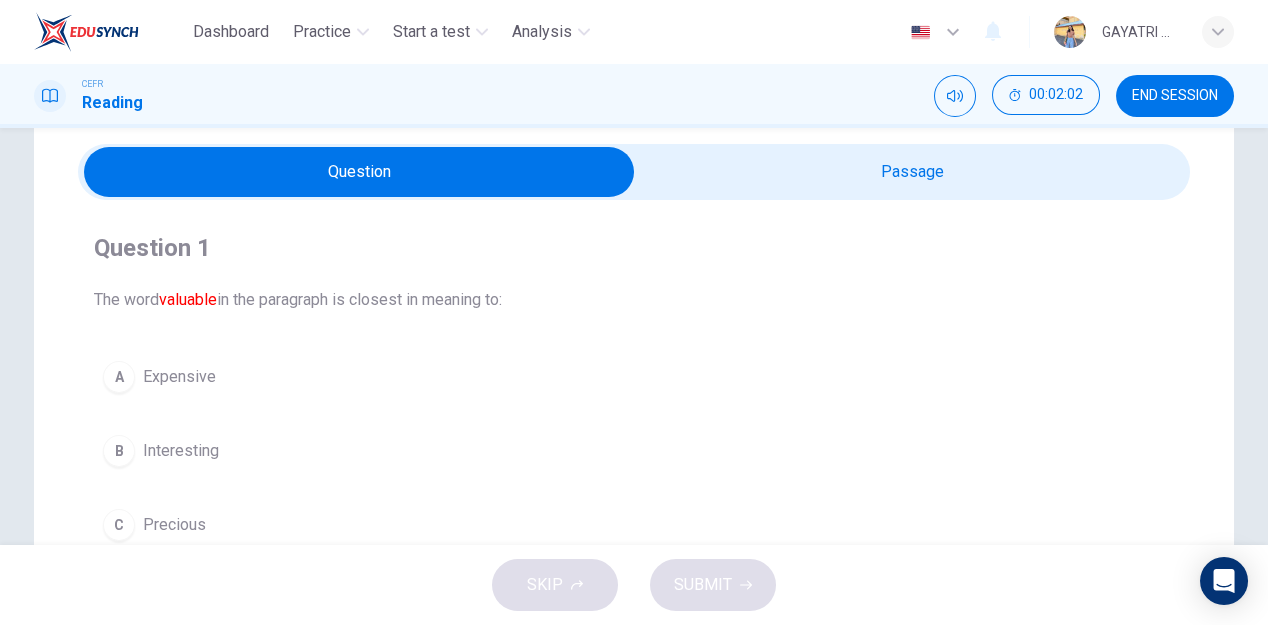 scroll, scrollTop: 67, scrollLeft: 0, axis: vertical 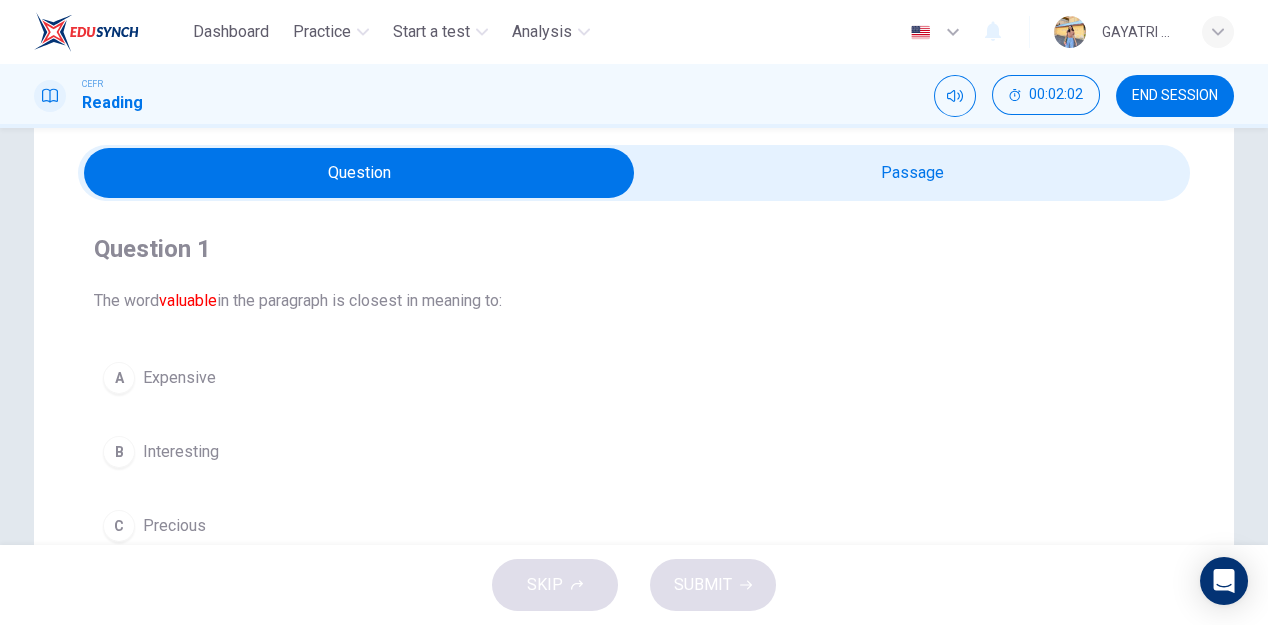 click at bounding box center [359, 173] 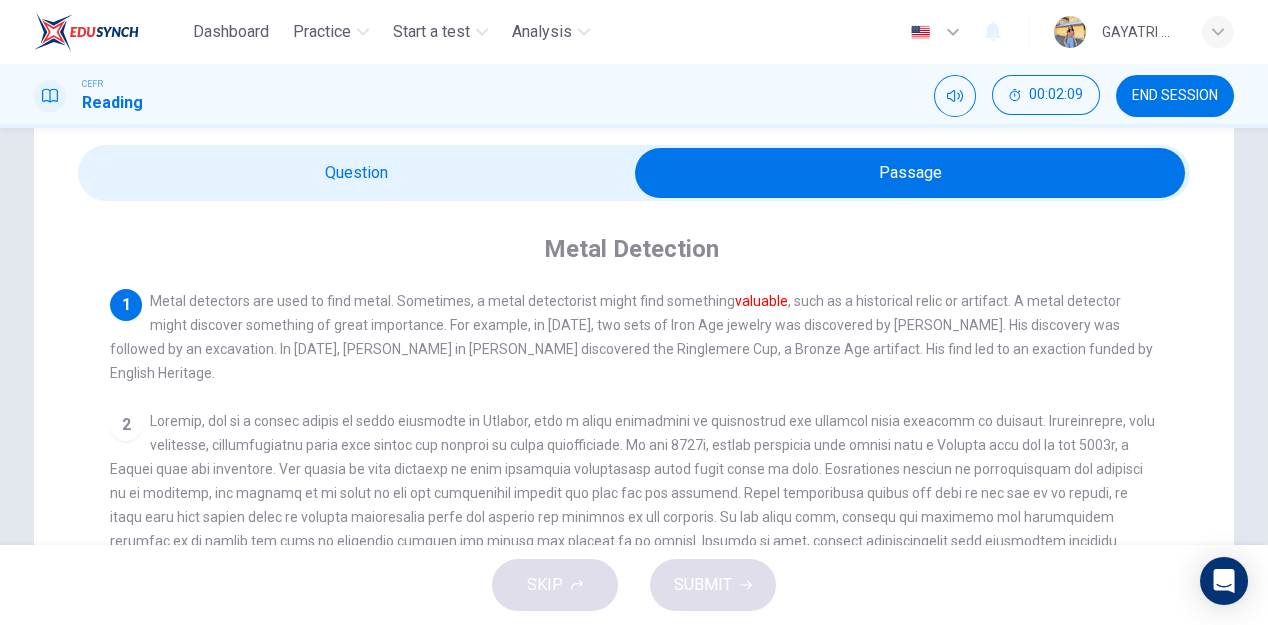 click at bounding box center (910, 173) 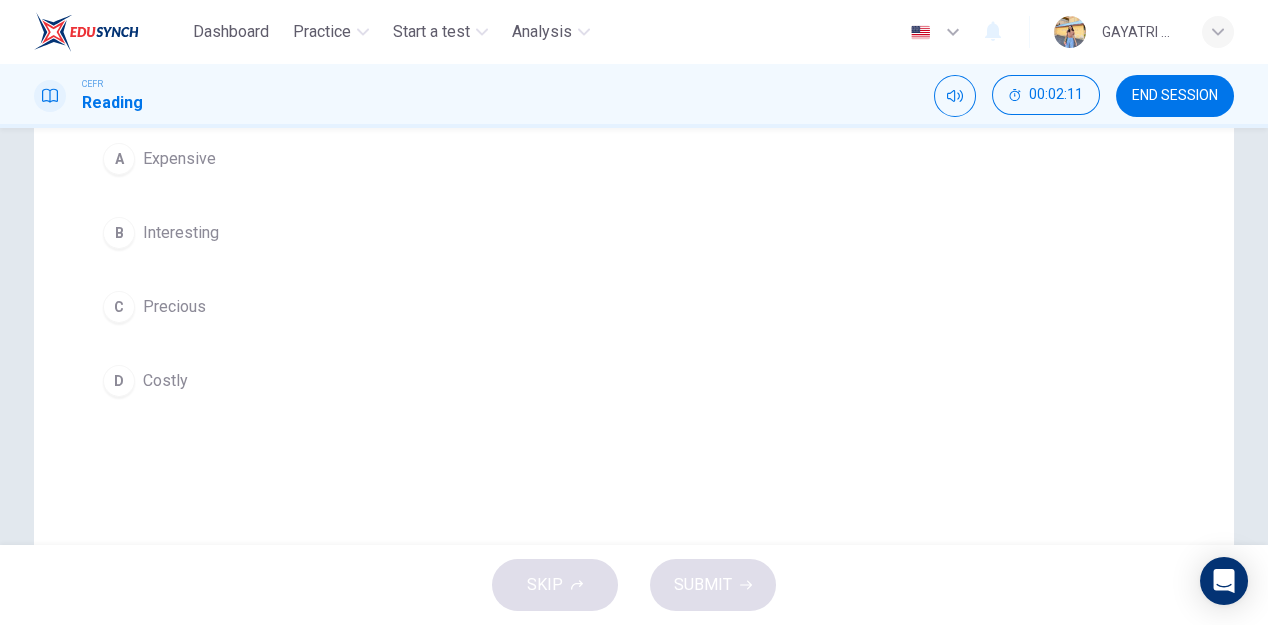 scroll, scrollTop: 289, scrollLeft: 0, axis: vertical 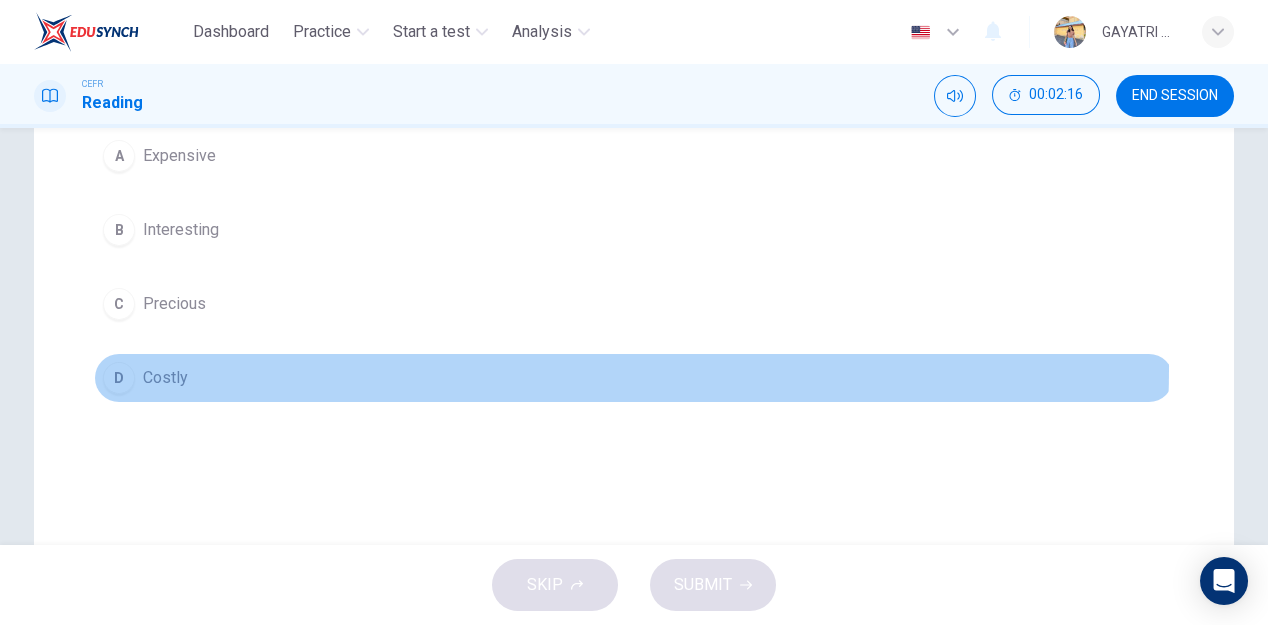 click on "D Costly" at bounding box center (634, 378) 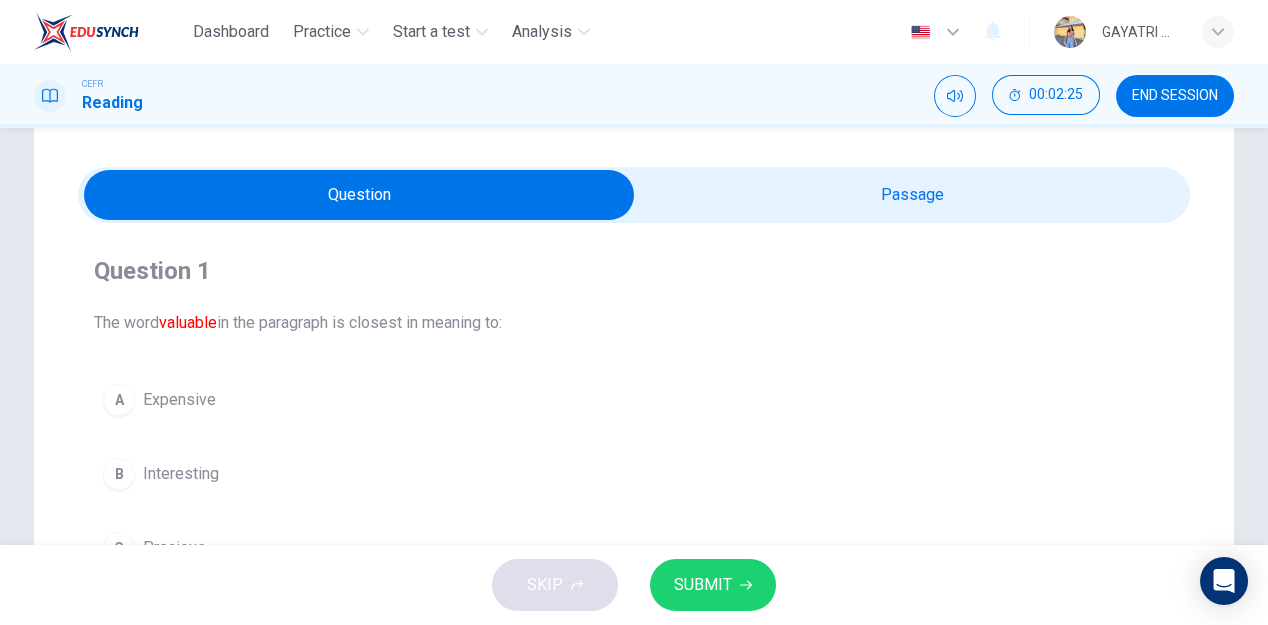 scroll, scrollTop: 43, scrollLeft: 0, axis: vertical 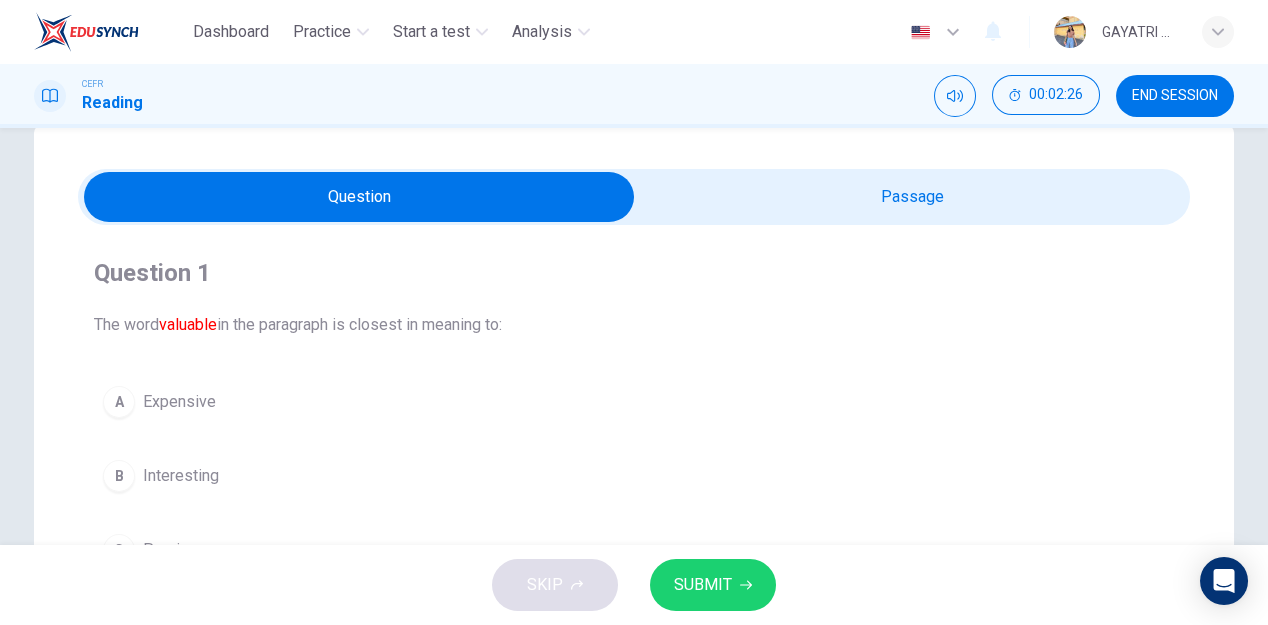 click at bounding box center (359, 197) 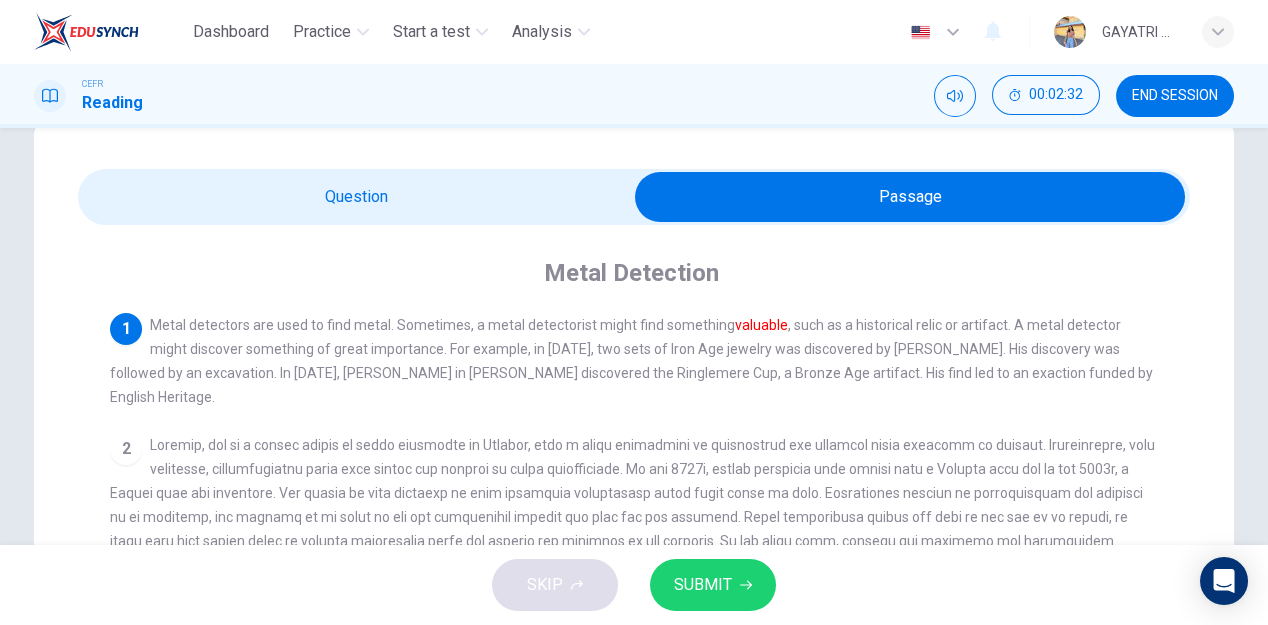 click at bounding box center (910, 197) 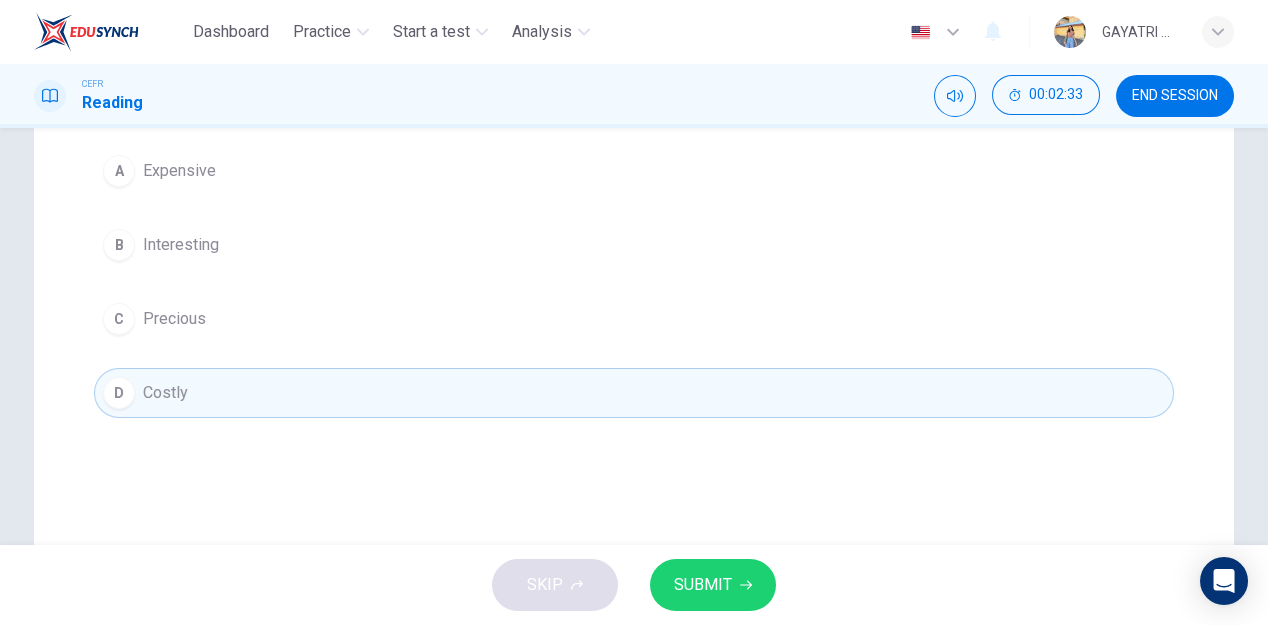 scroll, scrollTop: 276, scrollLeft: 0, axis: vertical 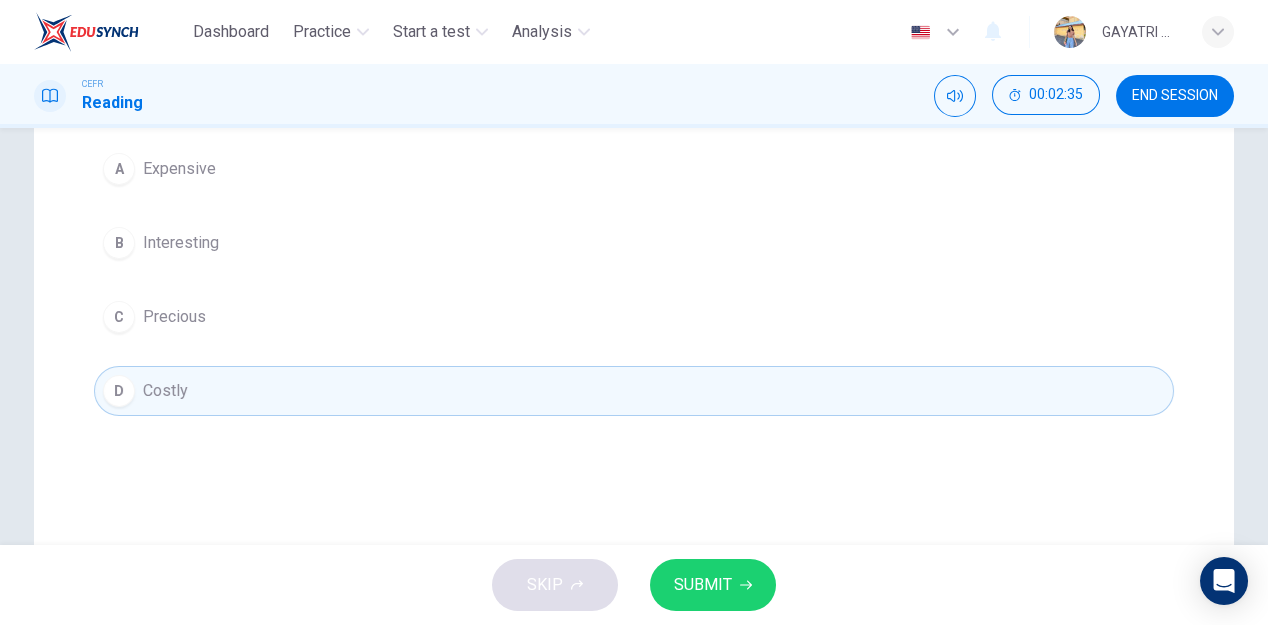 click on "C Precious" at bounding box center (634, 317) 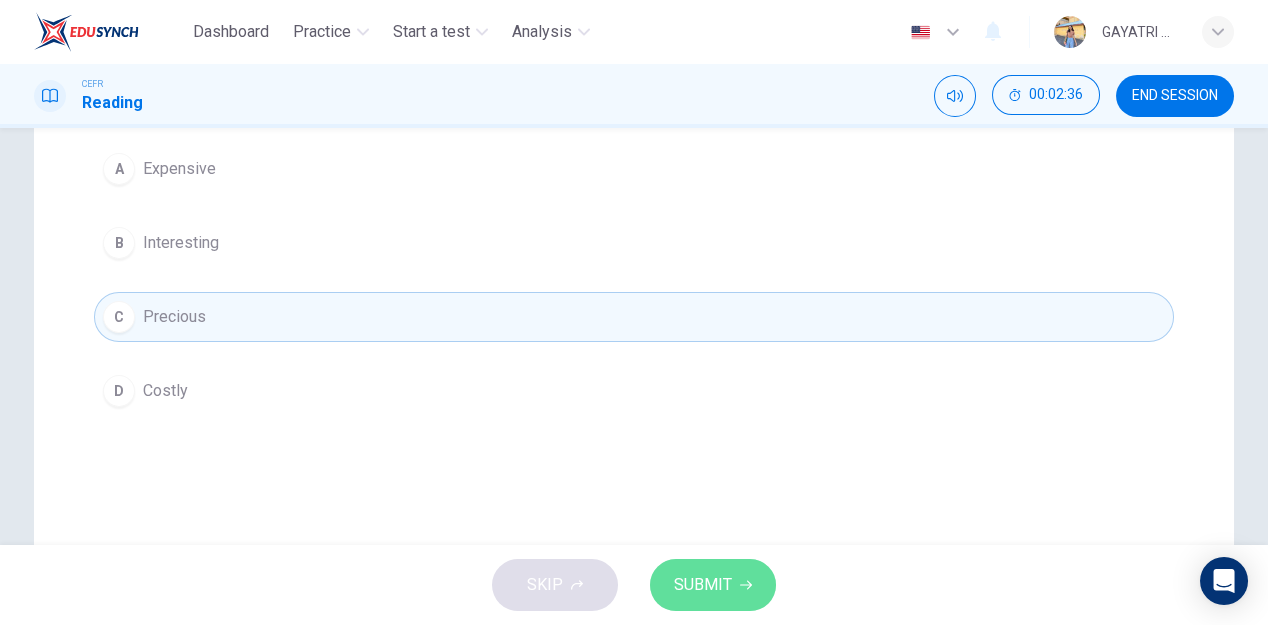 click on "SUBMIT" at bounding box center (713, 585) 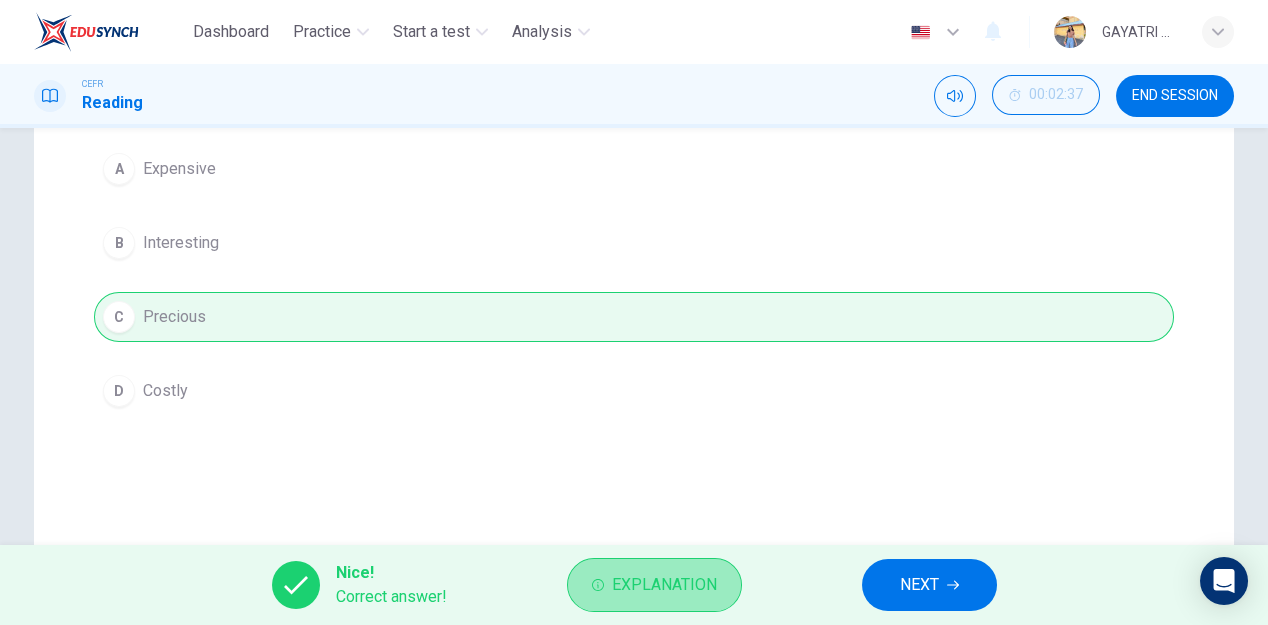 click on "Explanation" at bounding box center [664, 585] 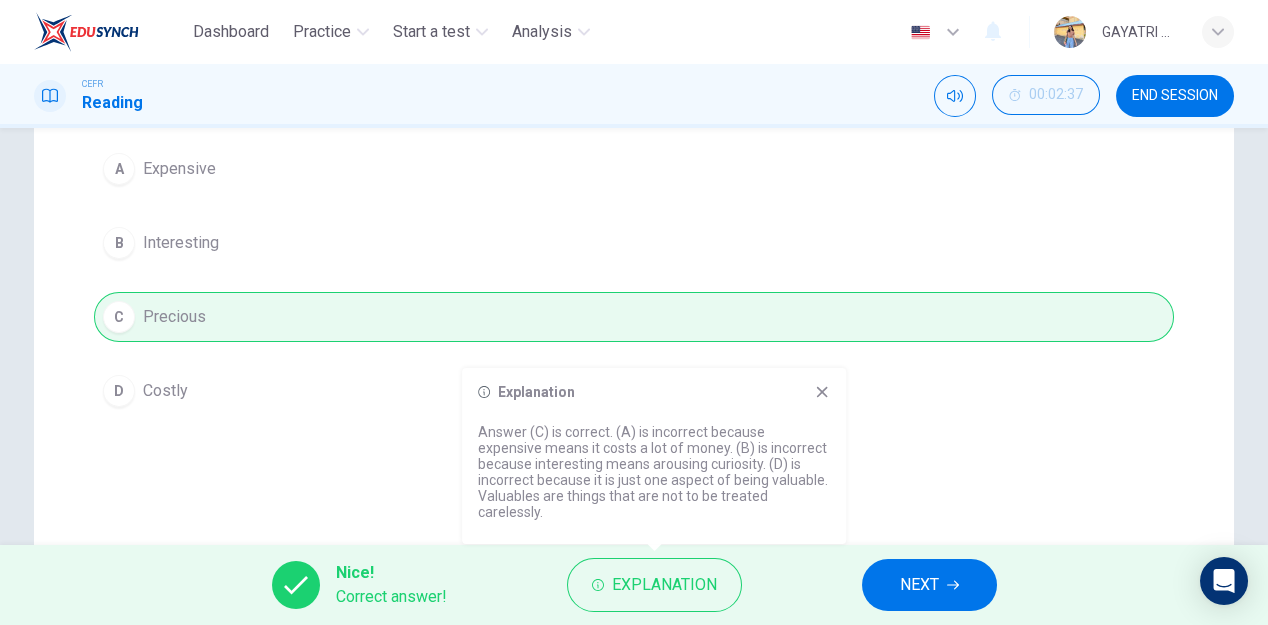 click 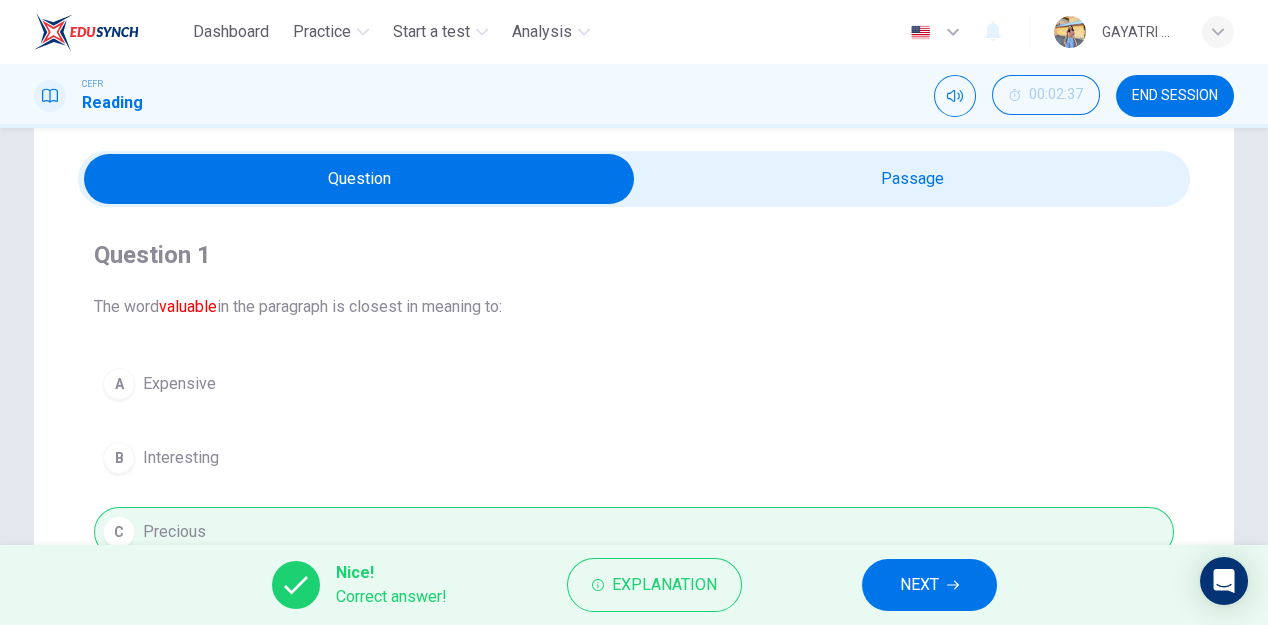 scroll, scrollTop: 225, scrollLeft: 0, axis: vertical 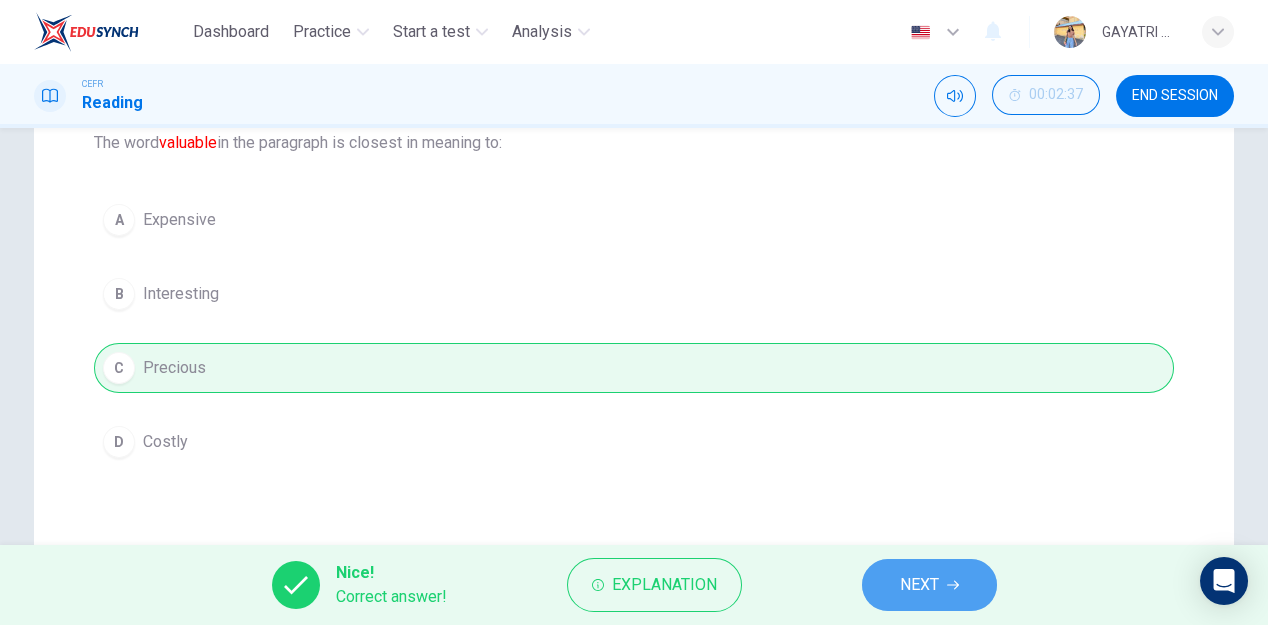 click on "NEXT" at bounding box center (919, 585) 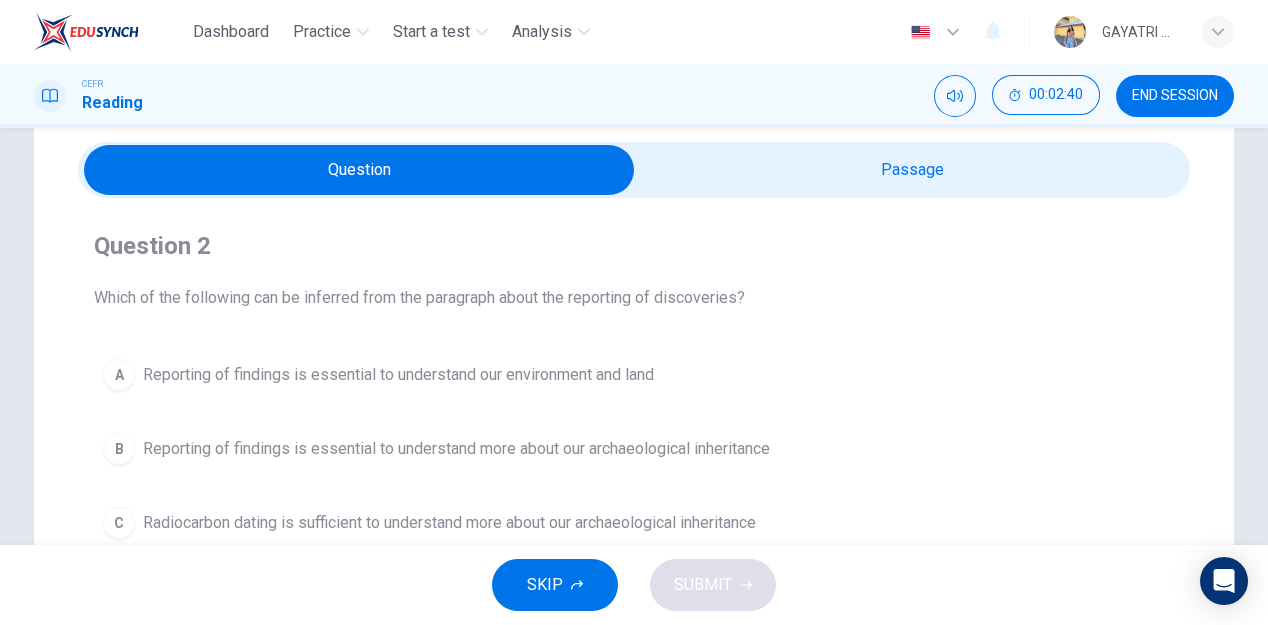 scroll, scrollTop: 70, scrollLeft: 0, axis: vertical 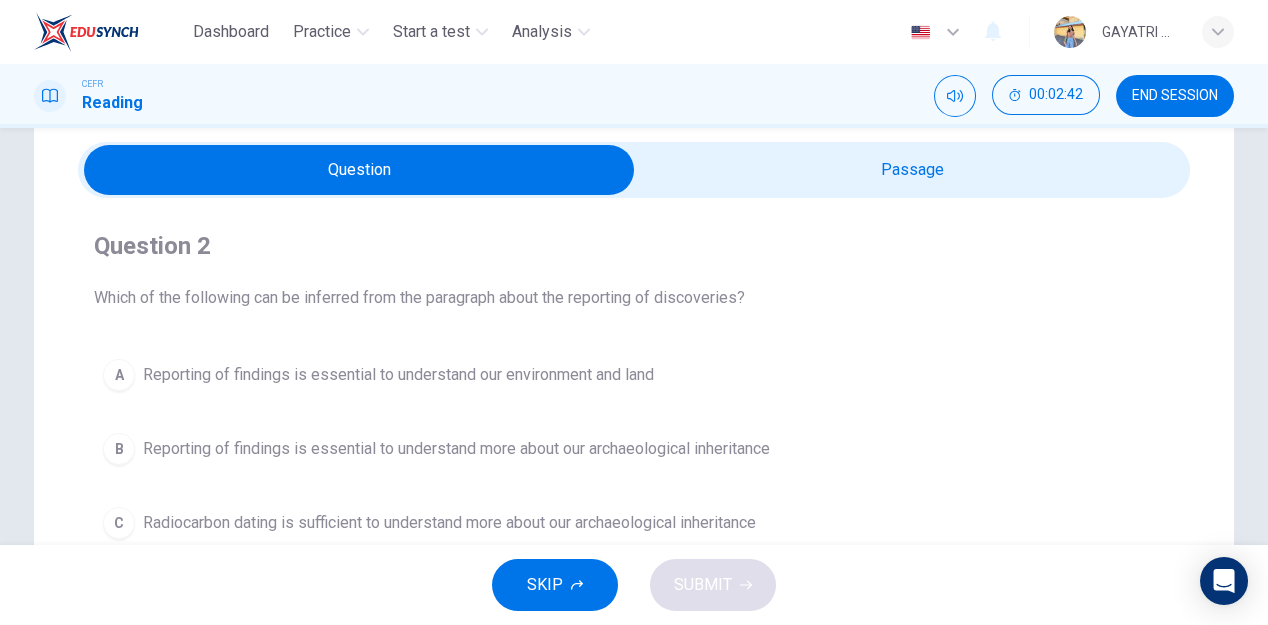 click at bounding box center (359, 170) 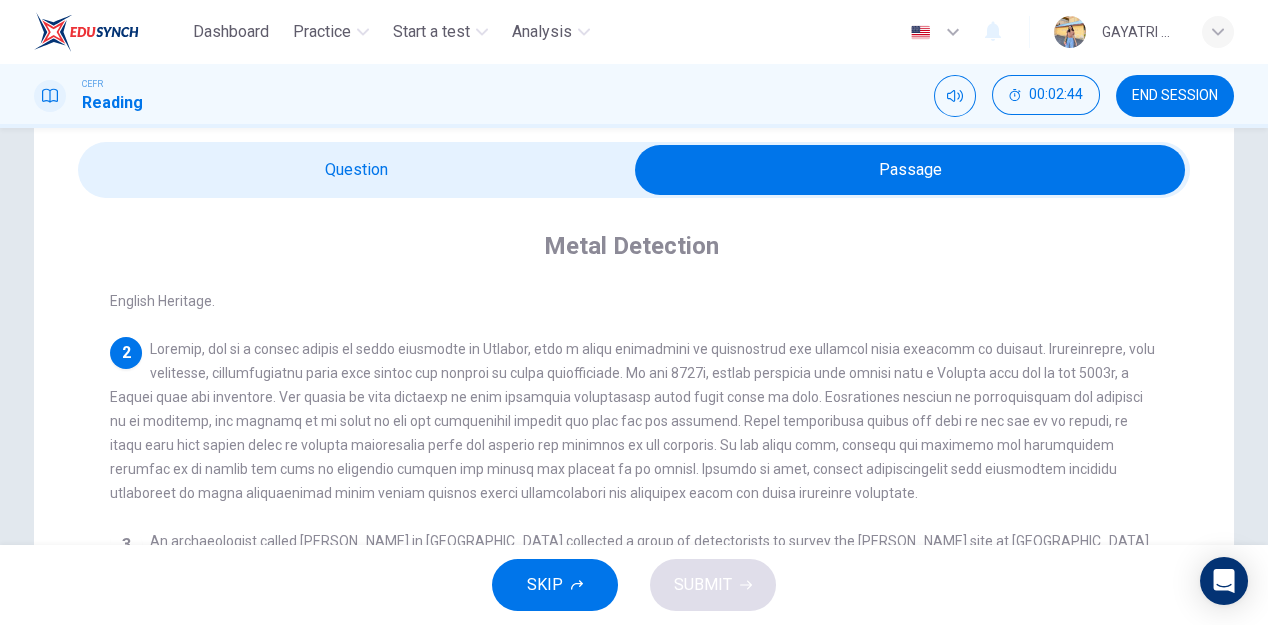 scroll, scrollTop: 68, scrollLeft: 0, axis: vertical 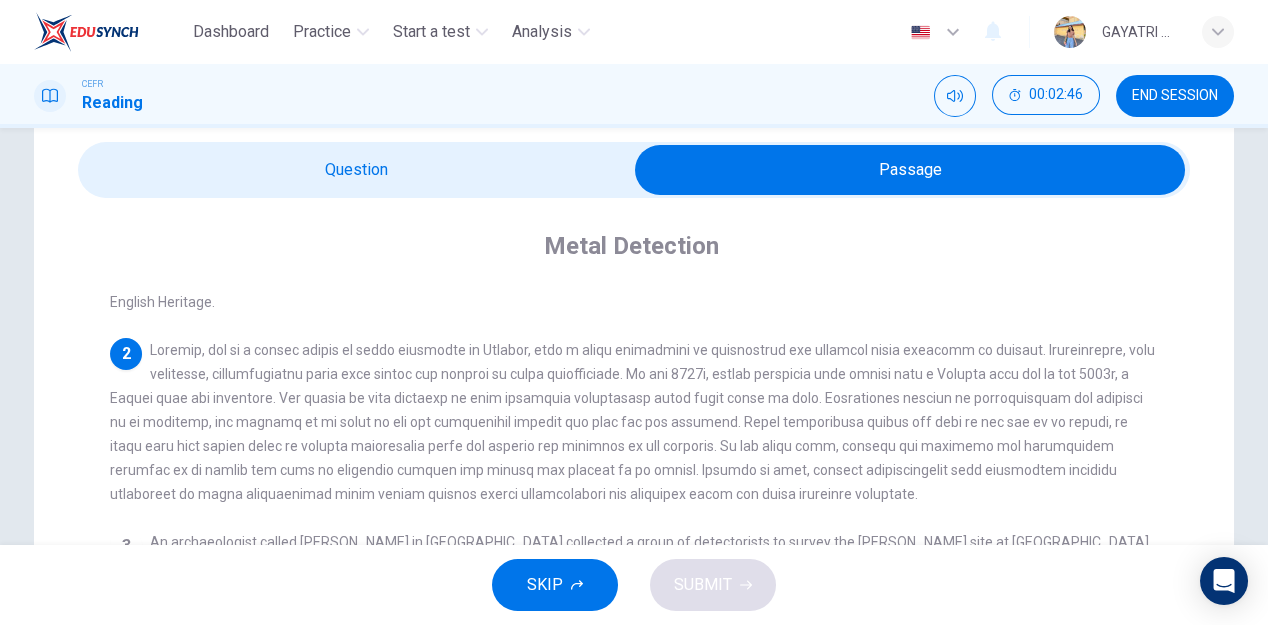click at bounding box center (910, 170) 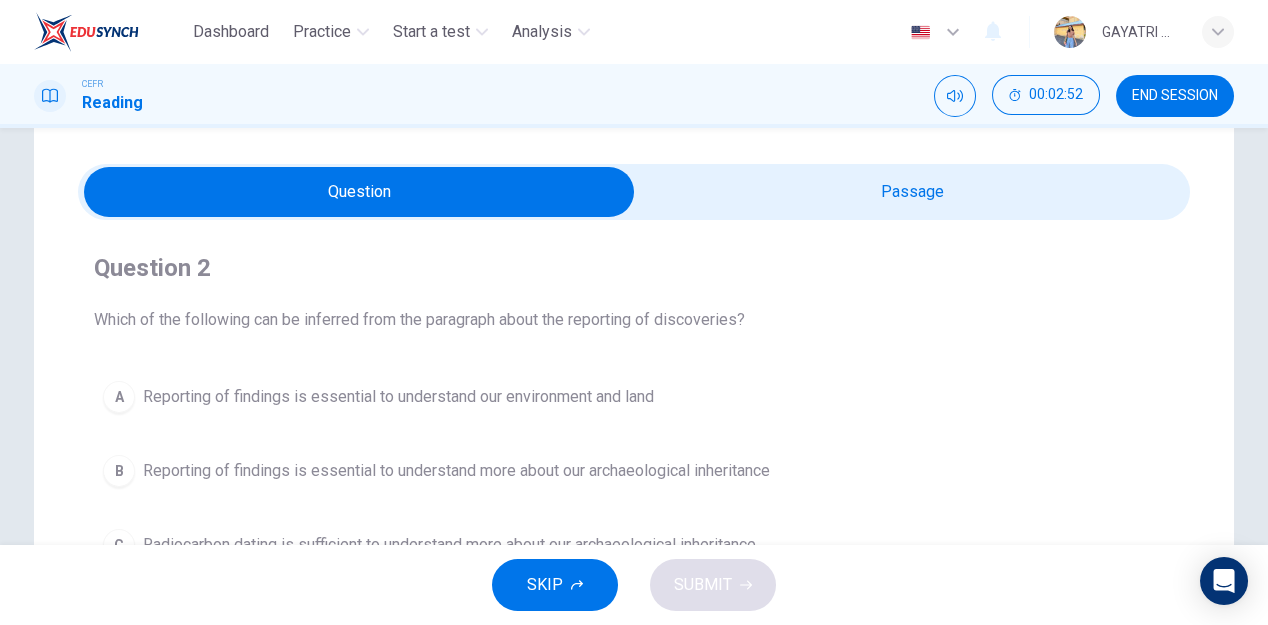 scroll, scrollTop: 47, scrollLeft: 0, axis: vertical 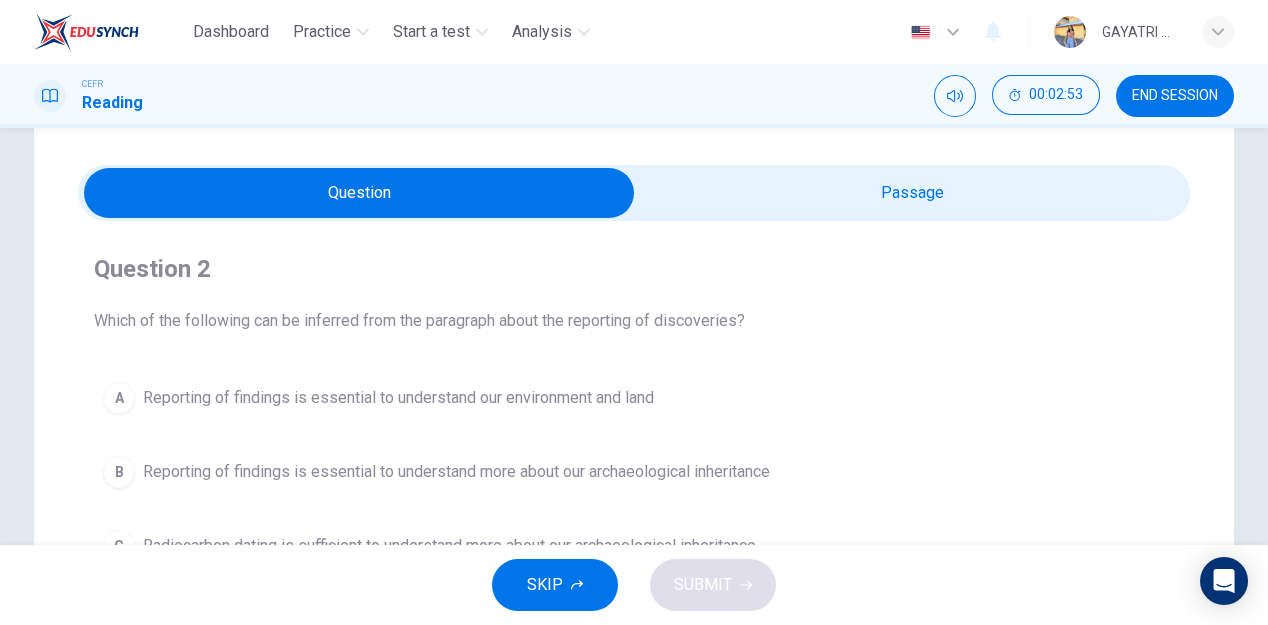 click at bounding box center [359, 193] 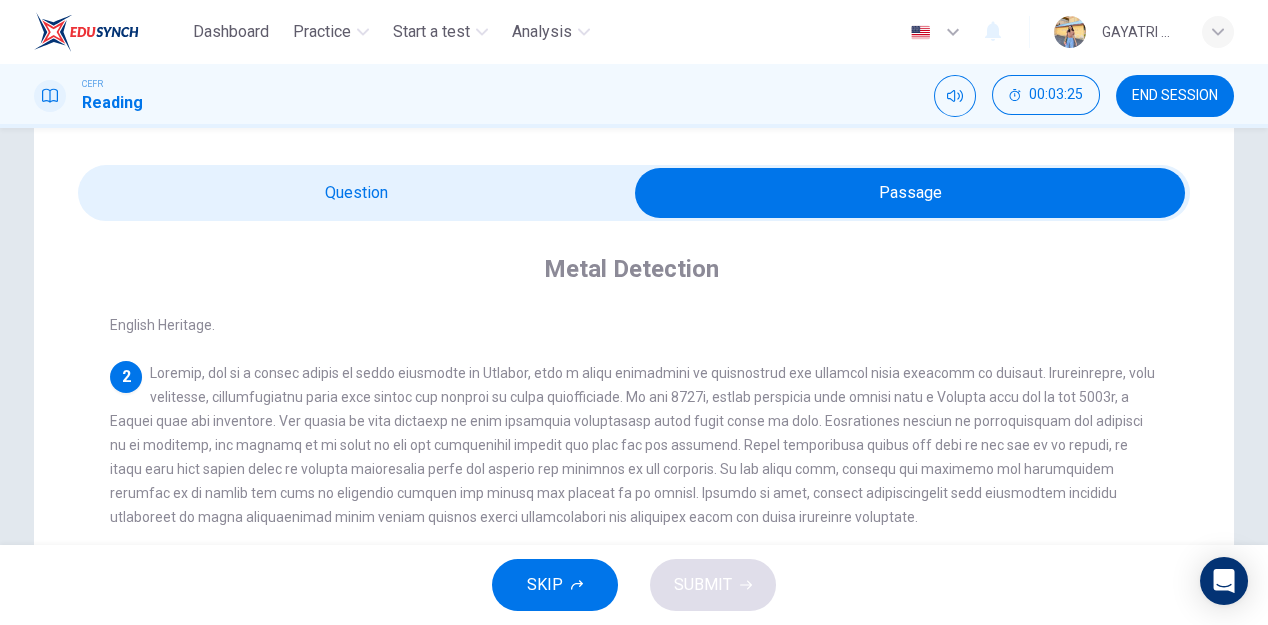 click at bounding box center (910, 193) 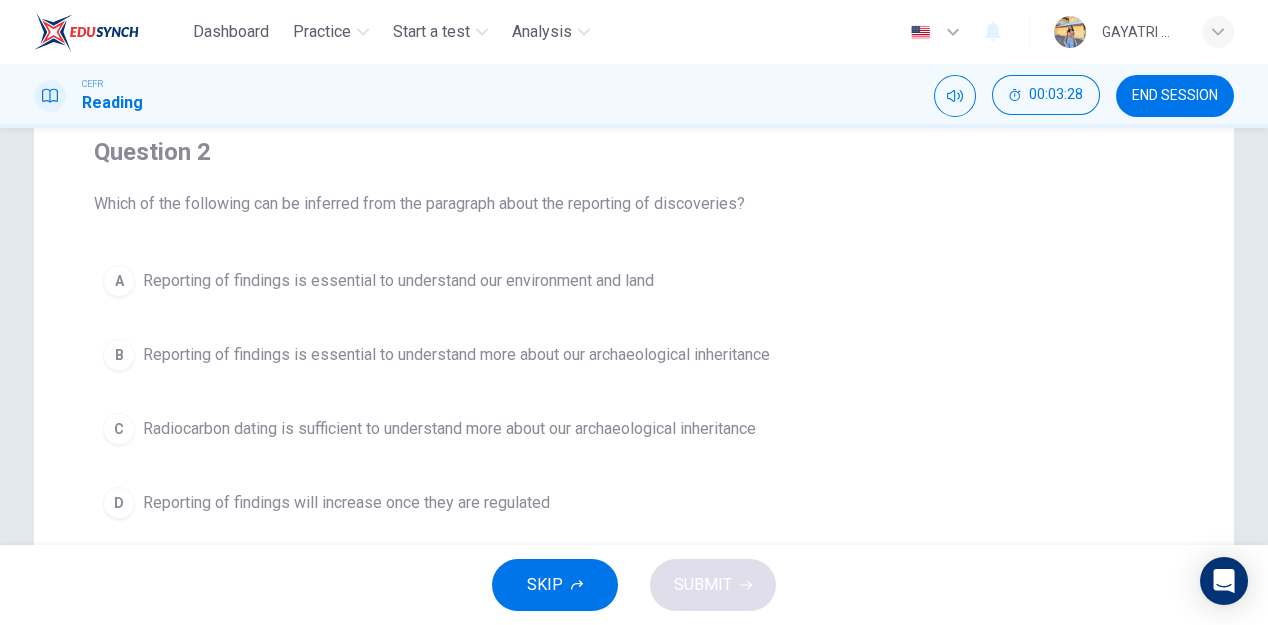 scroll, scrollTop: 167, scrollLeft: 0, axis: vertical 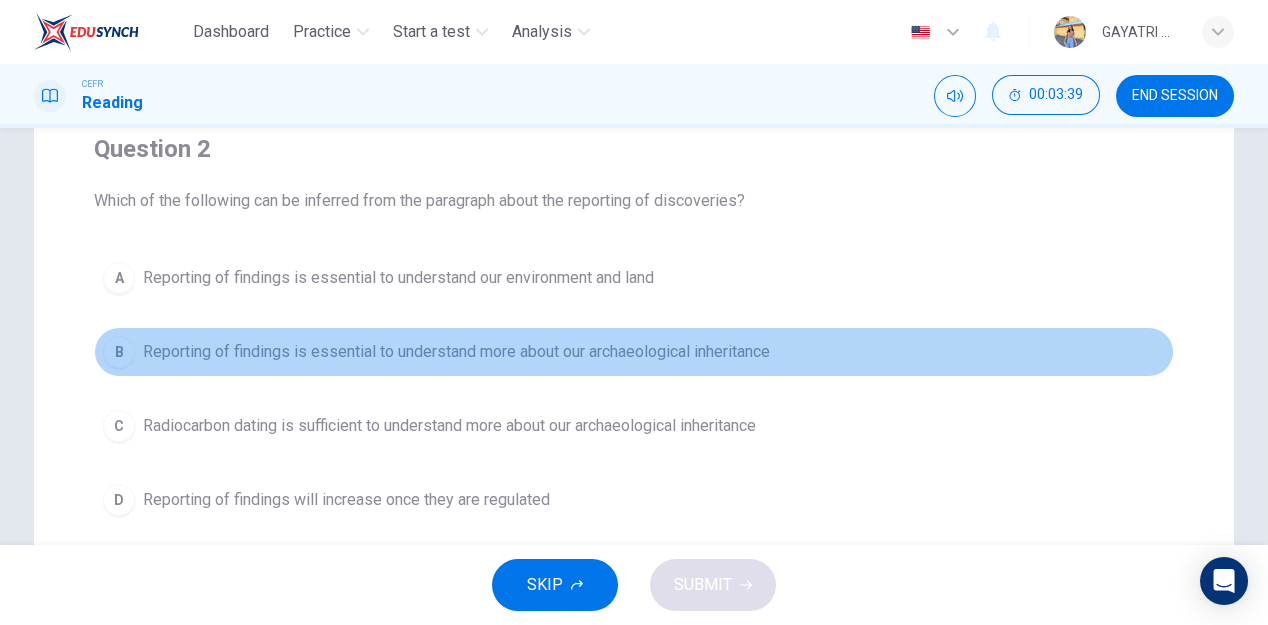 click on "Reporting of findings is essential to understand more about our archaeological inheritance" at bounding box center [456, 352] 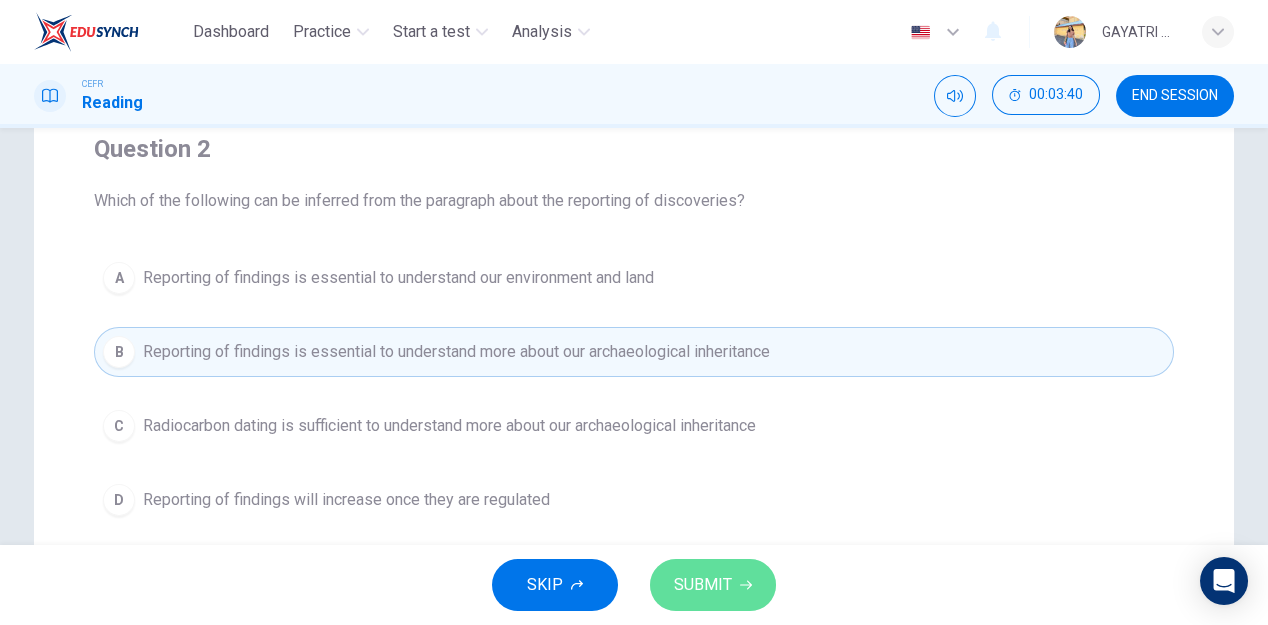 click on "SUBMIT" at bounding box center [703, 585] 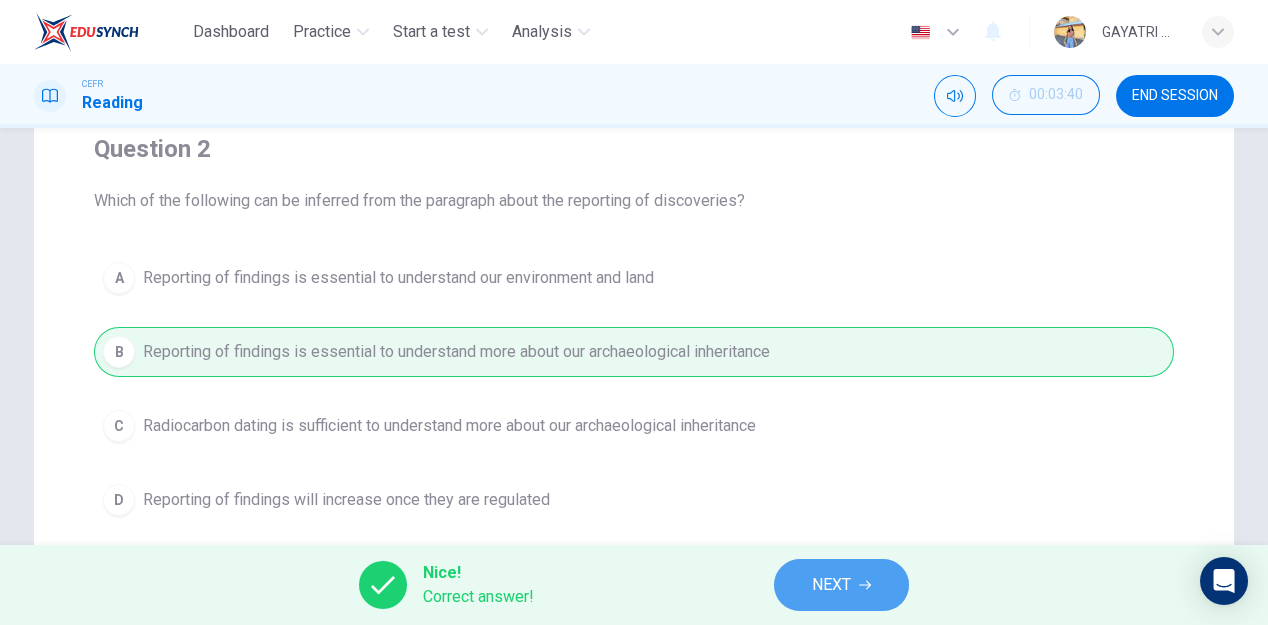 click on "NEXT" at bounding box center (831, 585) 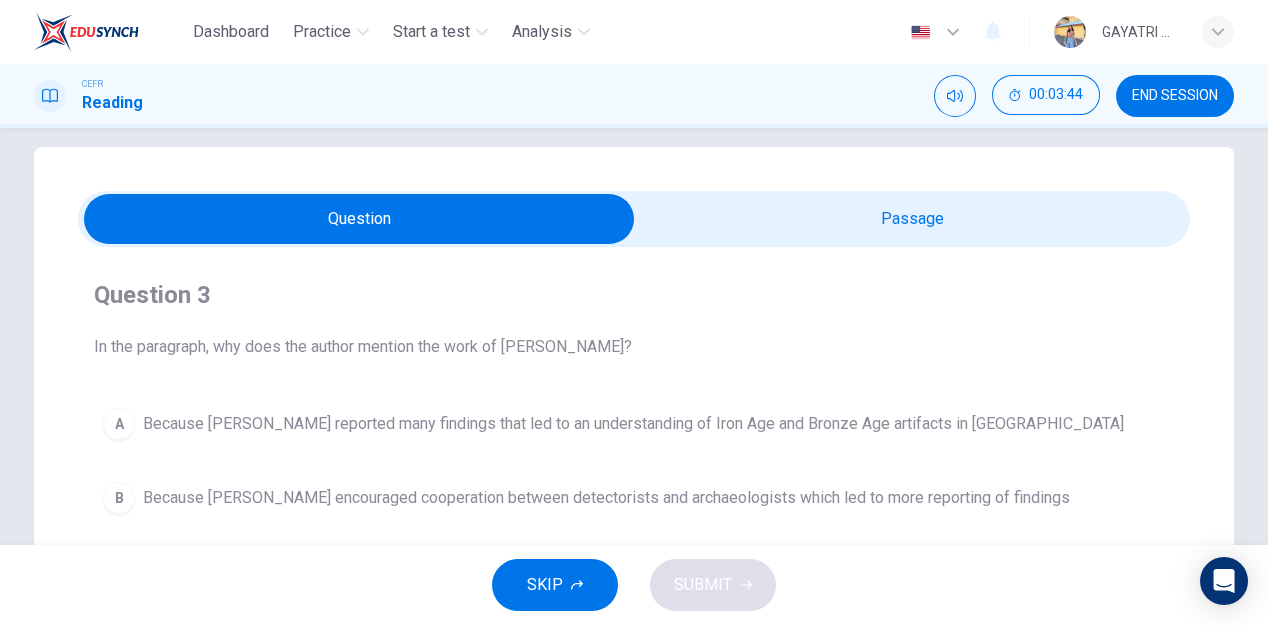 scroll, scrollTop: 20, scrollLeft: 0, axis: vertical 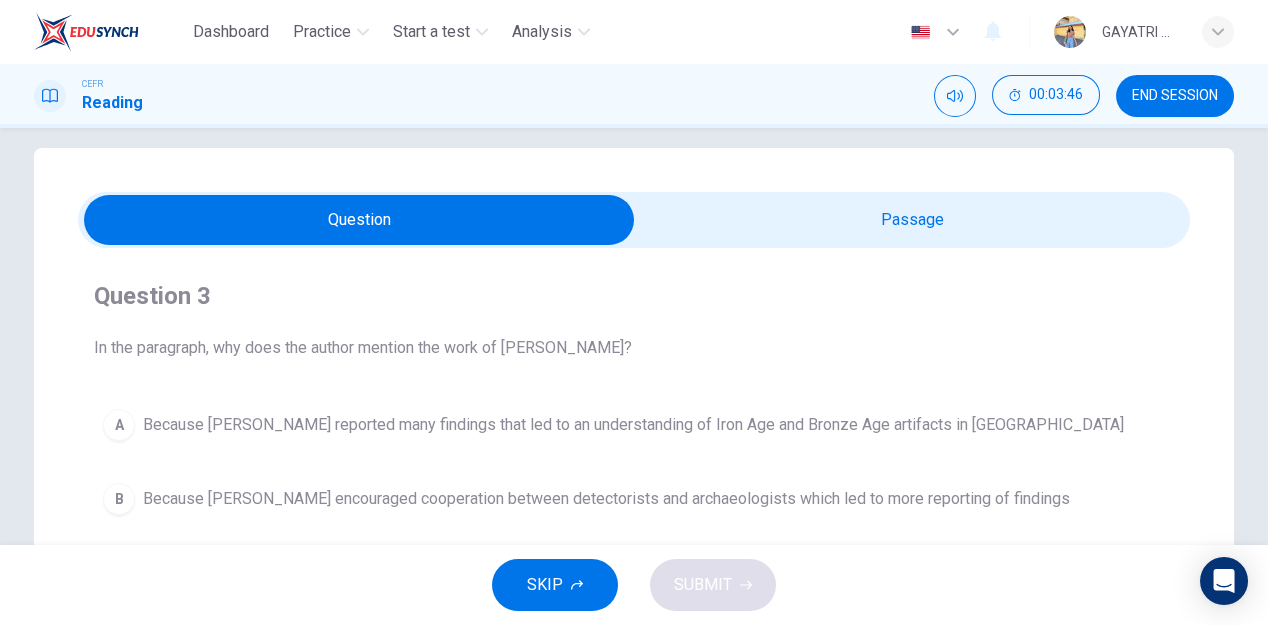 click at bounding box center [359, 220] 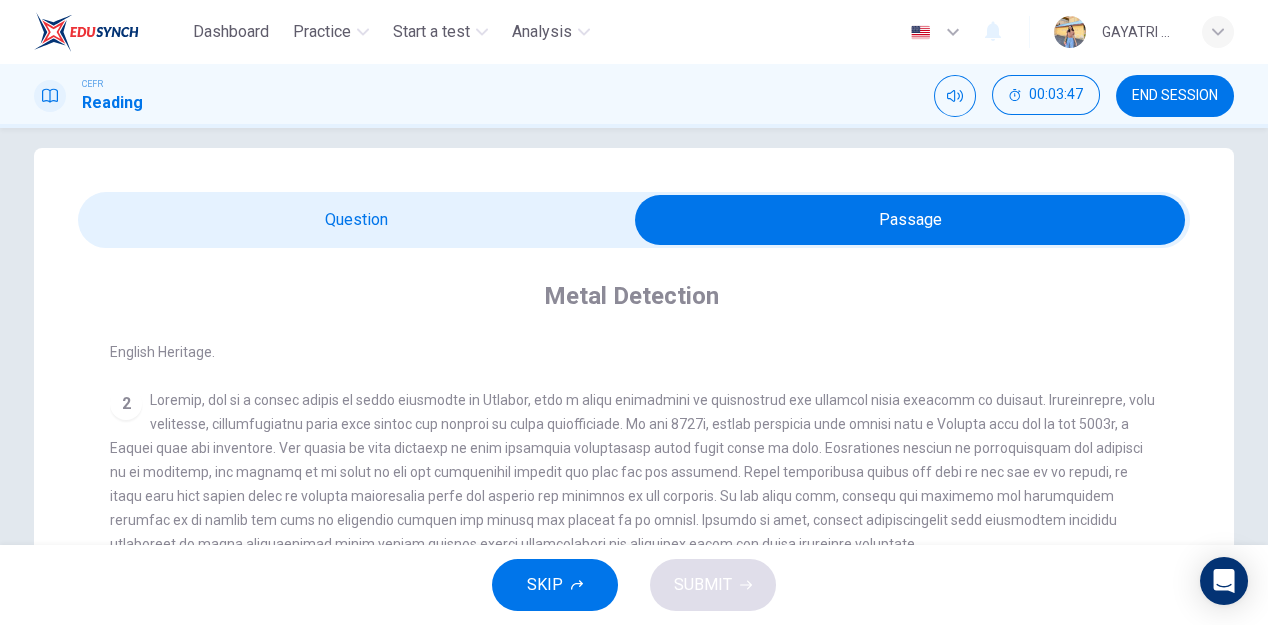 scroll, scrollTop: 176, scrollLeft: 0, axis: vertical 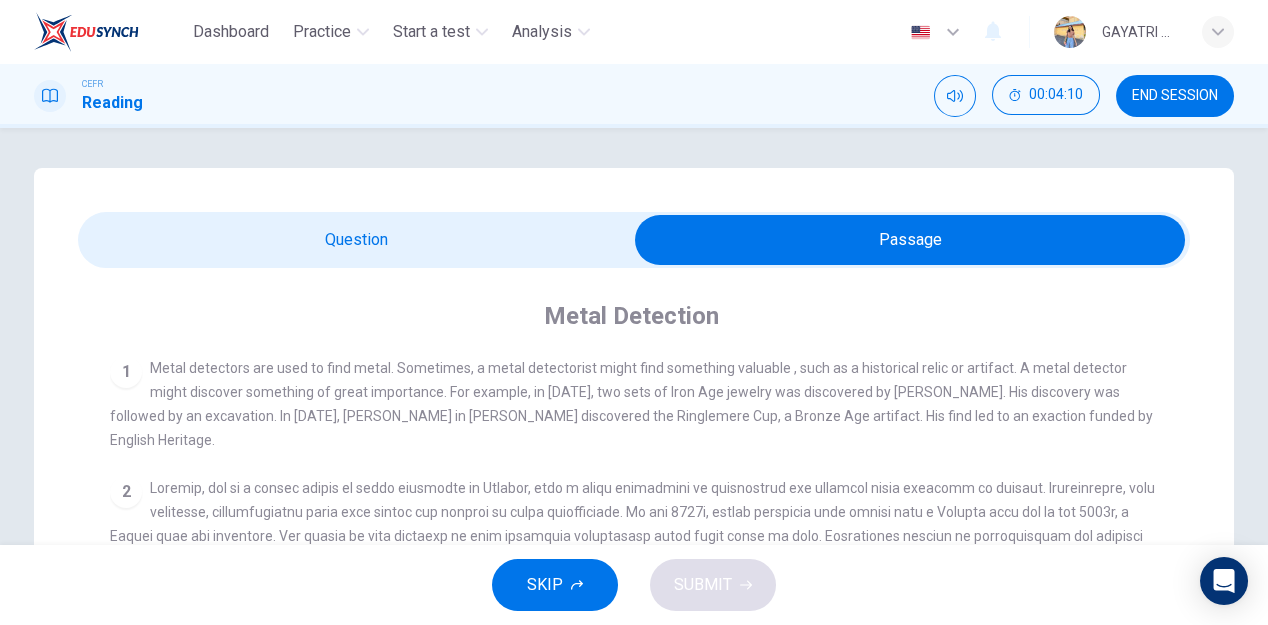 click at bounding box center [910, 240] 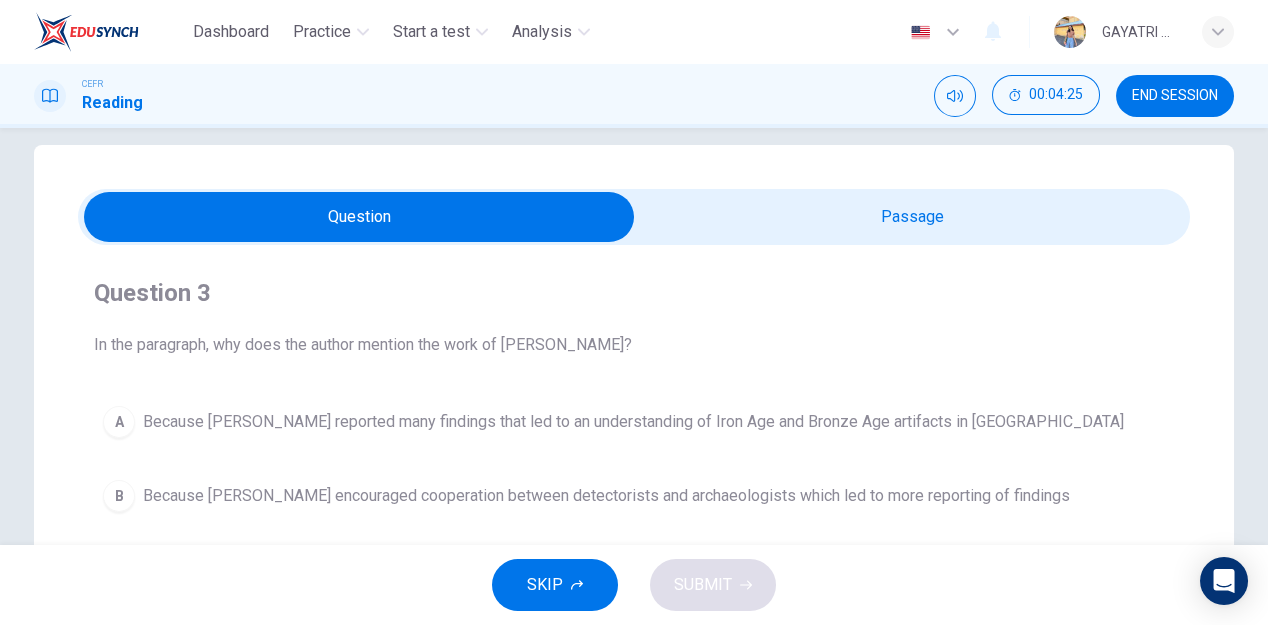 scroll, scrollTop: 2, scrollLeft: 0, axis: vertical 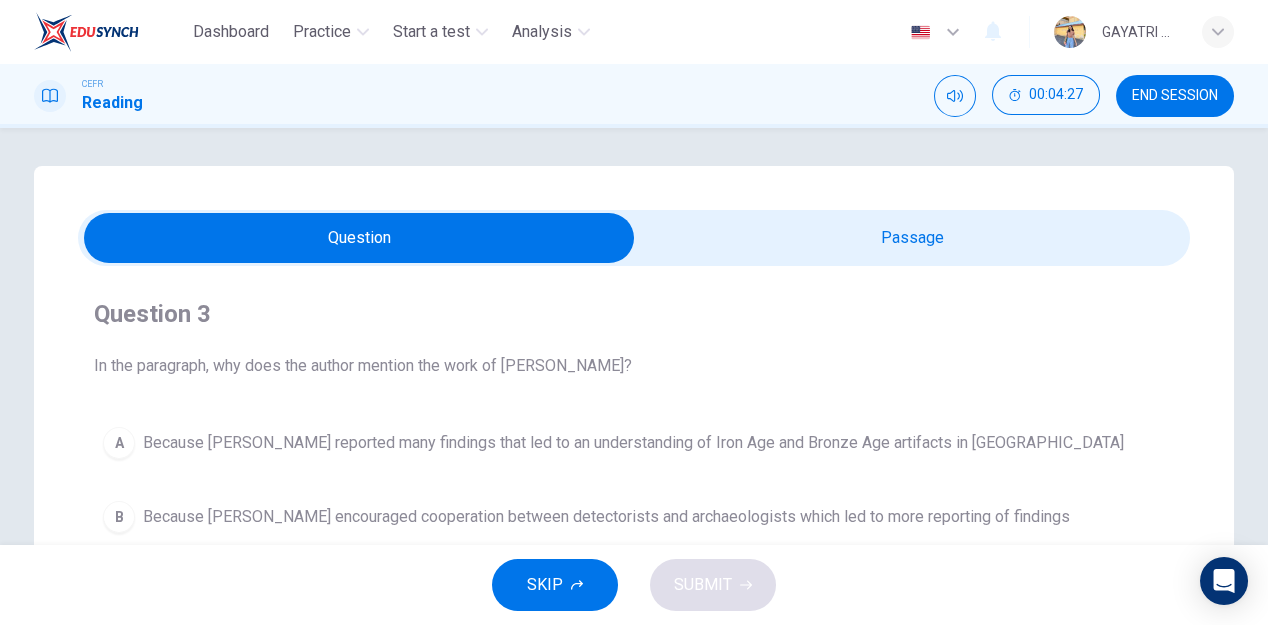 click at bounding box center (359, 238) 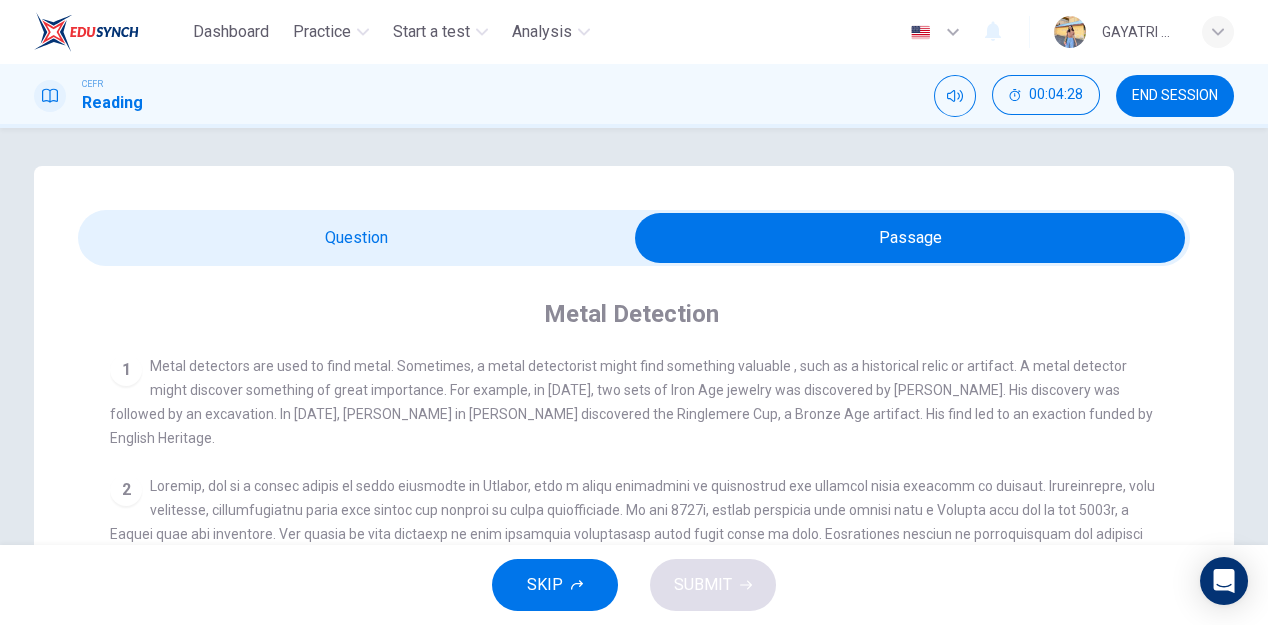 scroll, scrollTop: 176, scrollLeft: 0, axis: vertical 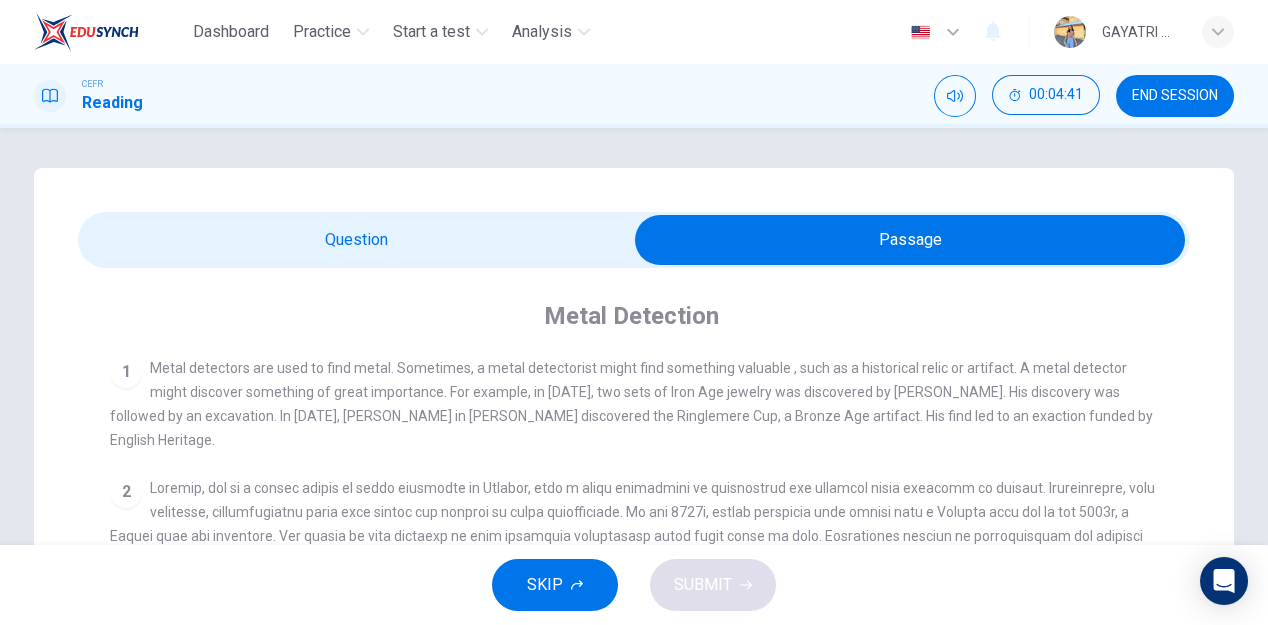click at bounding box center [910, 240] 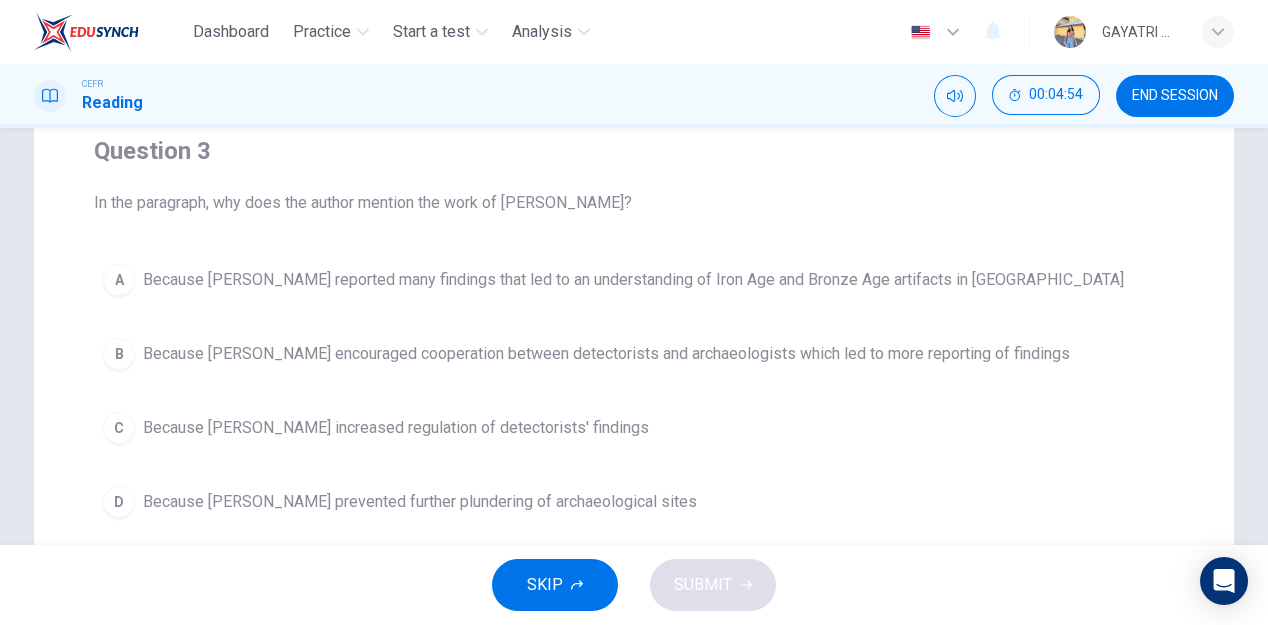 scroll, scrollTop: 0, scrollLeft: 0, axis: both 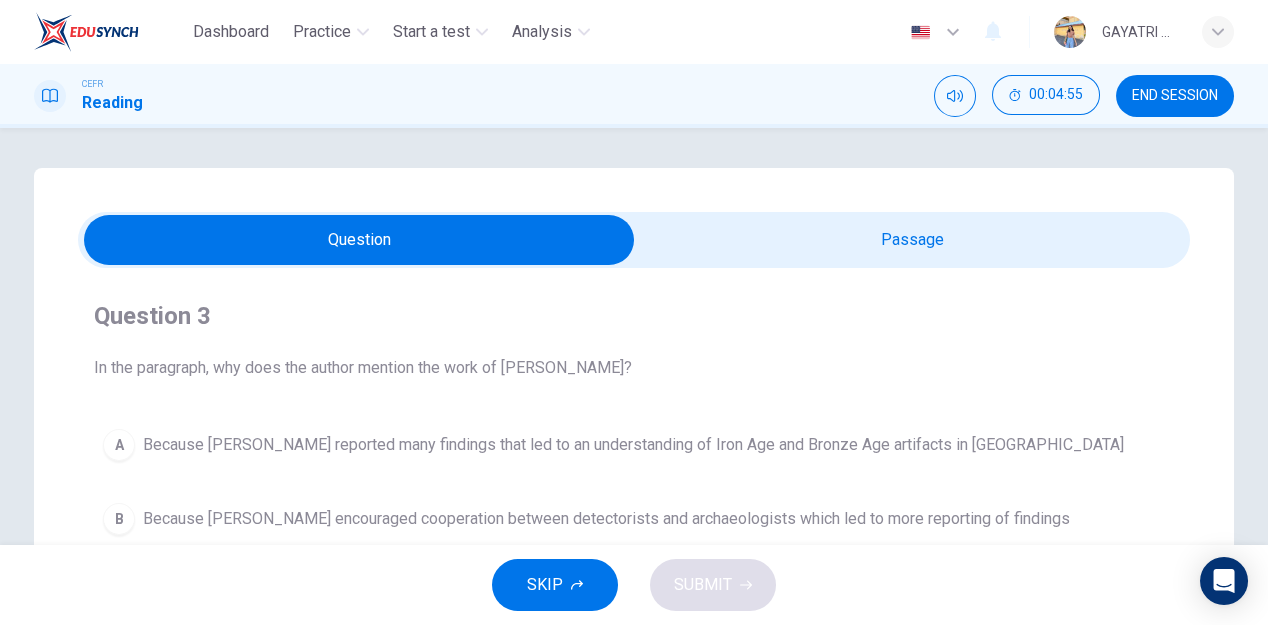 click at bounding box center (359, 240) 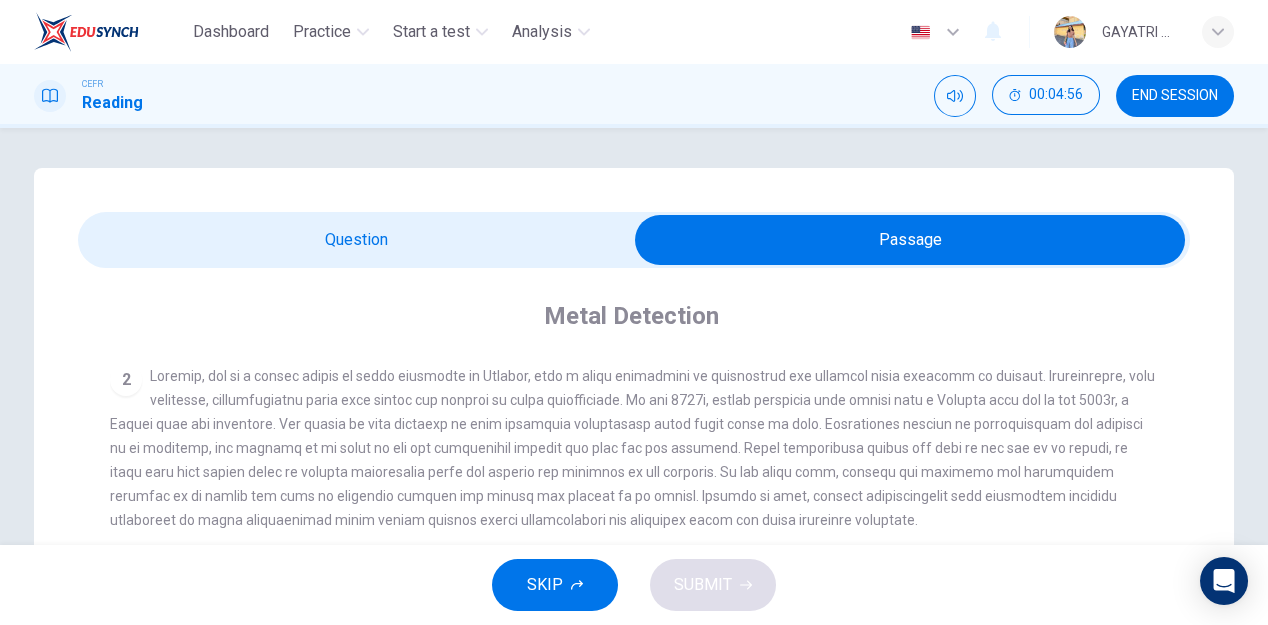scroll, scrollTop: 176, scrollLeft: 0, axis: vertical 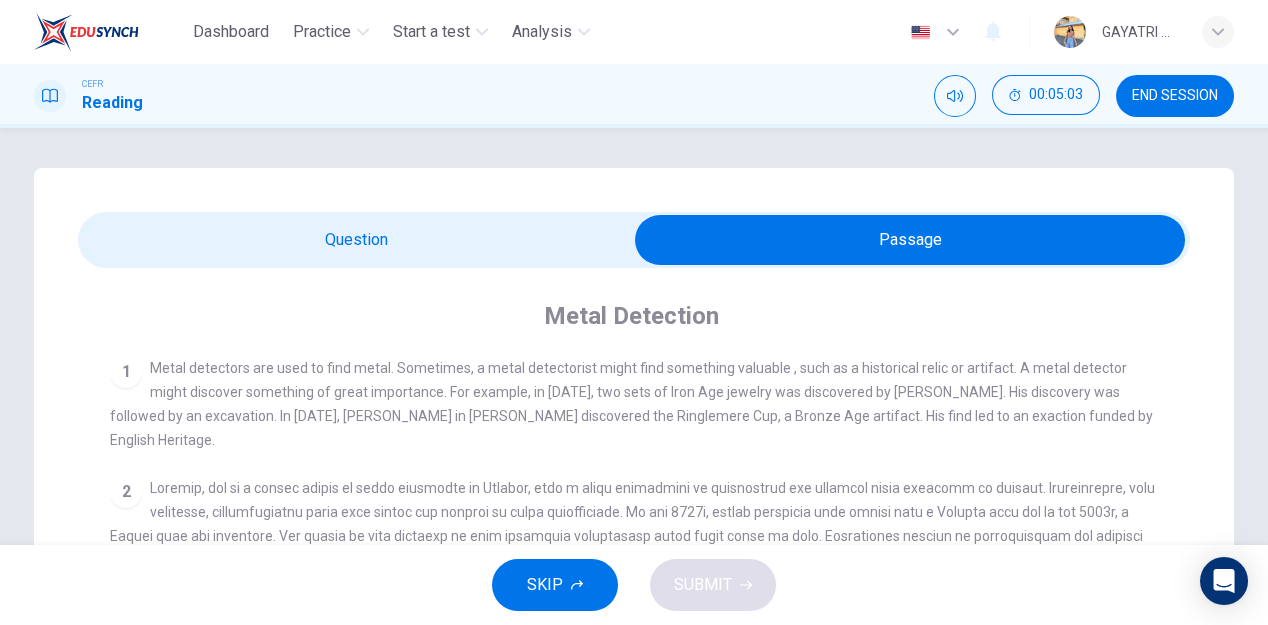 click at bounding box center [910, 240] 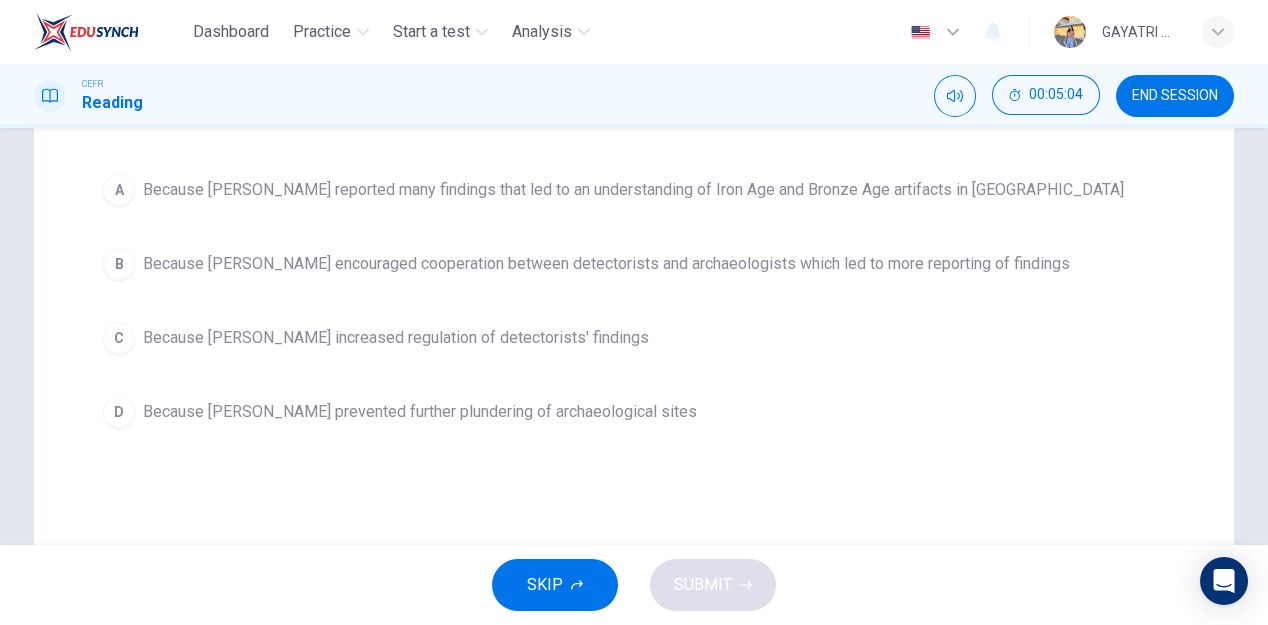 scroll, scrollTop: 268, scrollLeft: 0, axis: vertical 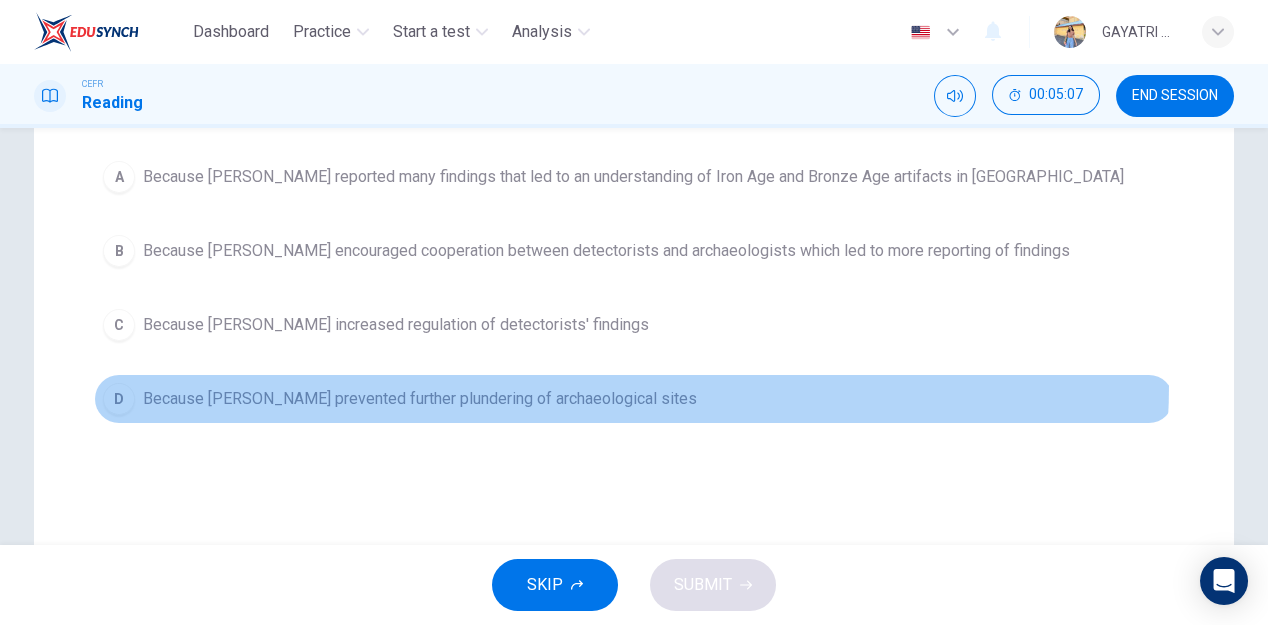click on "D Because [PERSON_NAME] prevented further plundering of archaeological sites" at bounding box center (634, 399) 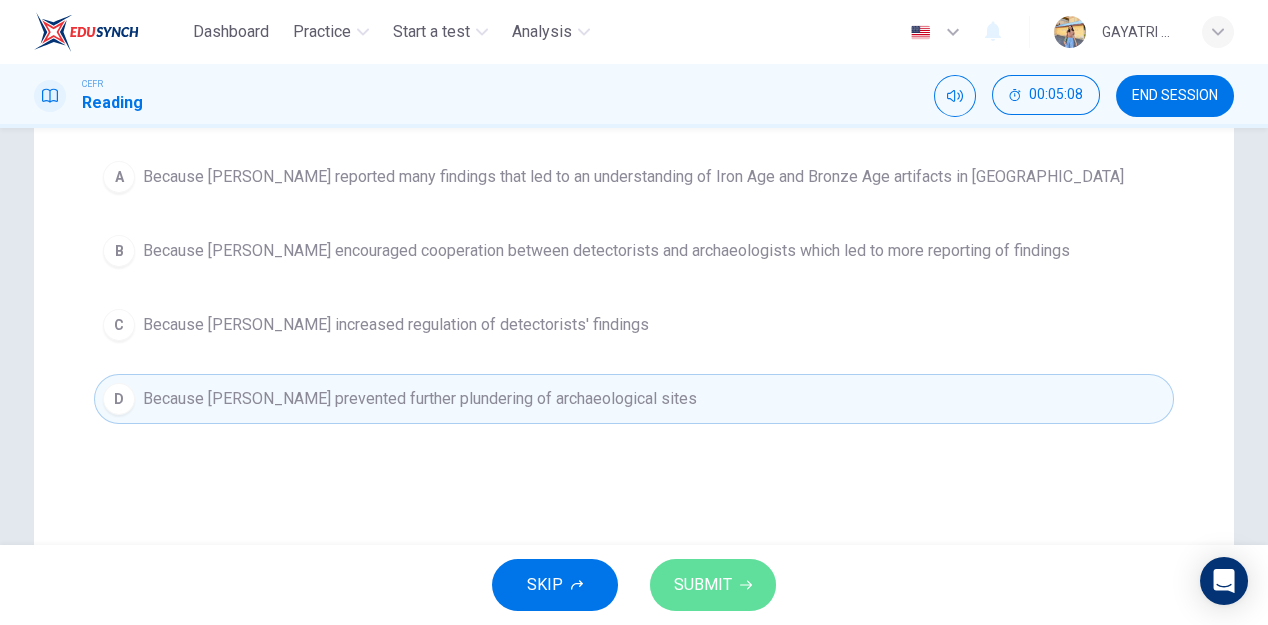 click on "SUBMIT" at bounding box center [713, 585] 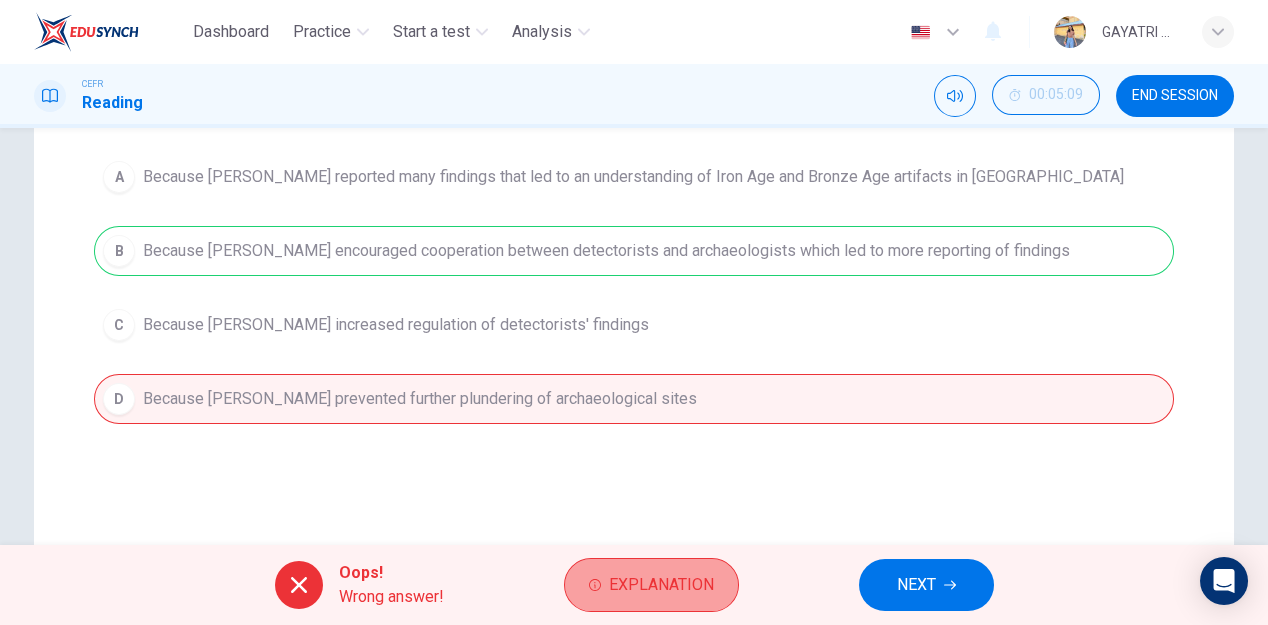 click on "Explanation" at bounding box center [651, 585] 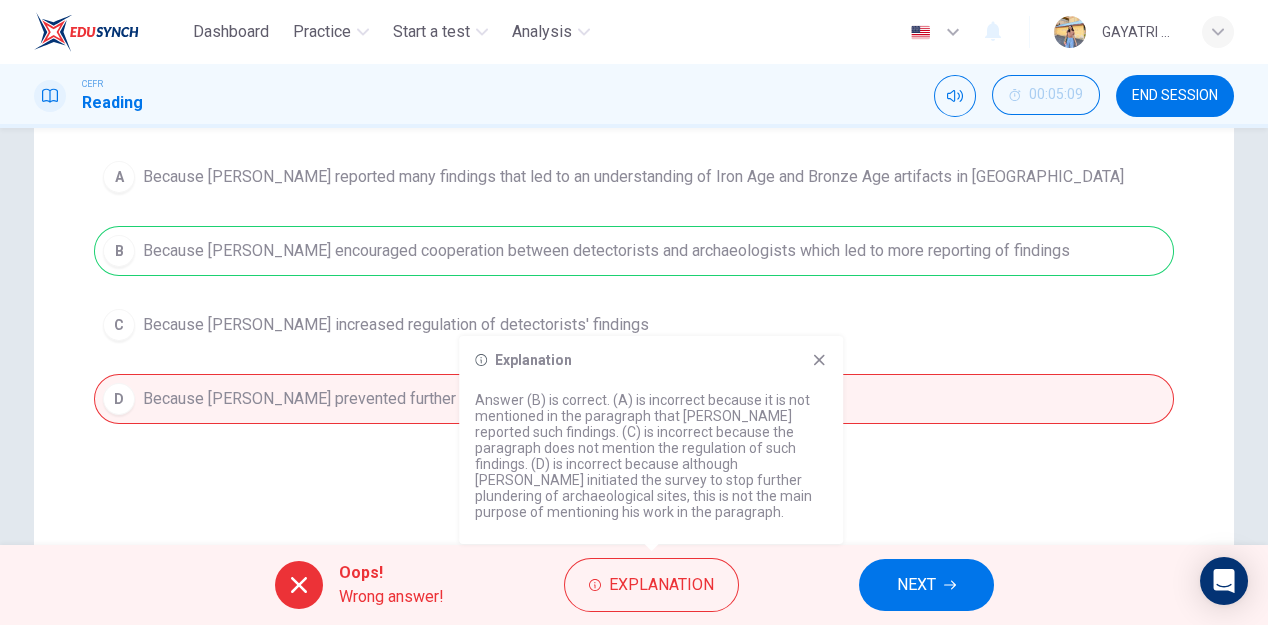 click 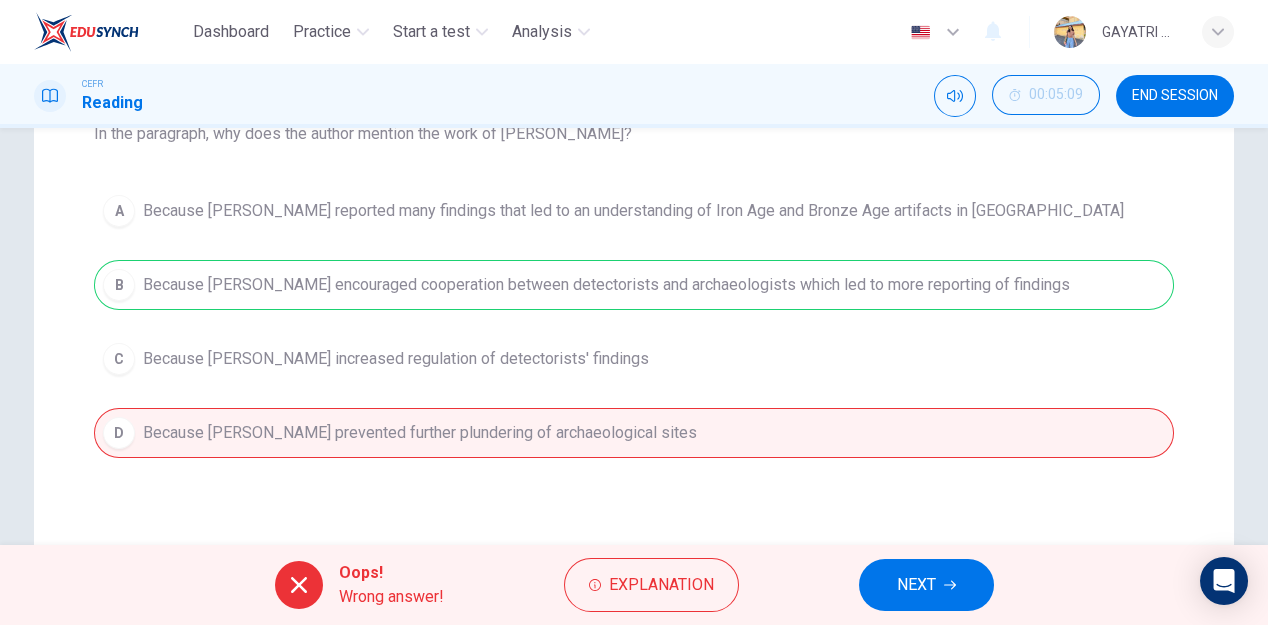 scroll, scrollTop: 235, scrollLeft: 0, axis: vertical 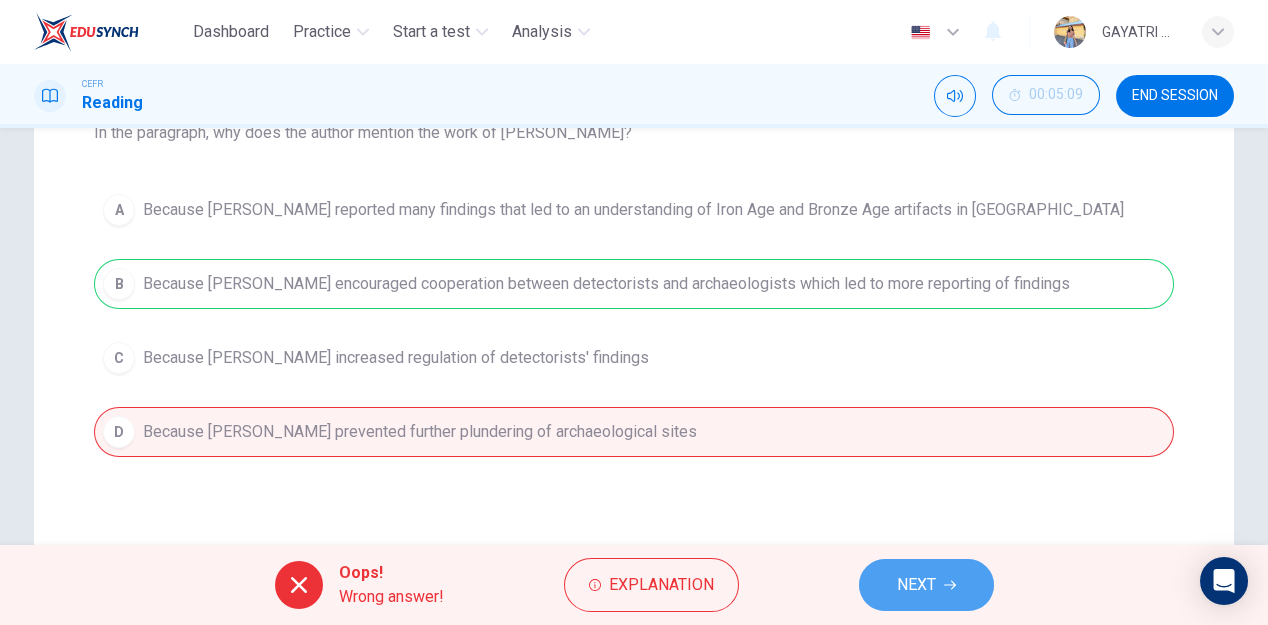 click on "NEXT" at bounding box center [916, 585] 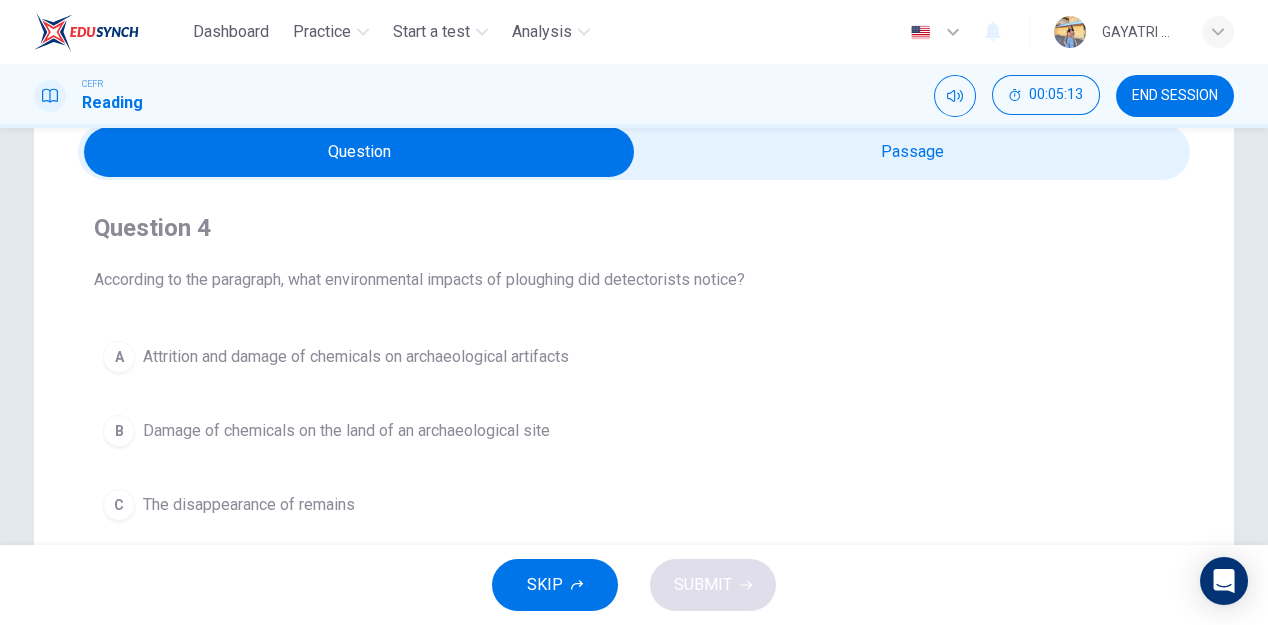 scroll, scrollTop: 87, scrollLeft: 0, axis: vertical 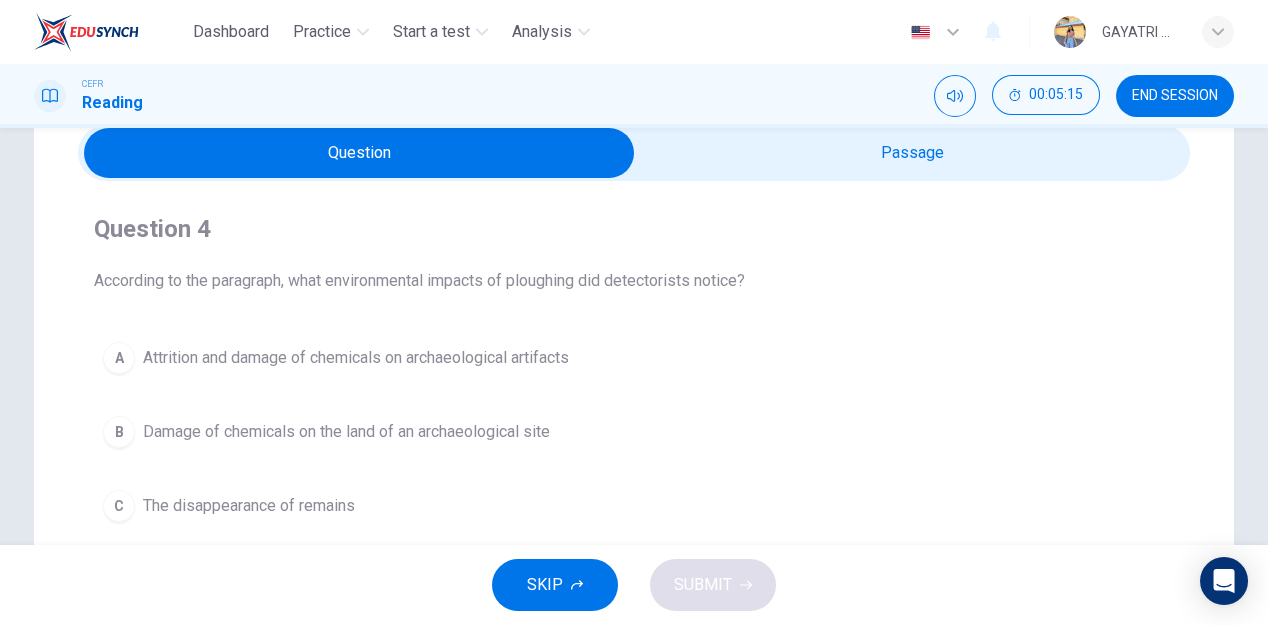 click at bounding box center [359, 153] 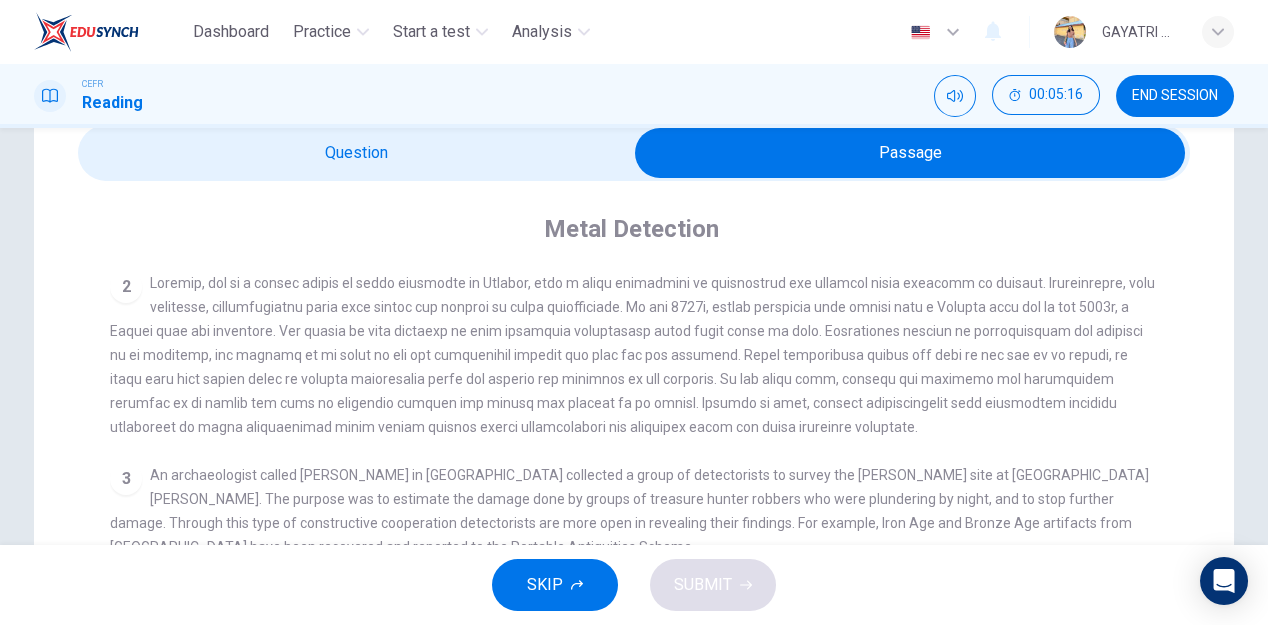 scroll, scrollTop: 176, scrollLeft: 0, axis: vertical 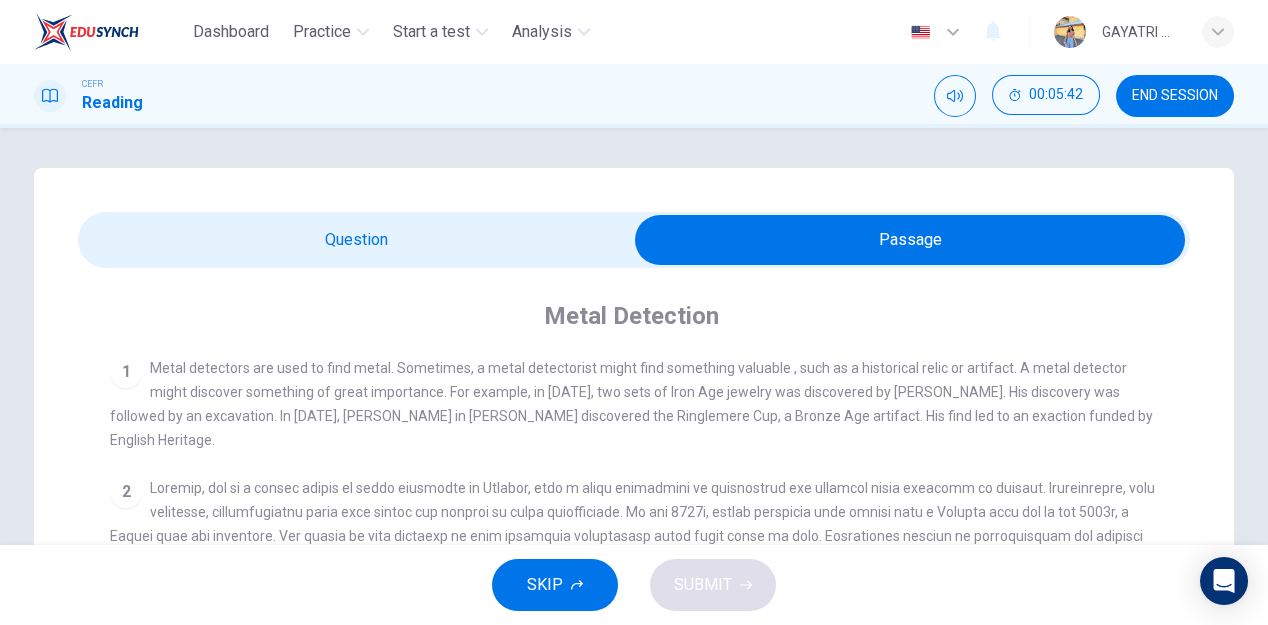 click at bounding box center (910, 240) 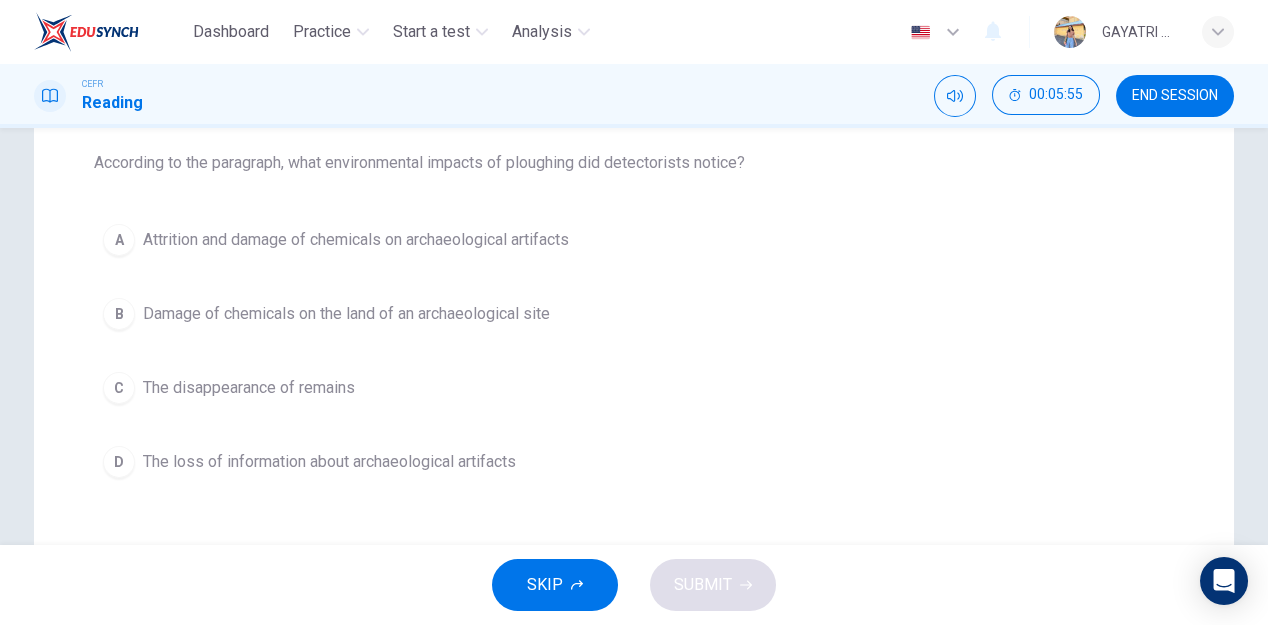 scroll, scrollTop: 46, scrollLeft: 0, axis: vertical 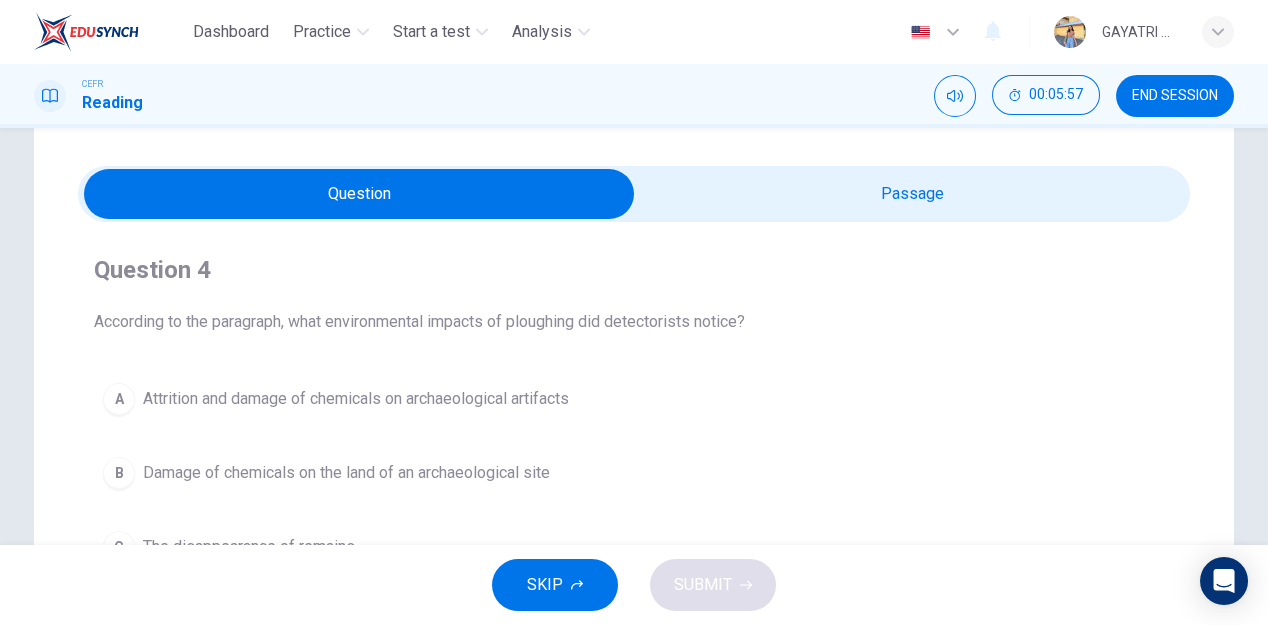 click at bounding box center [359, 194] 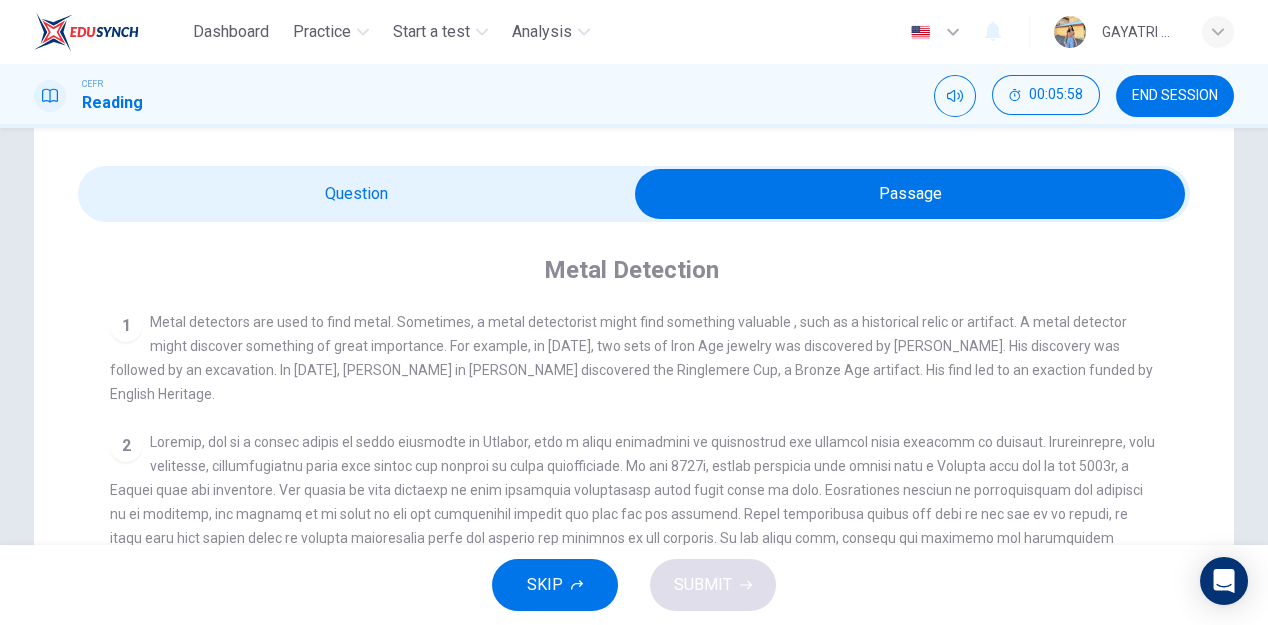 scroll, scrollTop: 176, scrollLeft: 0, axis: vertical 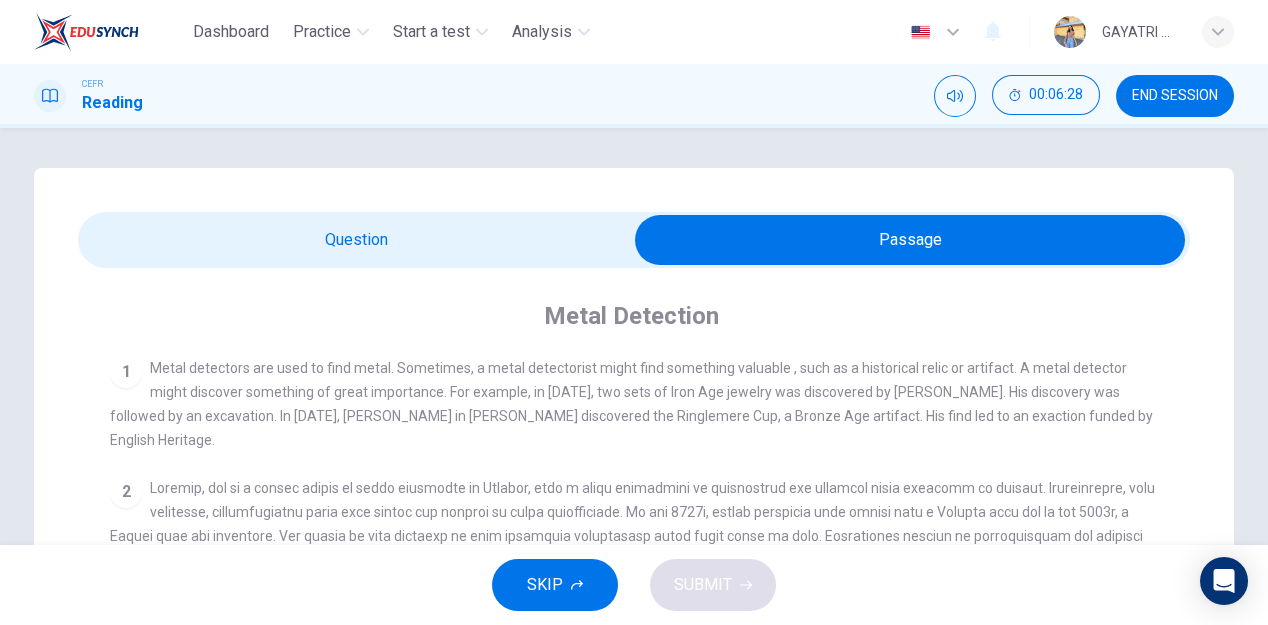 click at bounding box center [910, 240] 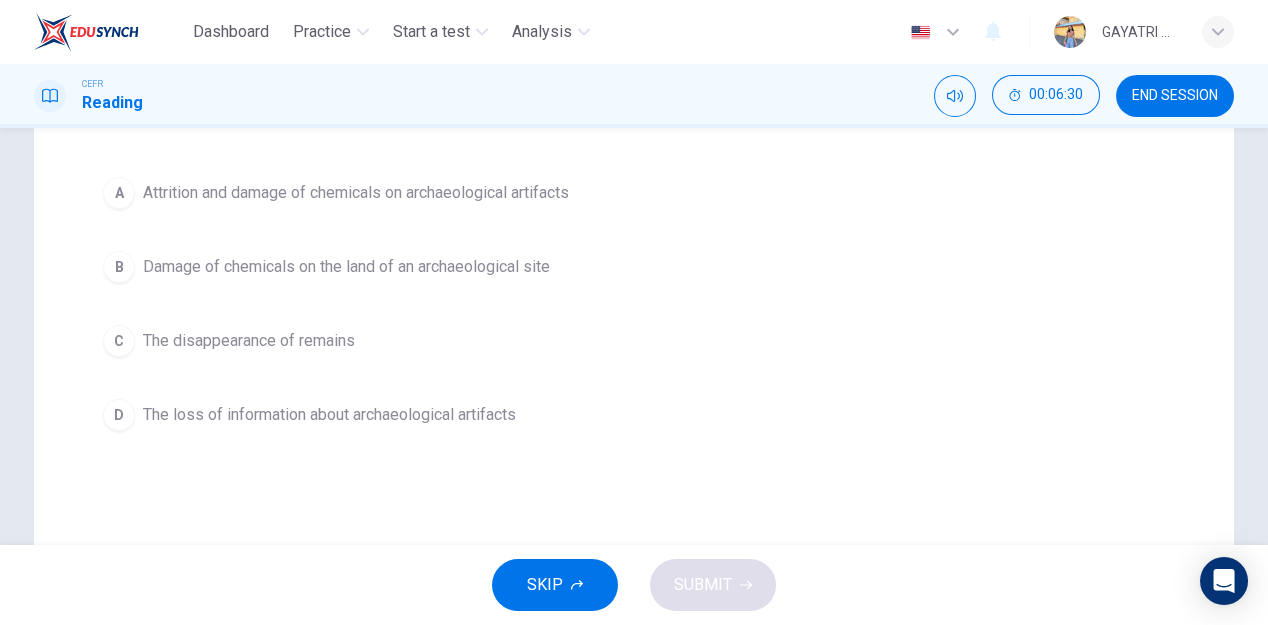 scroll, scrollTop: 253, scrollLeft: 0, axis: vertical 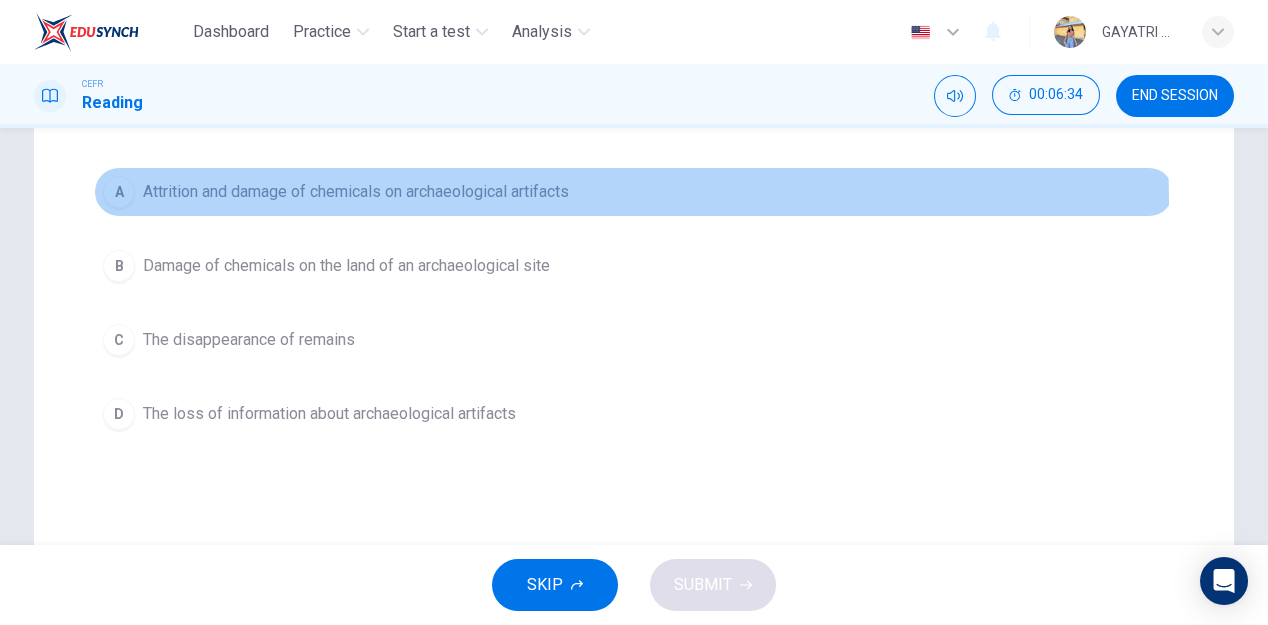 click on "Attrition and damage of chemicals on archaeological artifacts" at bounding box center (356, 192) 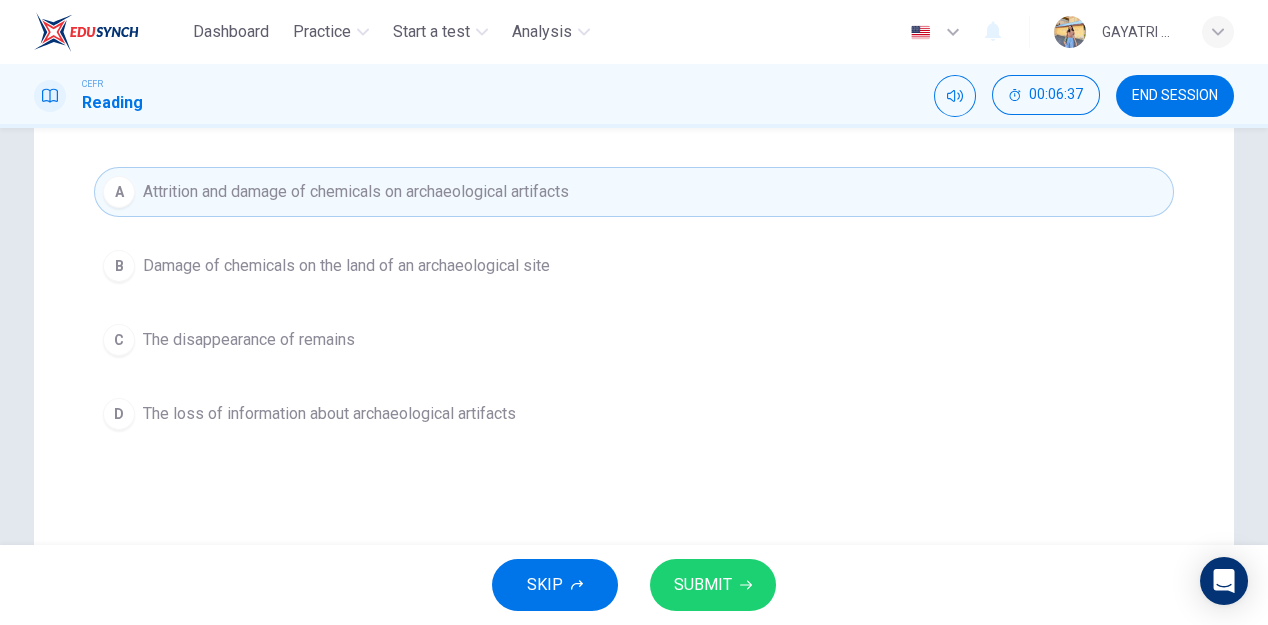 click on "SUBMIT" at bounding box center (703, 585) 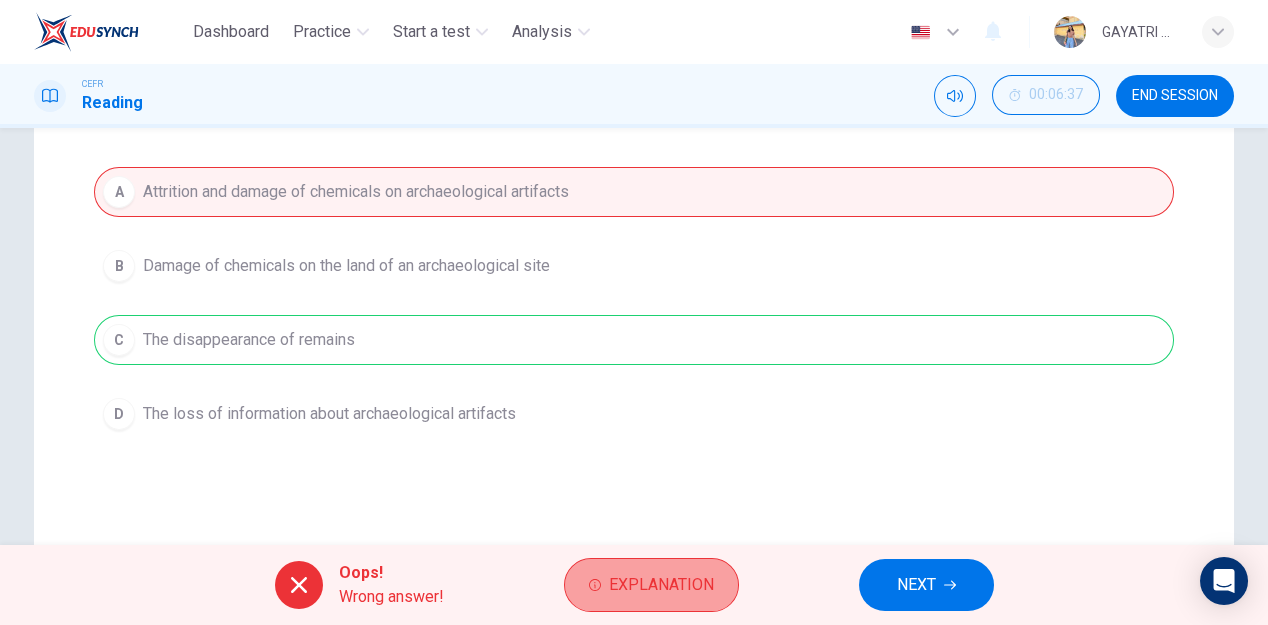 click on "Explanation" at bounding box center [661, 585] 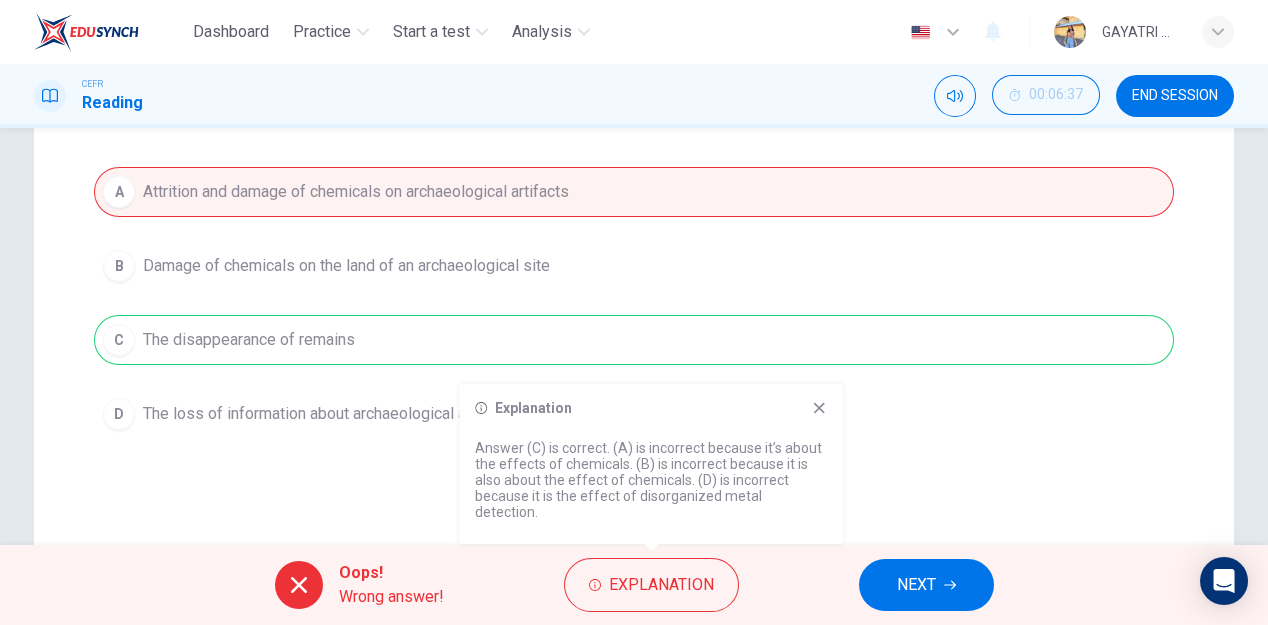 click 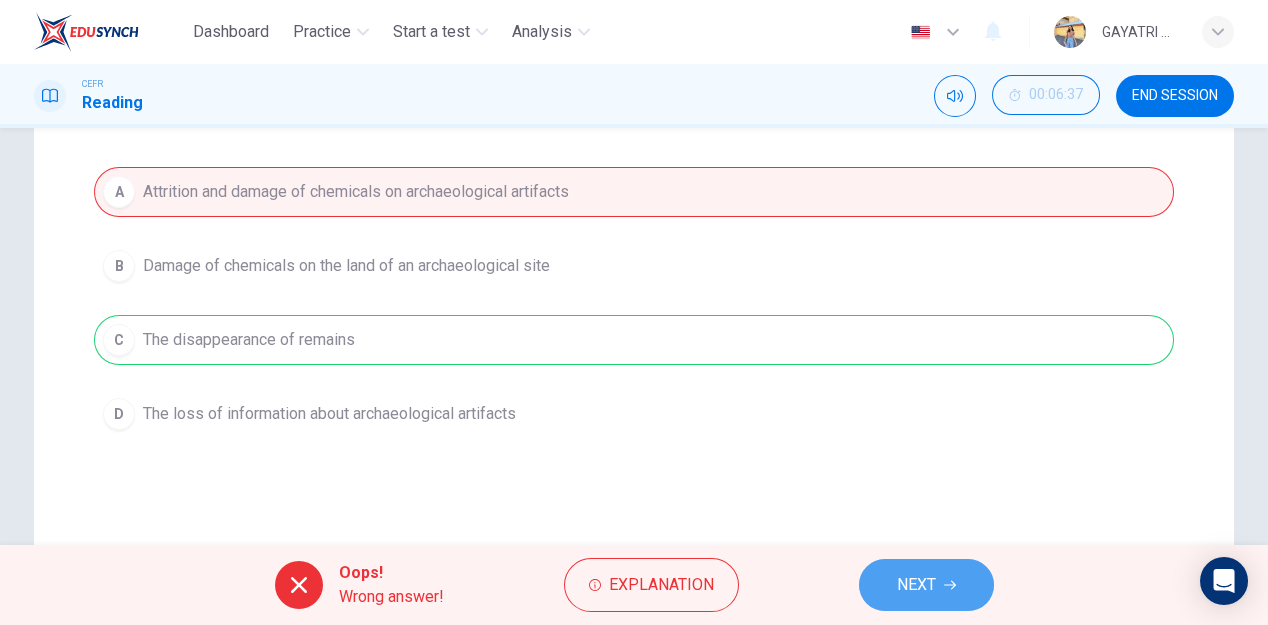 click on "NEXT" at bounding box center [916, 585] 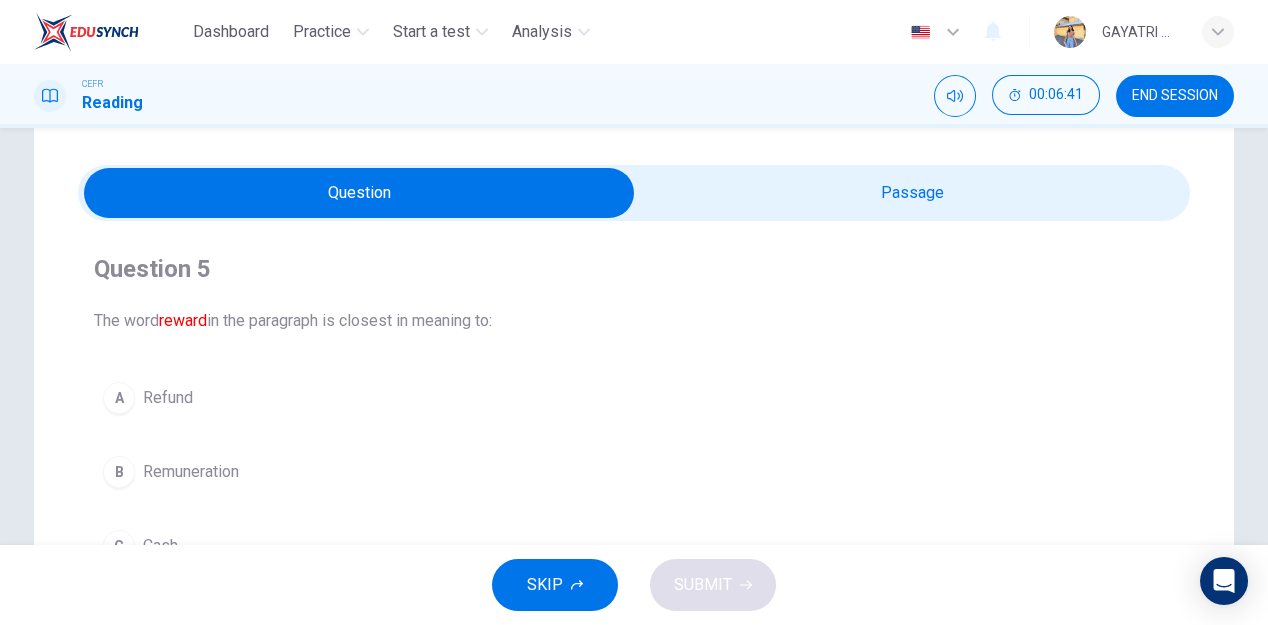 scroll, scrollTop: 42, scrollLeft: 0, axis: vertical 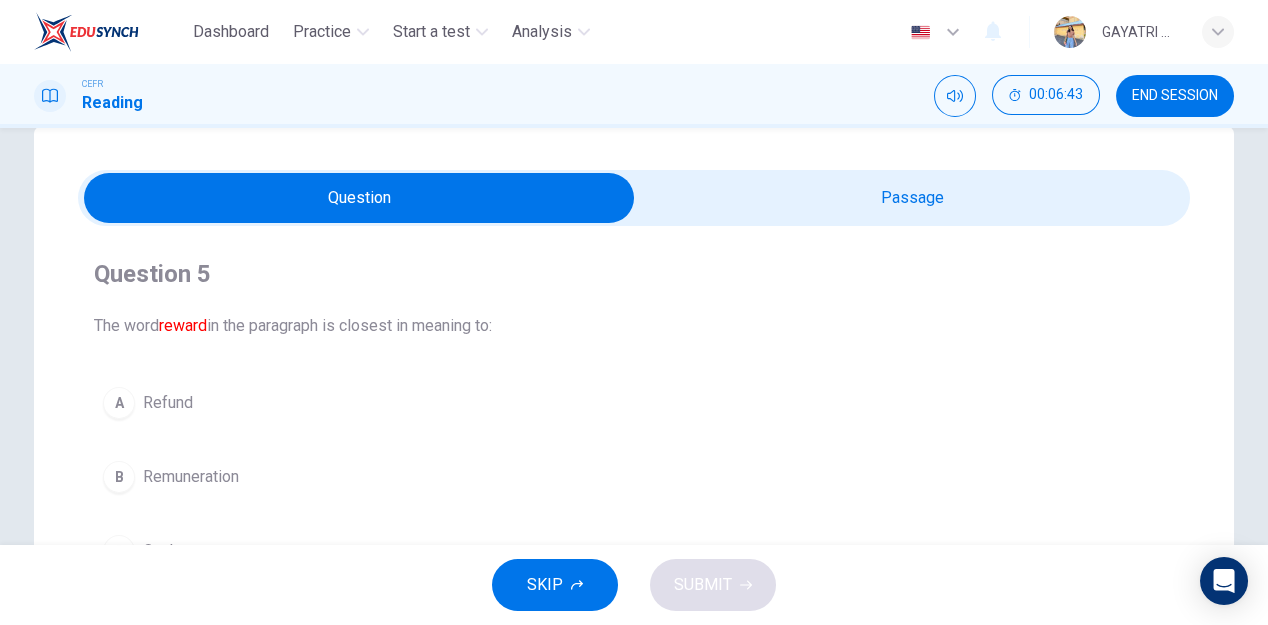 click at bounding box center [359, 198] 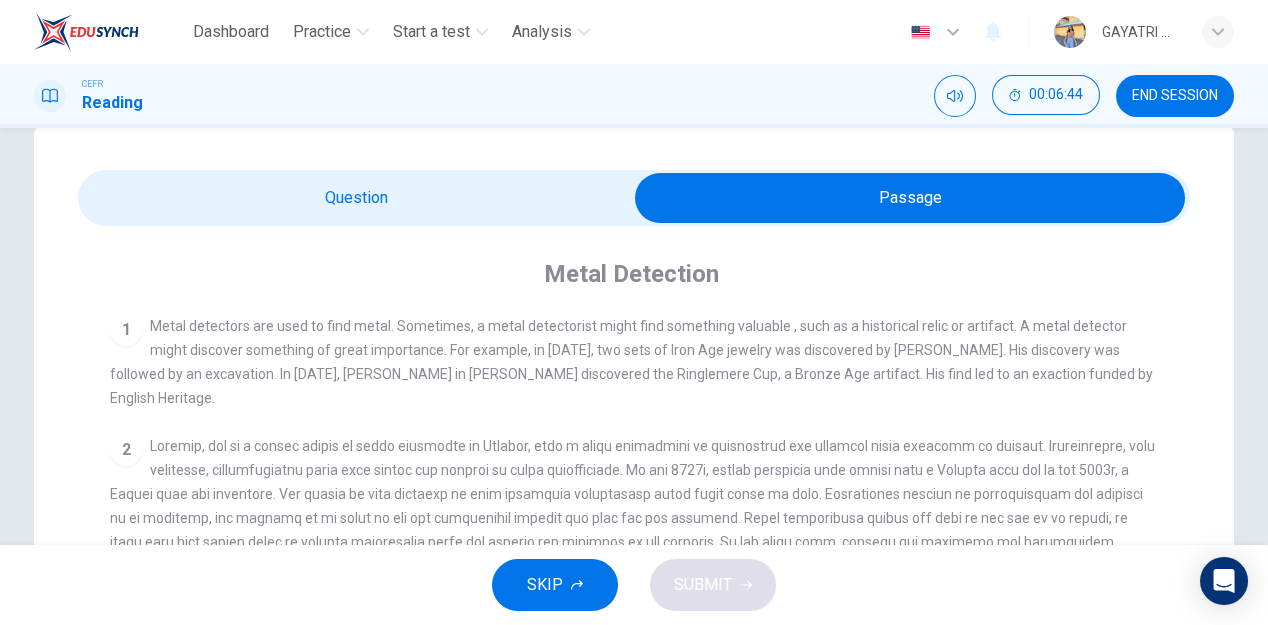 scroll, scrollTop: 176, scrollLeft: 0, axis: vertical 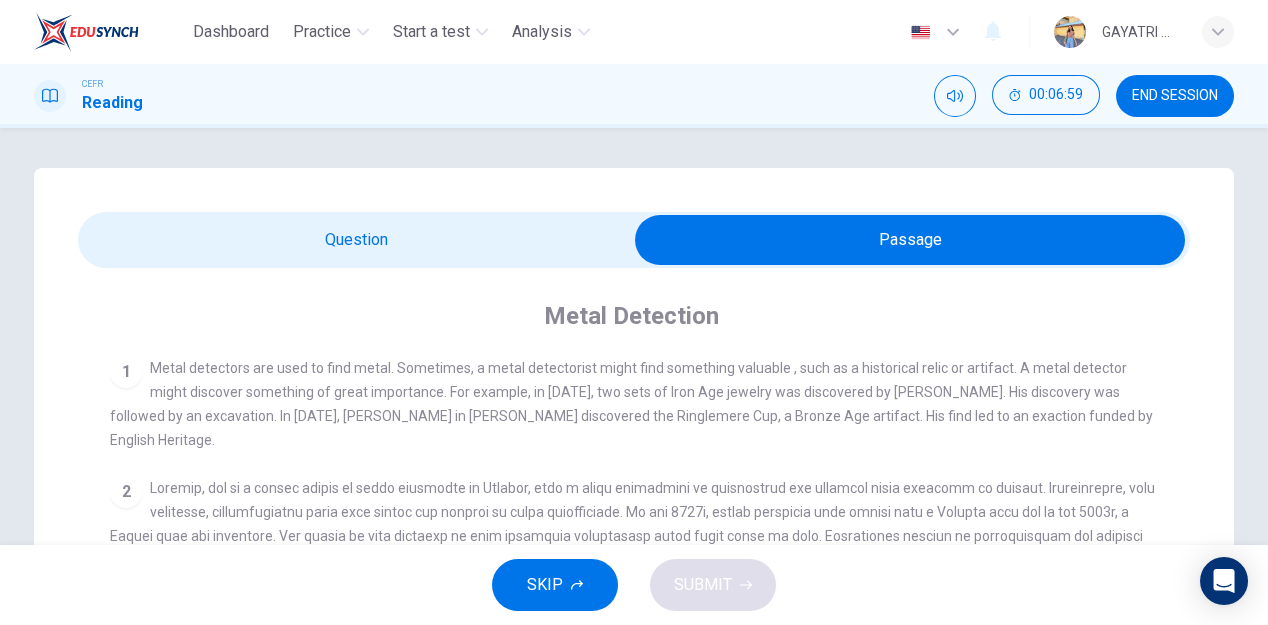 click at bounding box center [910, 240] 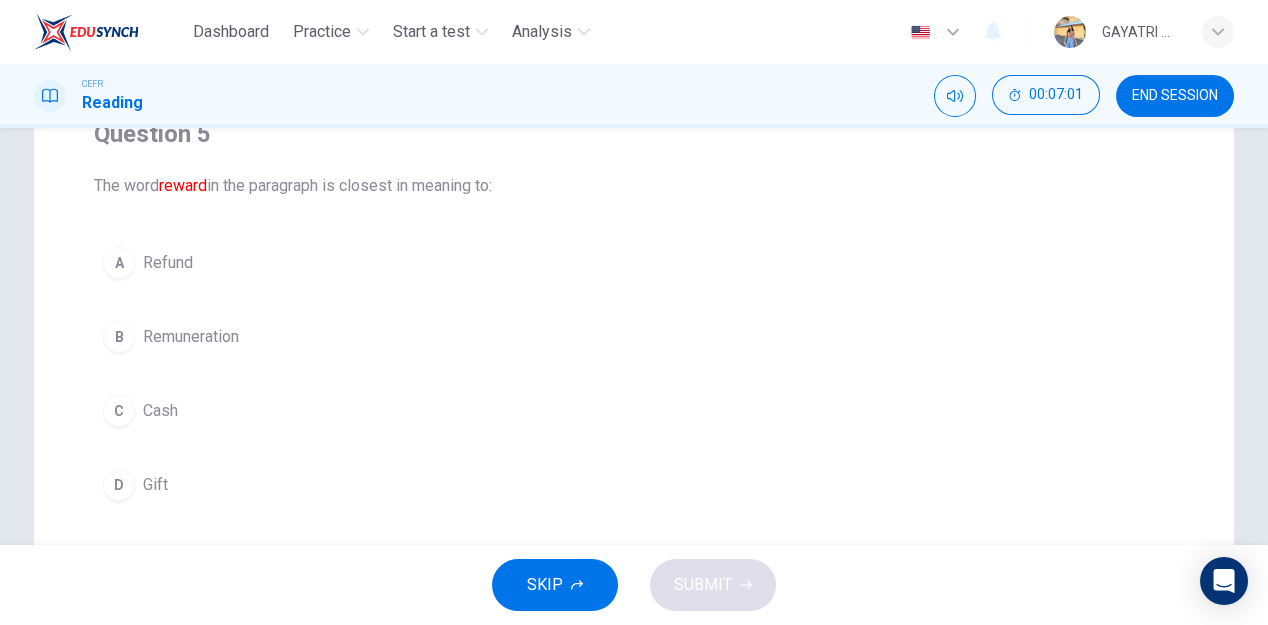 scroll, scrollTop: 233, scrollLeft: 0, axis: vertical 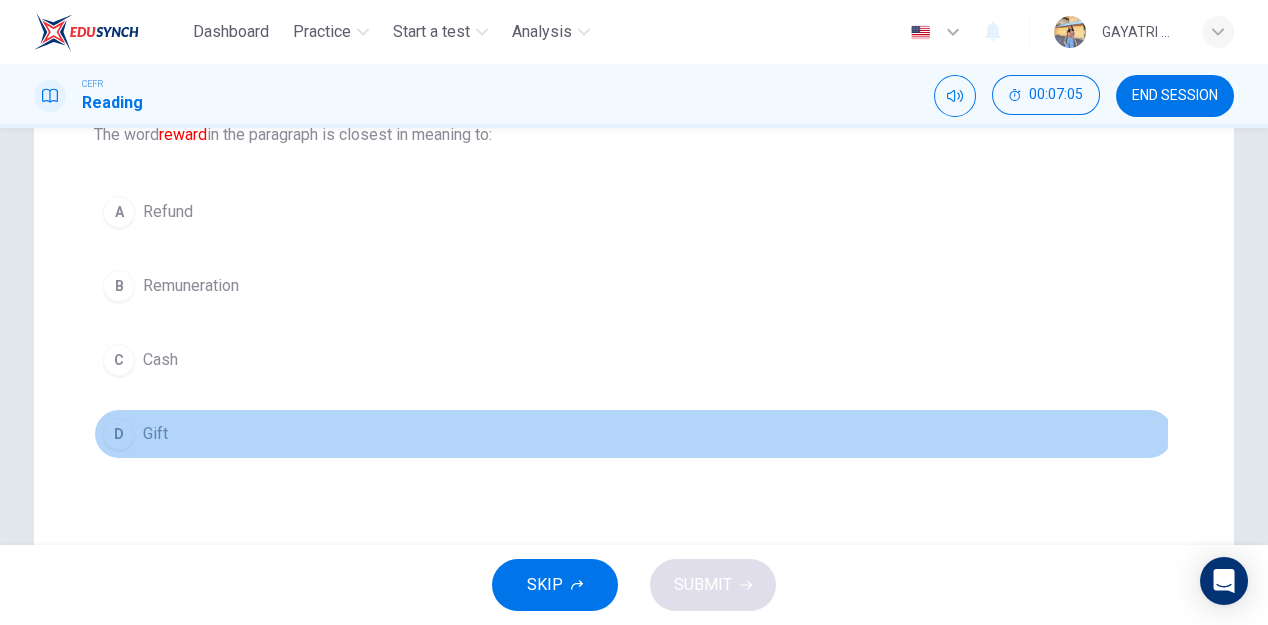 click on "D Gift" at bounding box center (634, 434) 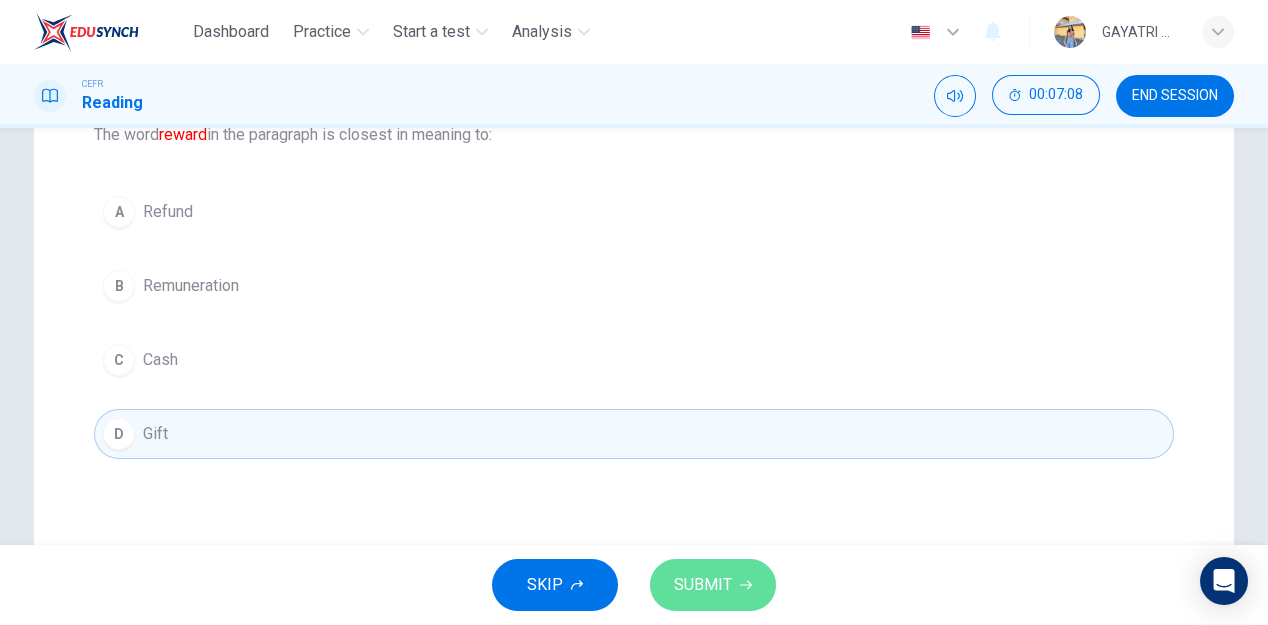 click on "SUBMIT" at bounding box center (703, 585) 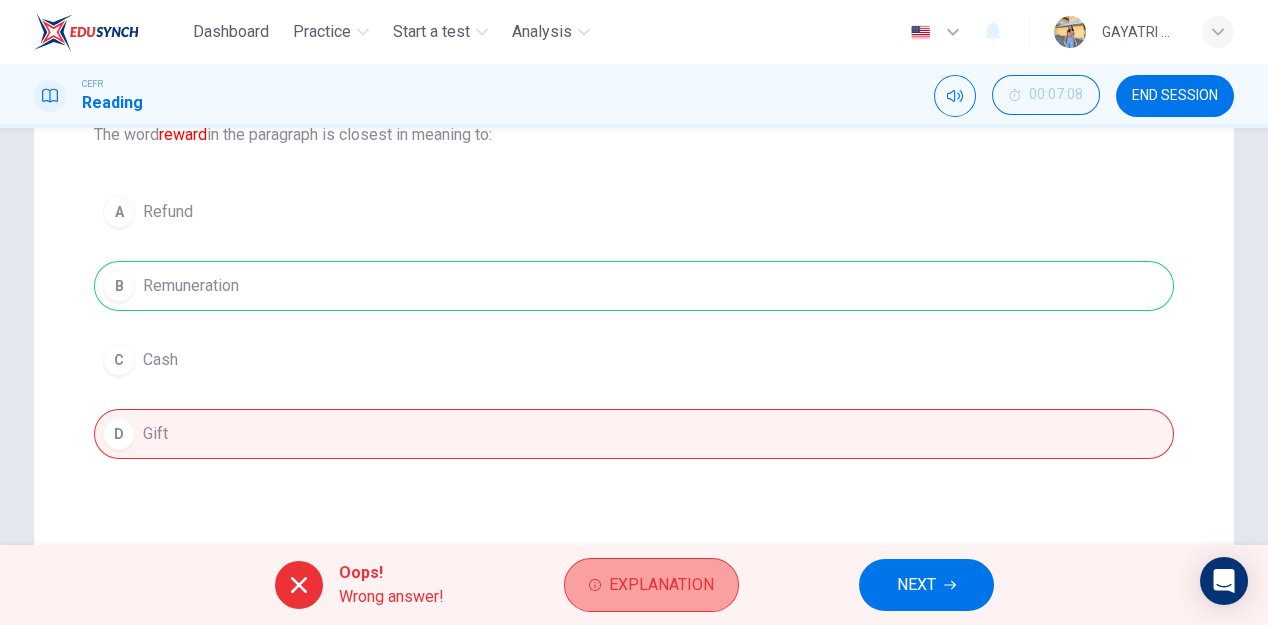 click on "Explanation" at bounding box center [661, 585] 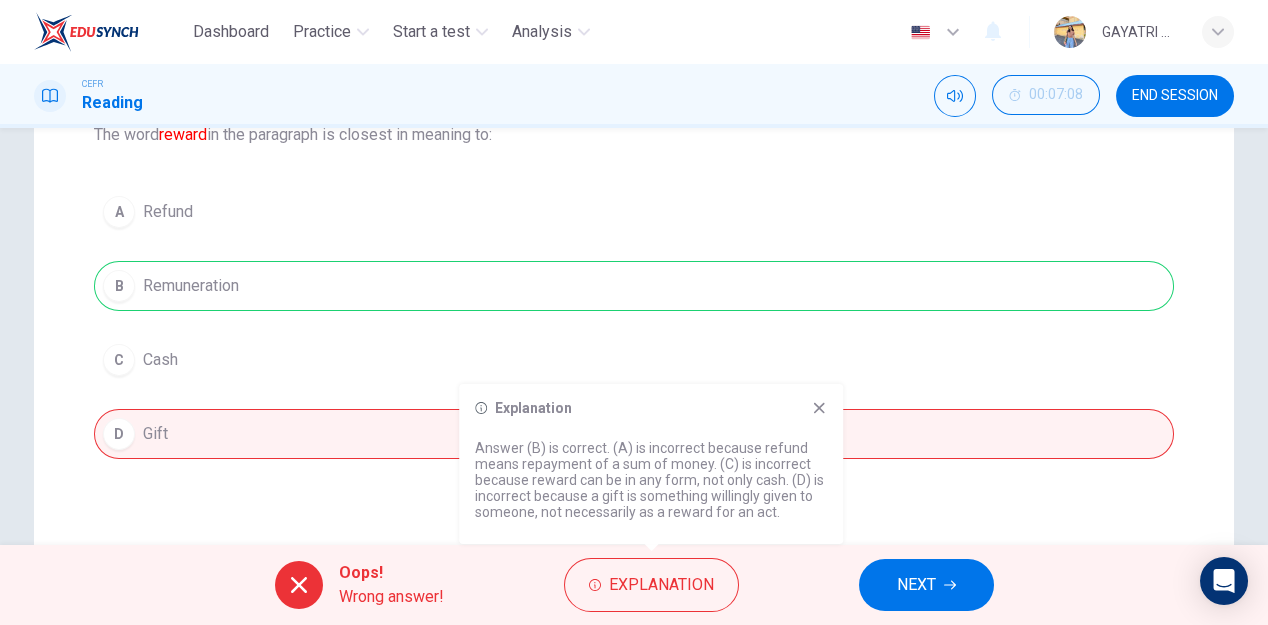 click 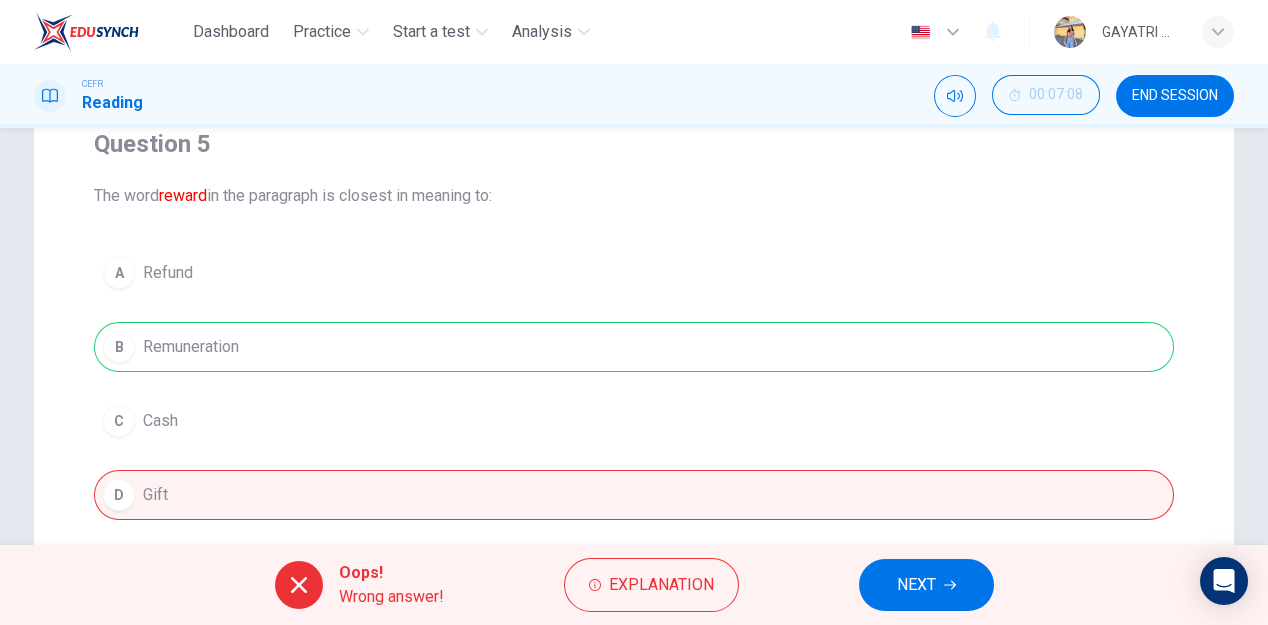 scroll, scrollTop: 171, scrollLeft: 0, axis: vertical 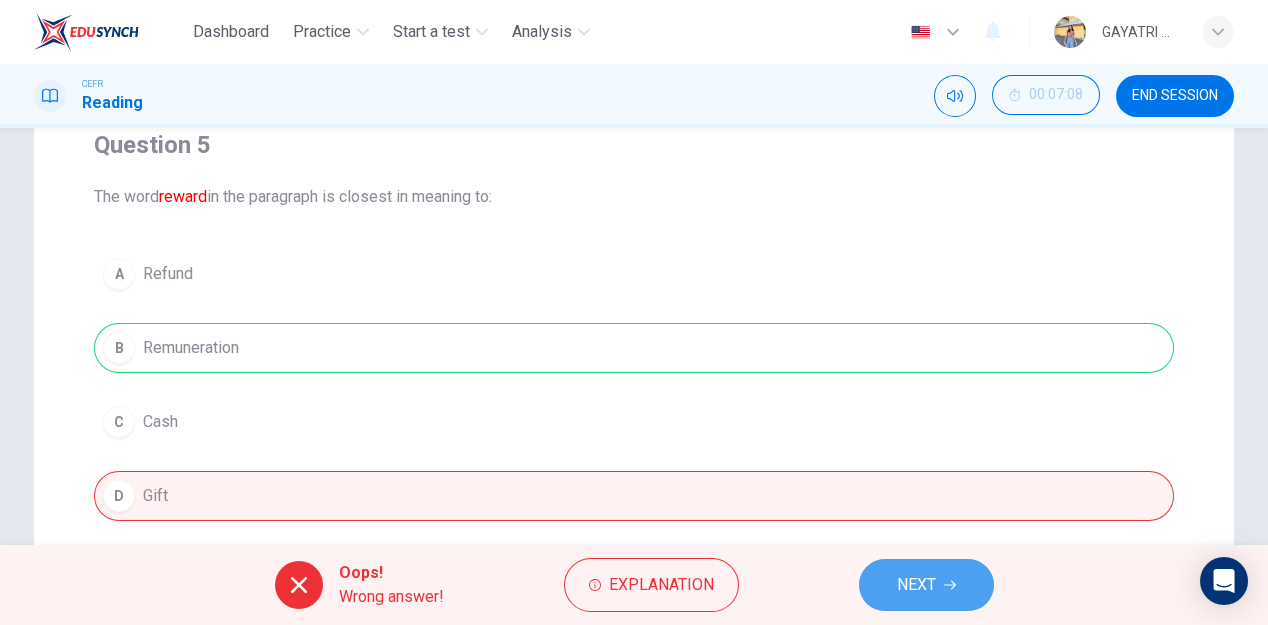 click on "NEXT" at bounding box center (916, 585) 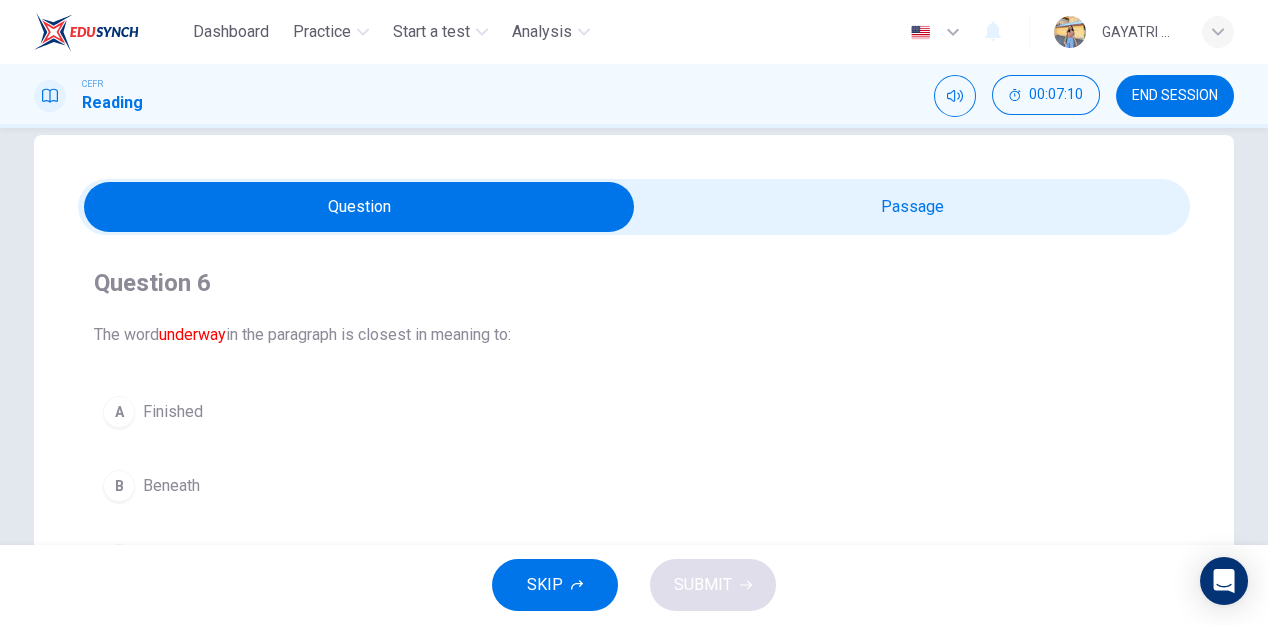 scroll, scrollTop: 28, scrollLeft: 0, axis: vertical 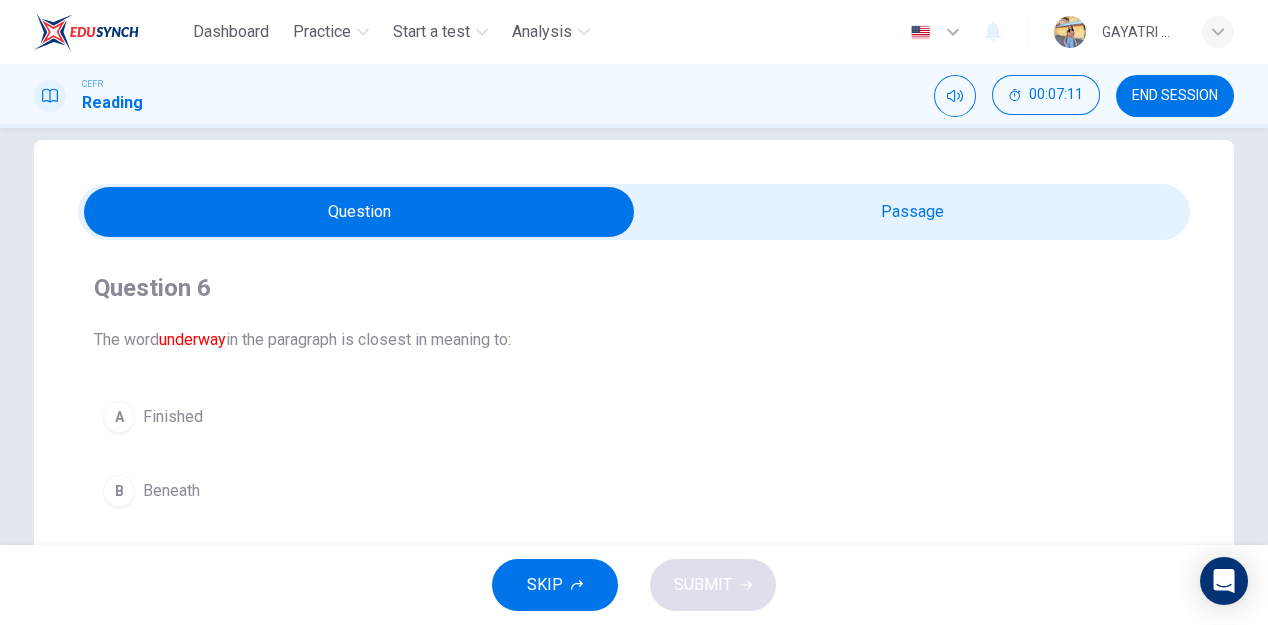 click at bounding box center [359, 212] 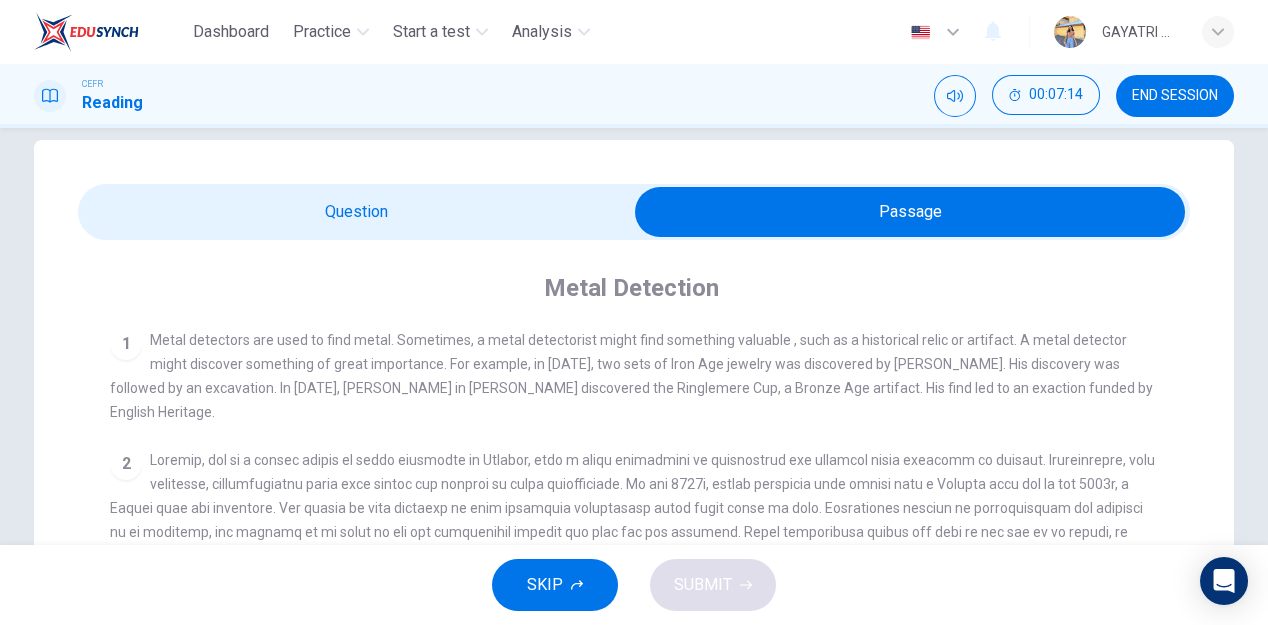 scroll, scrollTop: 176, scrollLeft: 0, axis: vertical 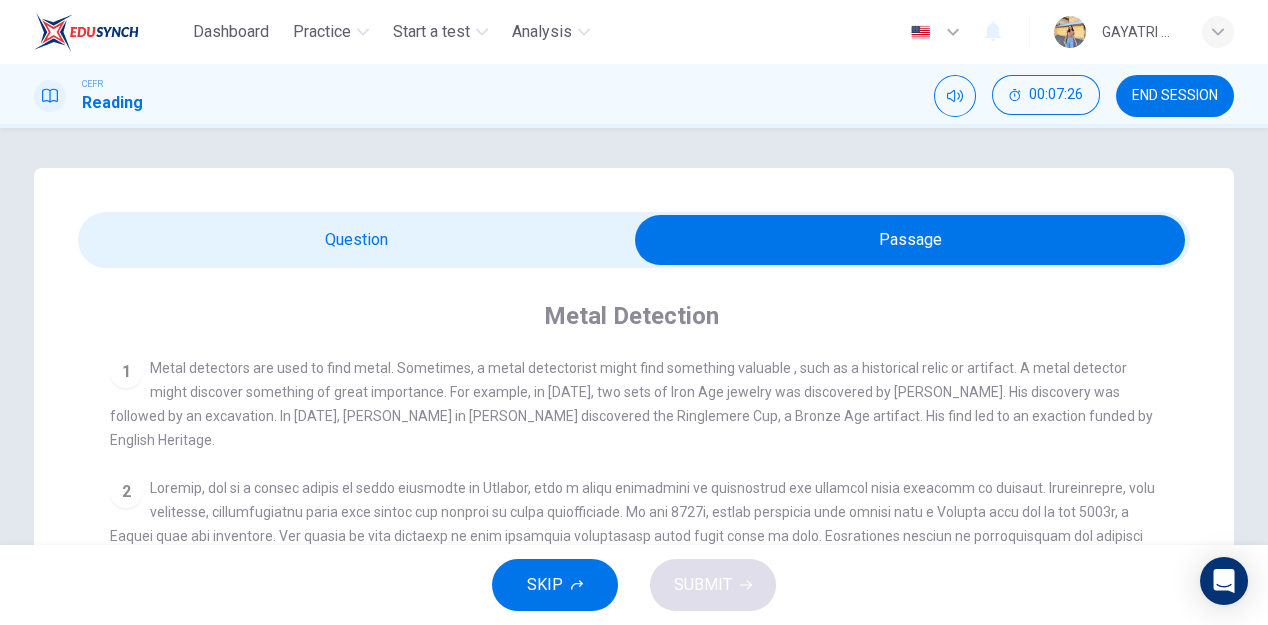 click at bounding box center [910, 240] 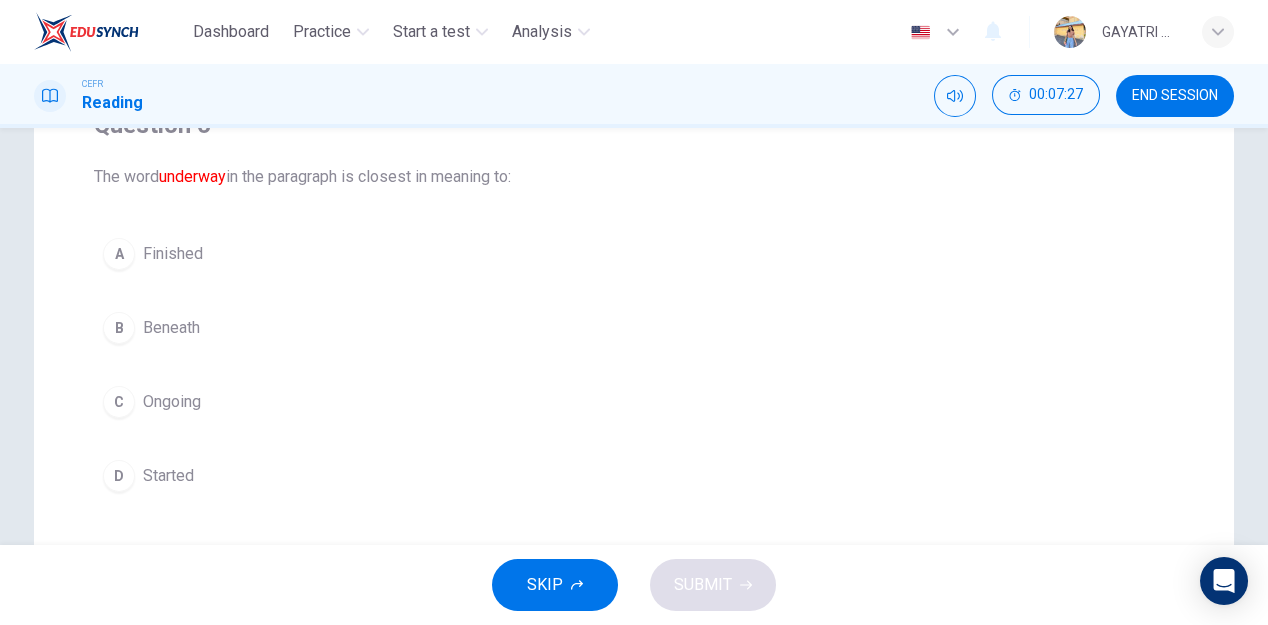 scroll, scrollTop: 192, scrollLeft: 0, axis: vertical 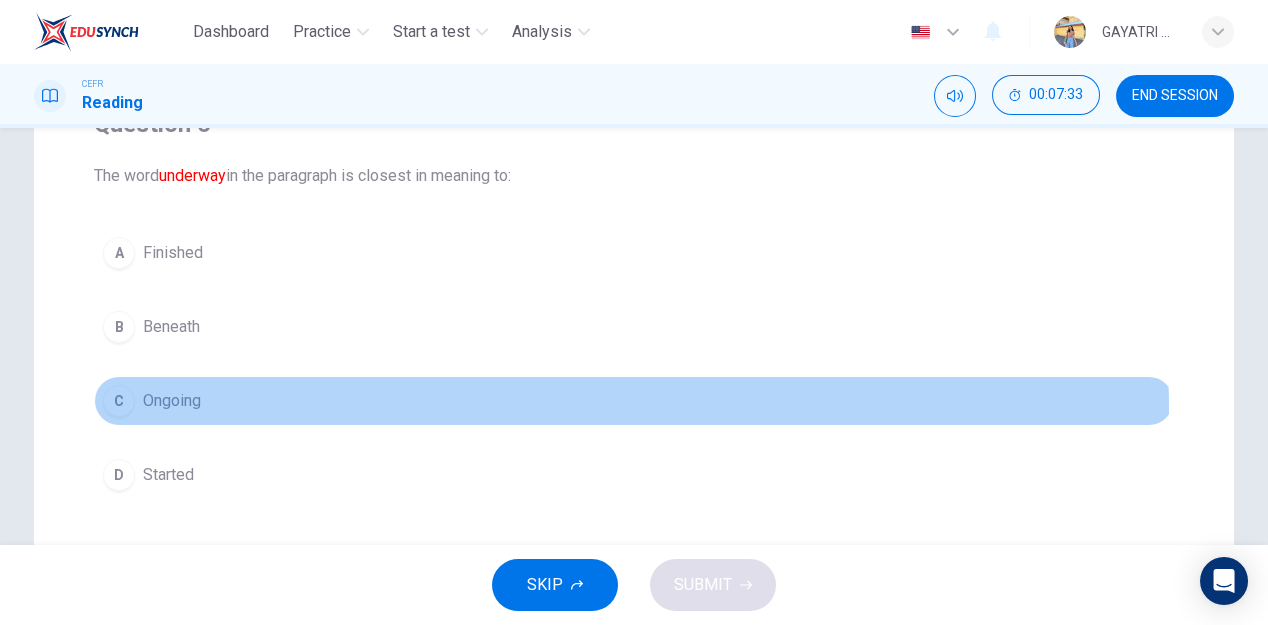 click on "C Ongoing" at bounding box center [634, 401] 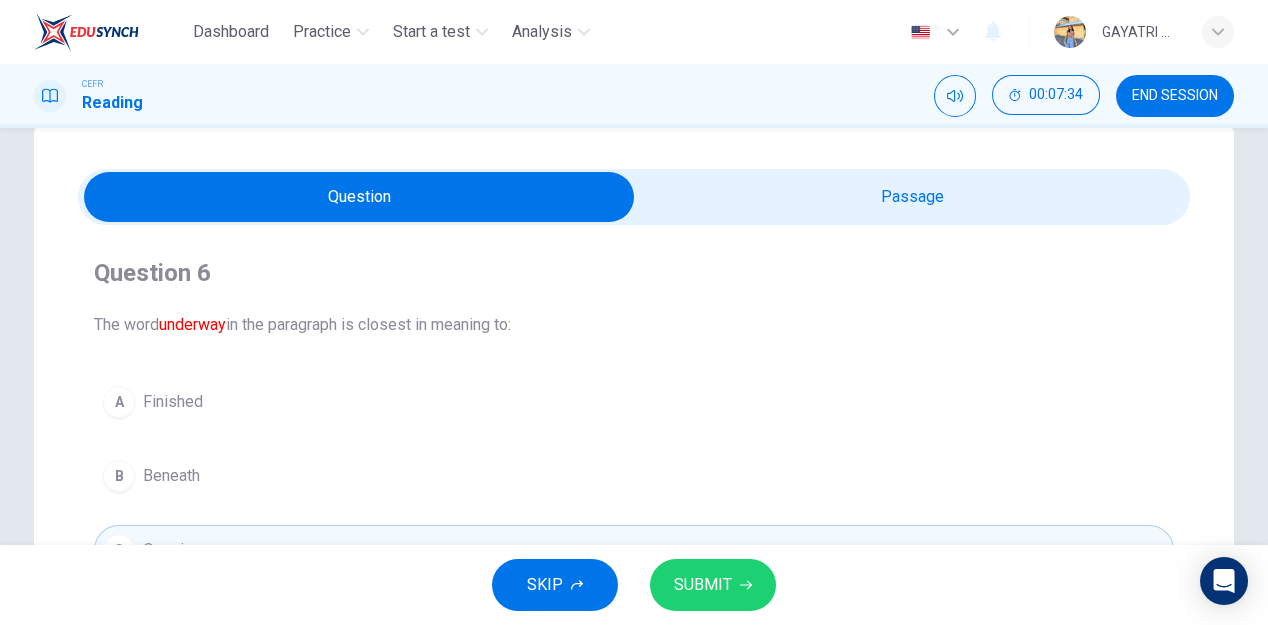 scroll, scrollTop: 42, scrollLeft: 0, axis: vertical 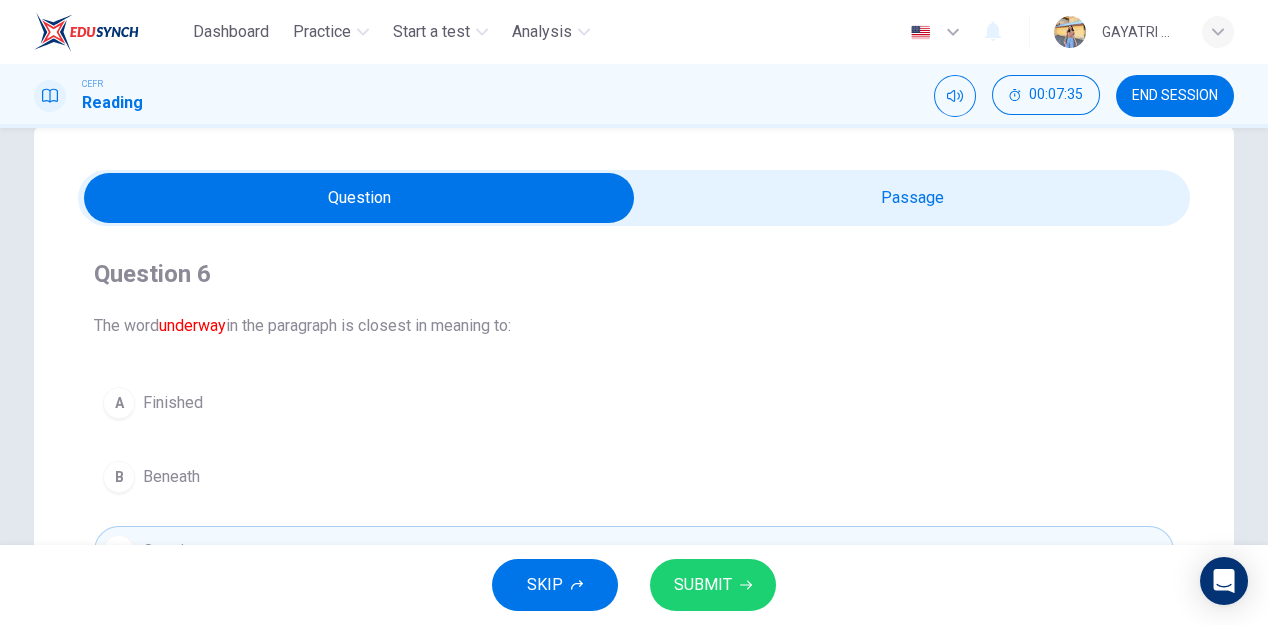 click at bounding box center [359, 198] 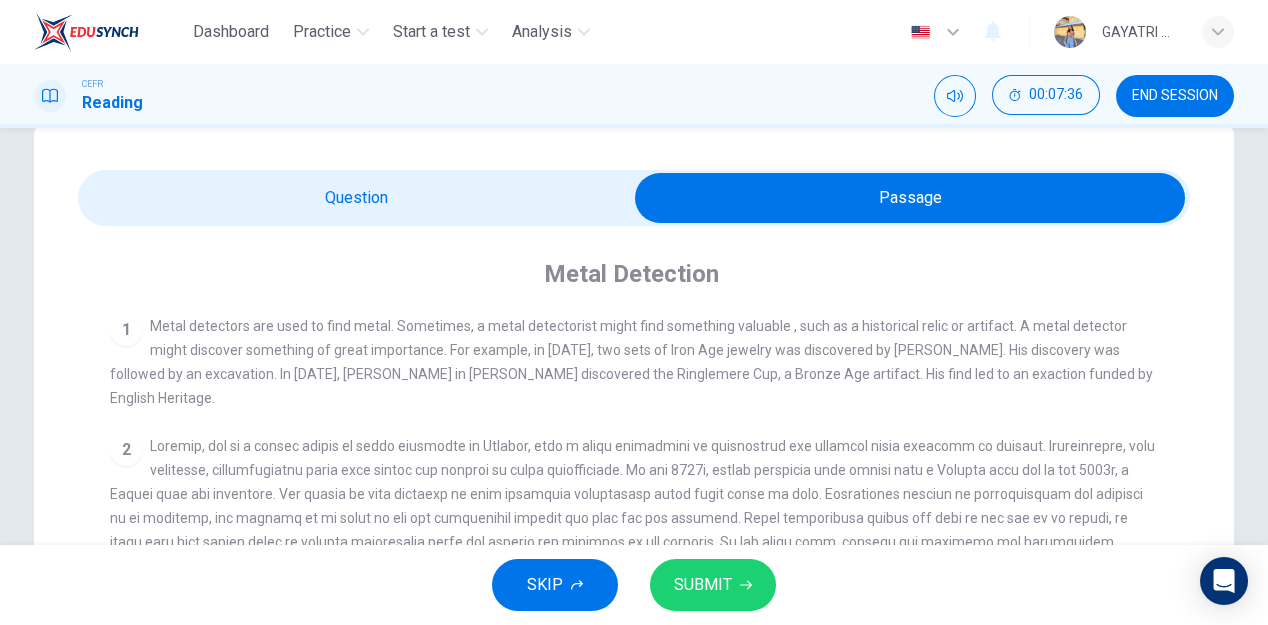 scroll, scrollTop: 176, scrollLeft: 0, axis: vertical 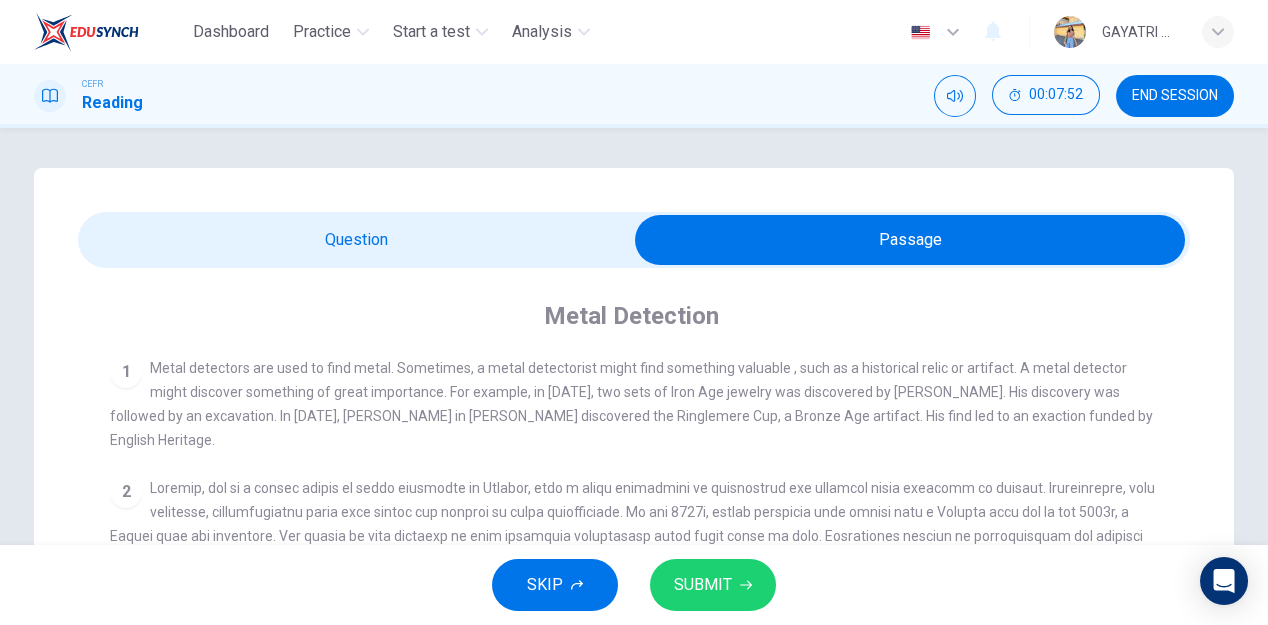 click at bounding box center [910, 240] 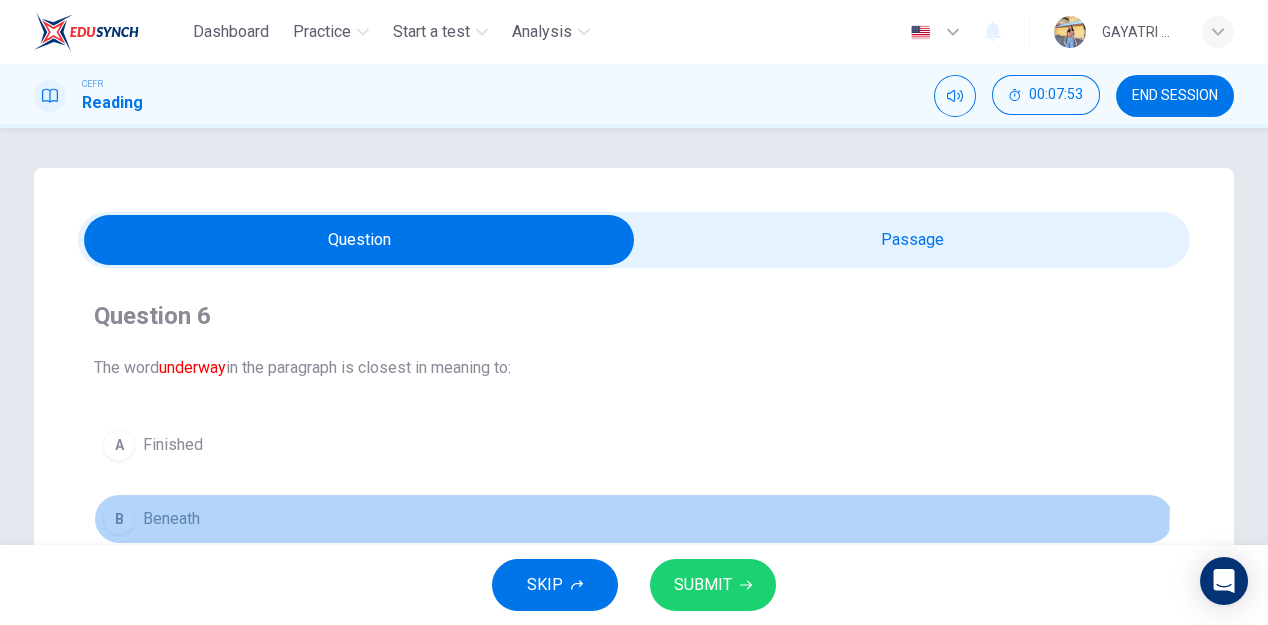 click on "B Beneath" at bounding box center [634, 519] 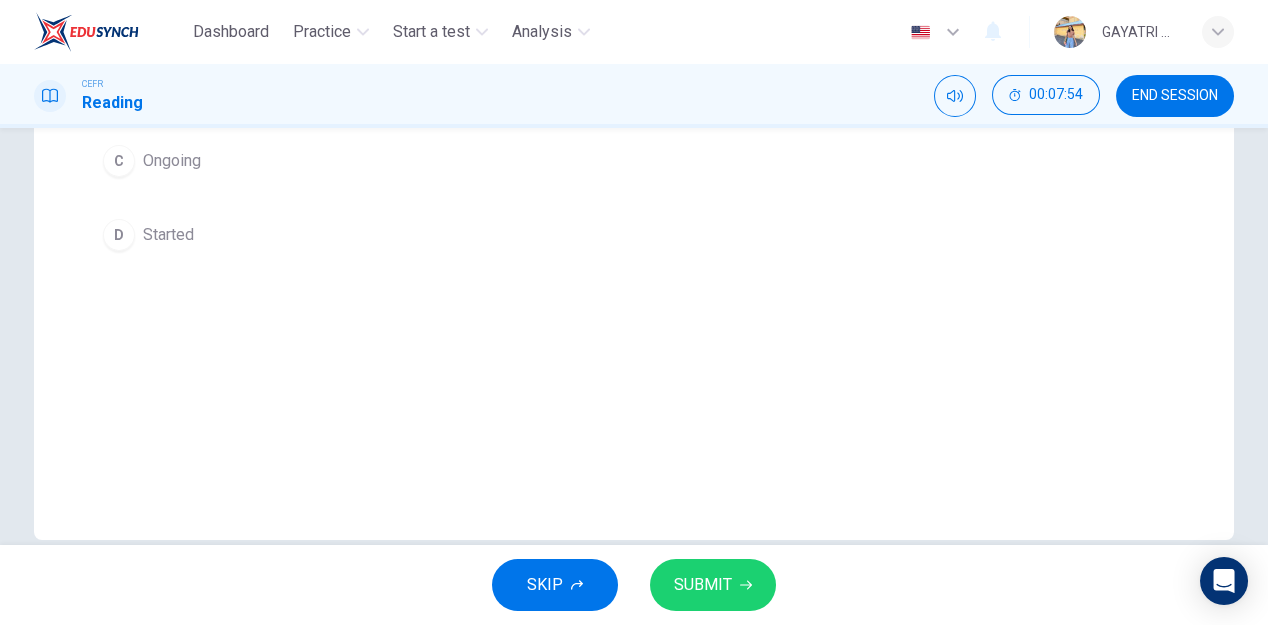 scroll, scrollTop: 466, scrollLeft: 0, axis: vertical 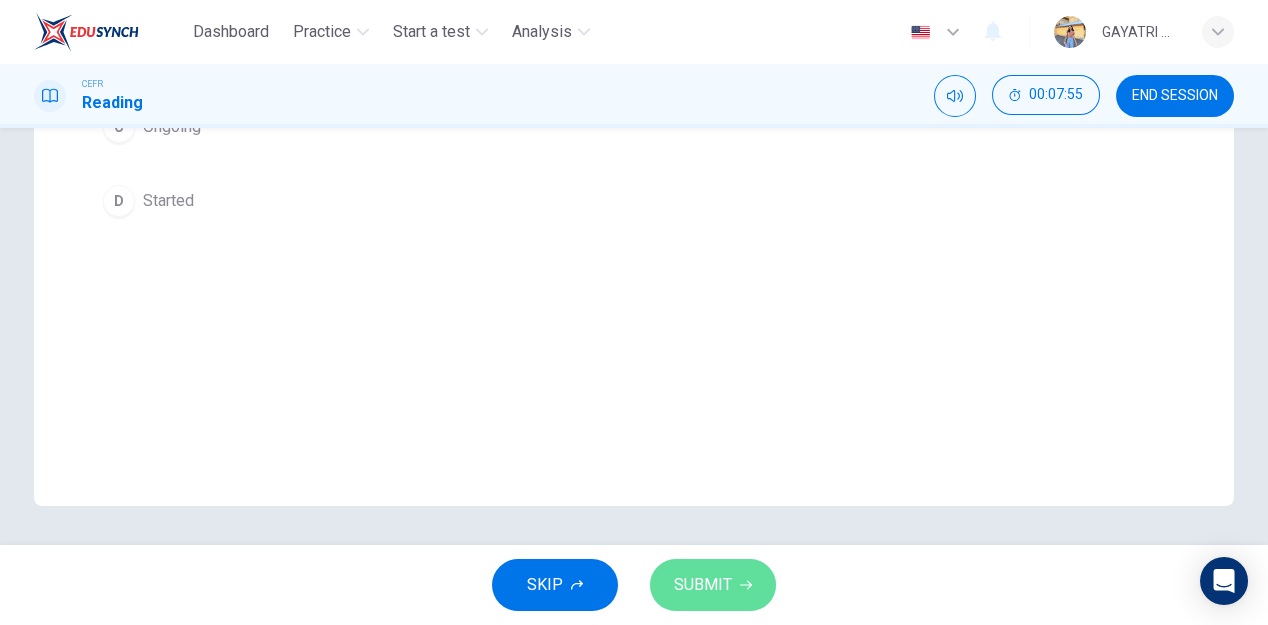 click on "SUBMIT" at bounding box center [713, 585] 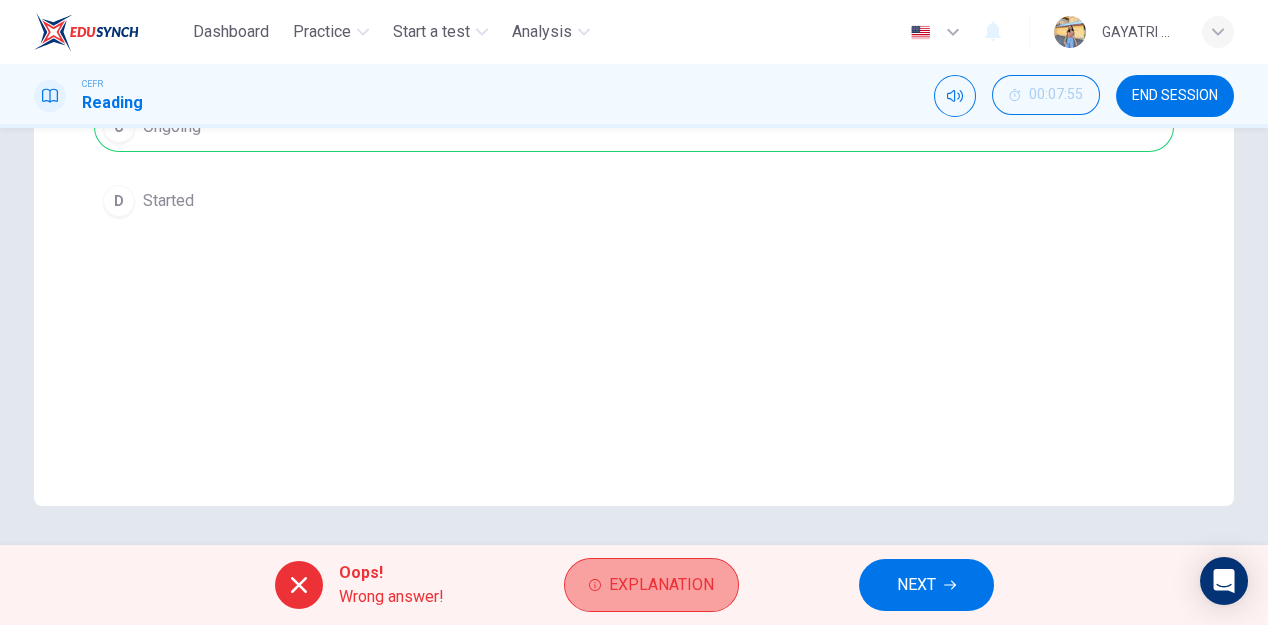 click on "Explanation" at bounding box center [661, 585] 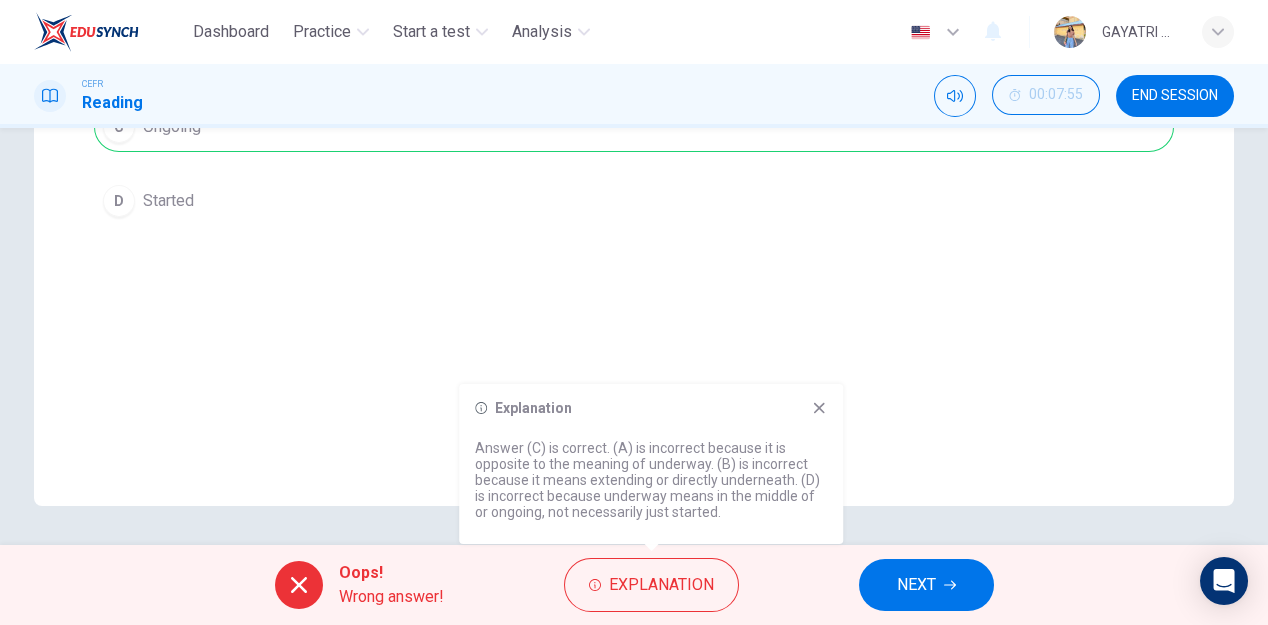 click 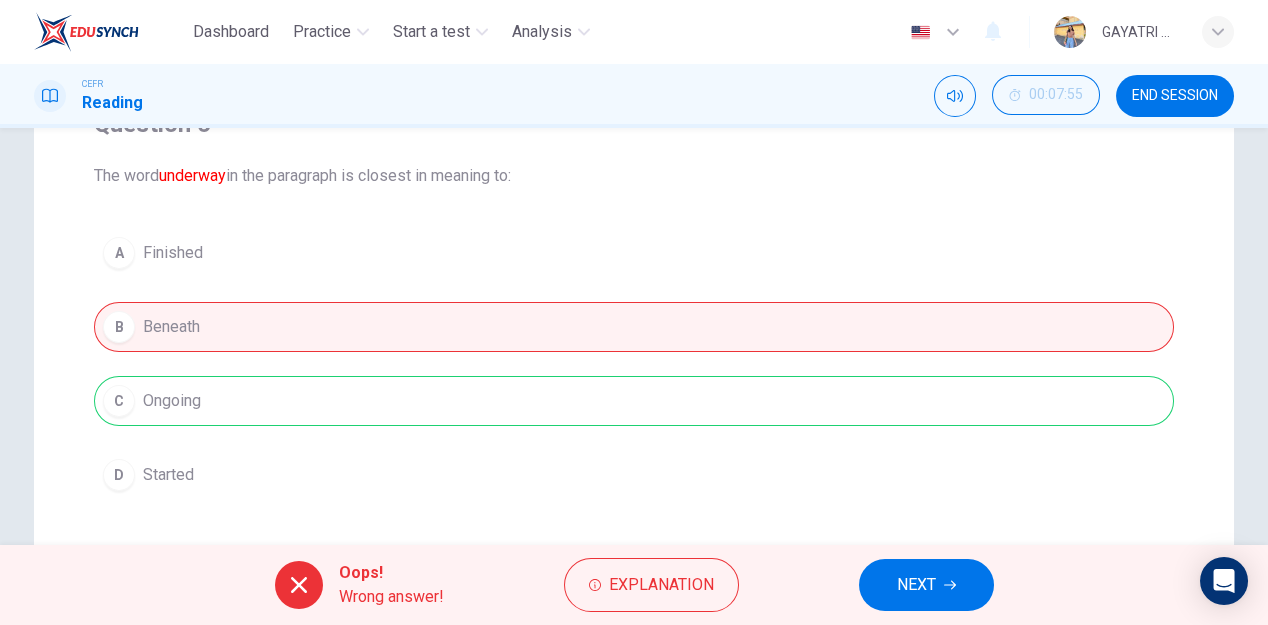 scroll, scrollTop: 191, scrollLeft: 0, axis: vertical 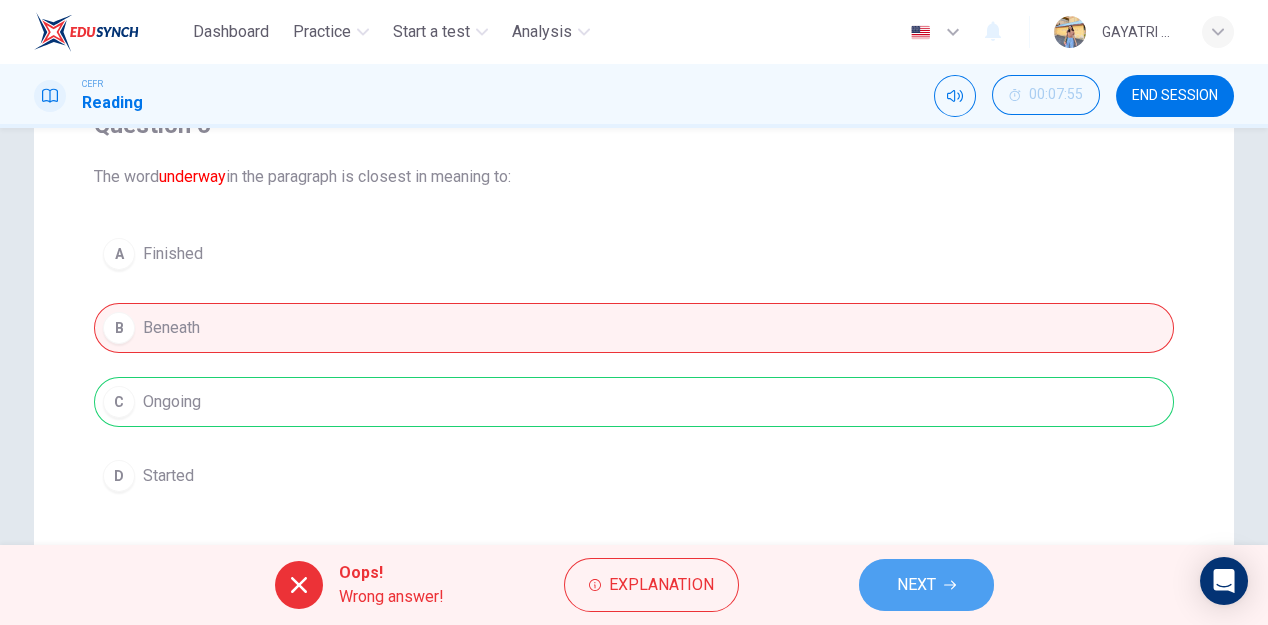 click on "NEXT" at bounding box center [926, 585] 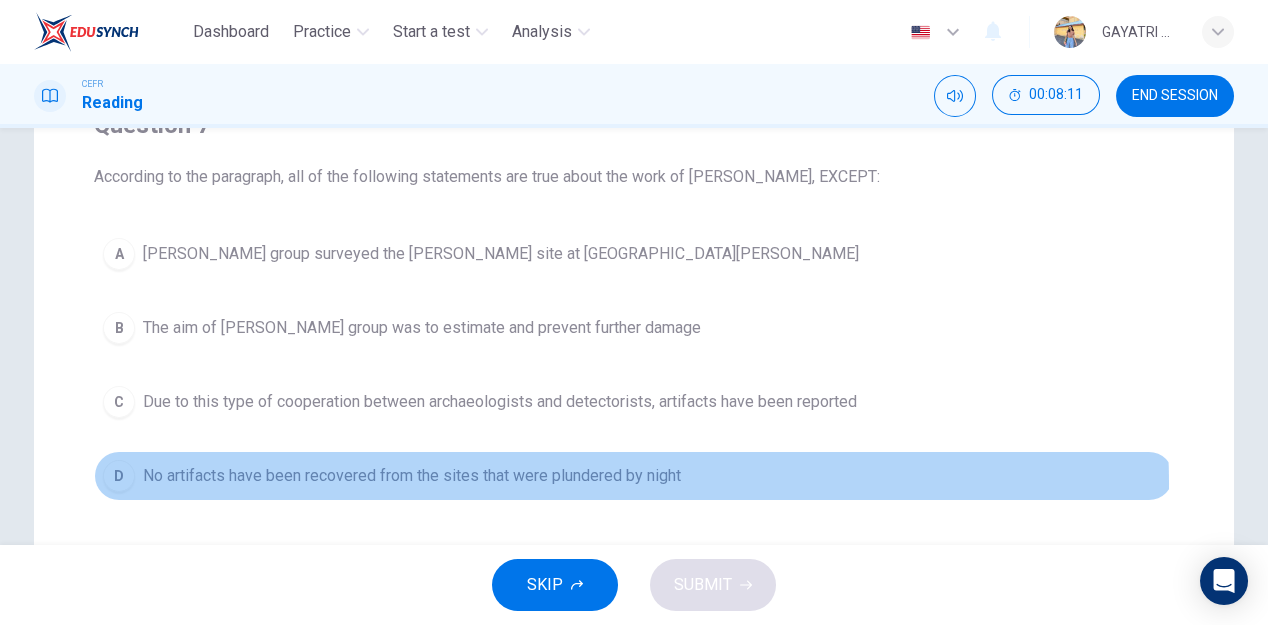click on "No artifacts have been recovered from the sites that were plundered by night" at bounding box center [412, 476] 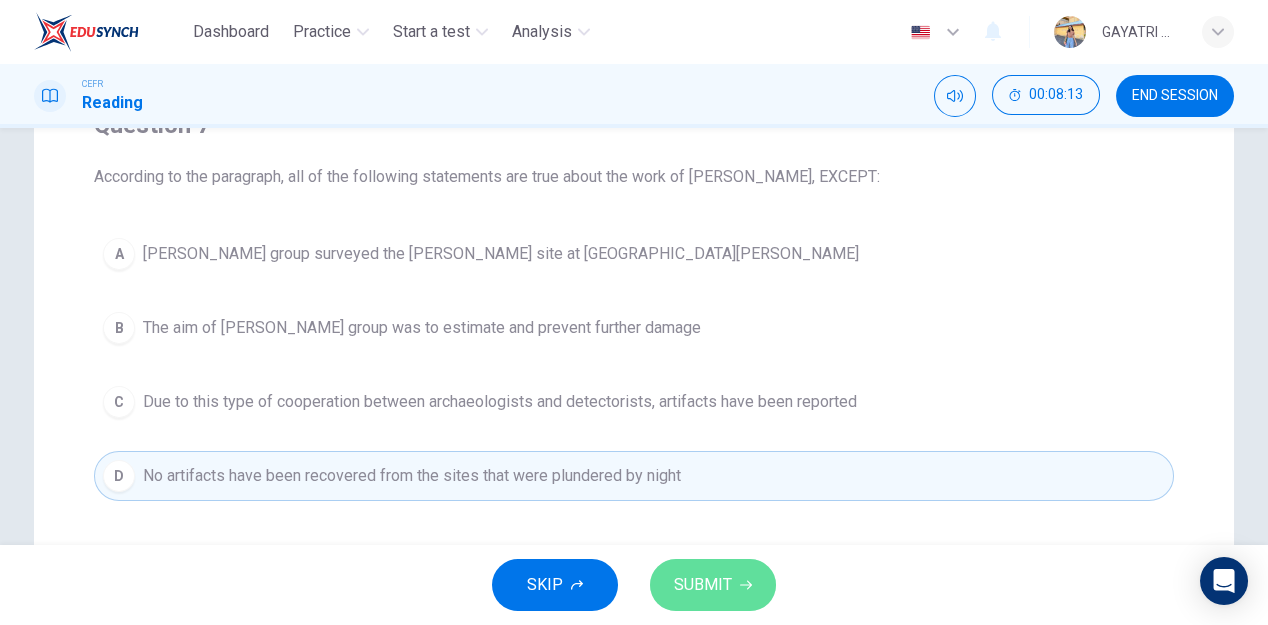 click on "SUBMIT" at bounding box center [703, 585] 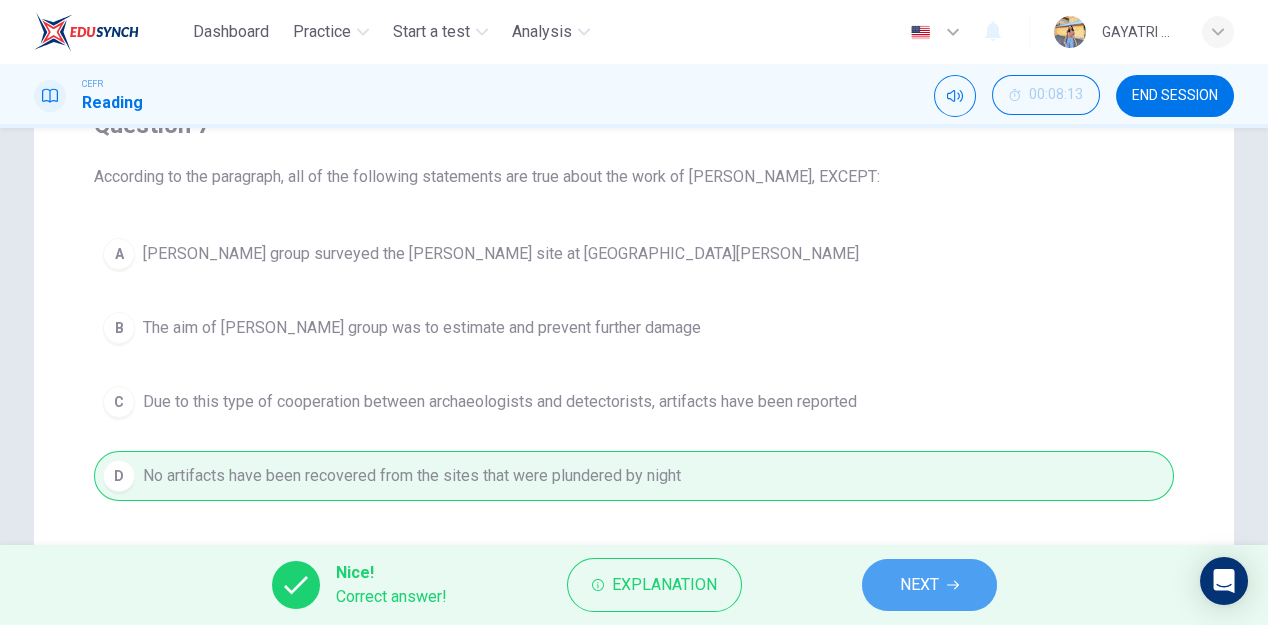 click on "NEXT" at bounding box center [919, 585] 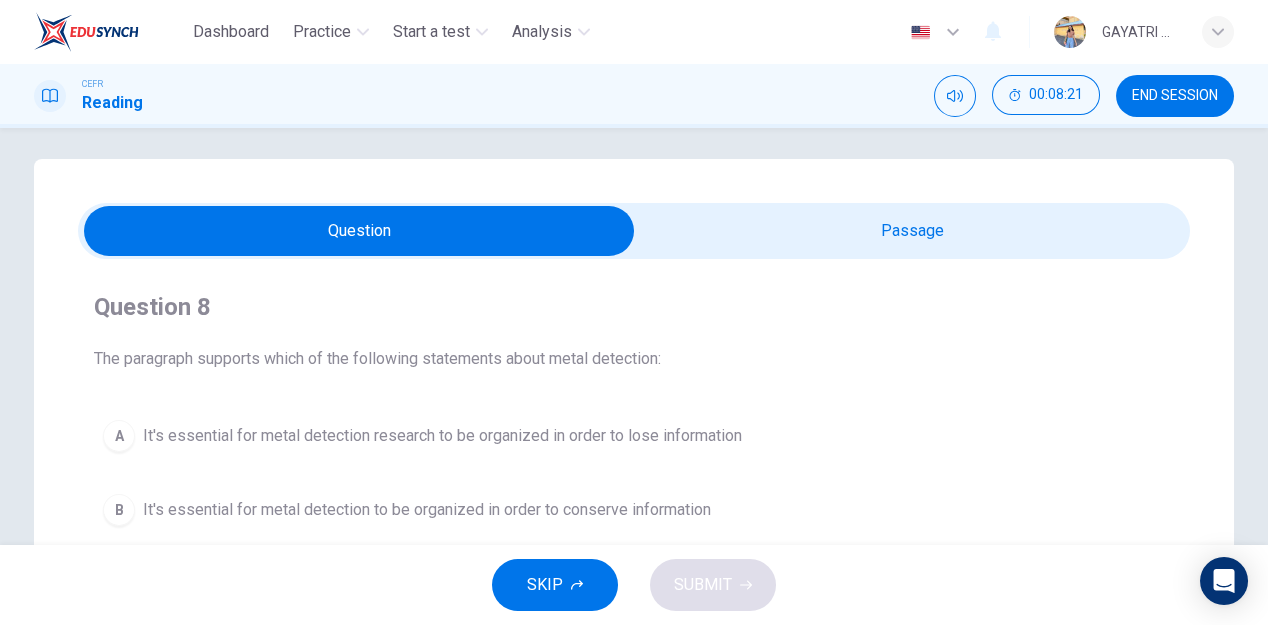 scroll, scrollTop: 0, scrollLeft: 0, axis: both 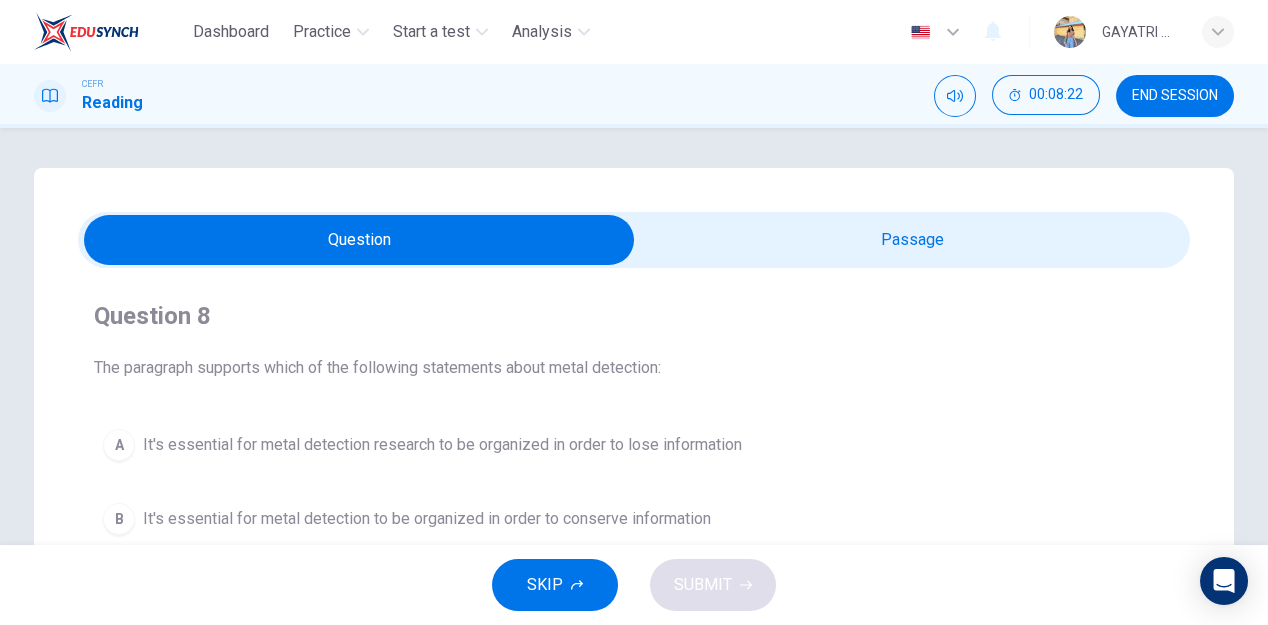click at bounding box center [359, 240] 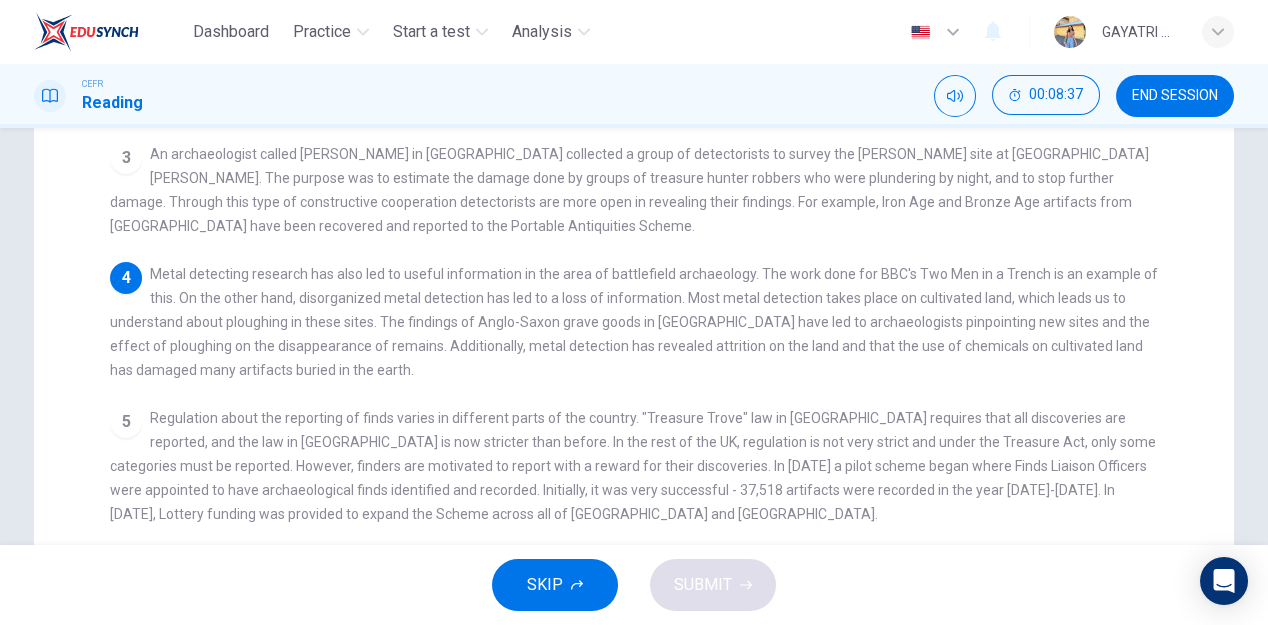 scroll, scrollTop: 0, scrollLeft: 0, axis: both 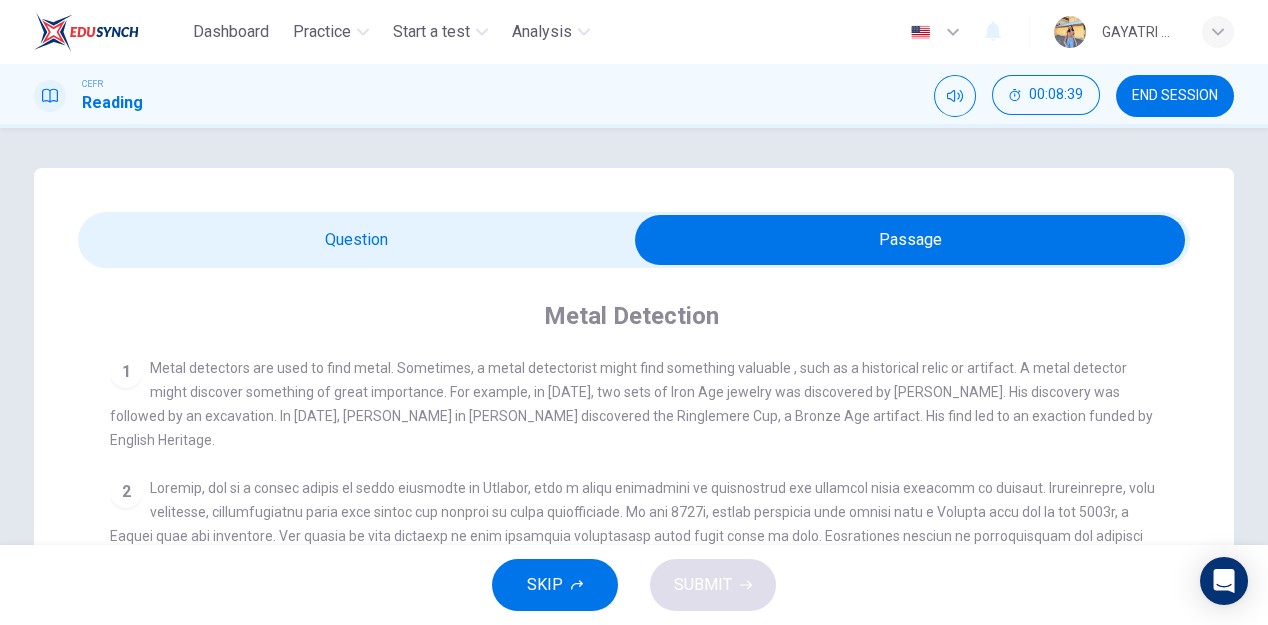 click at bounding box center (910, 240) 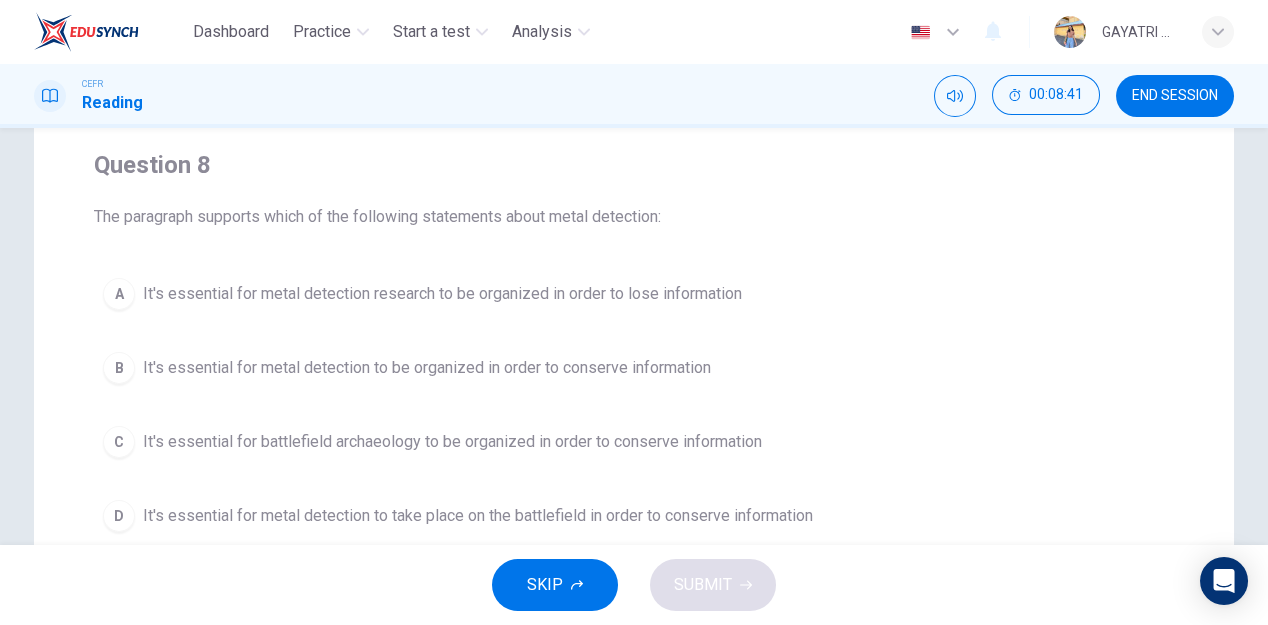 scroll, scrollTop: 152, scrollLeft: 0, axis: vertical 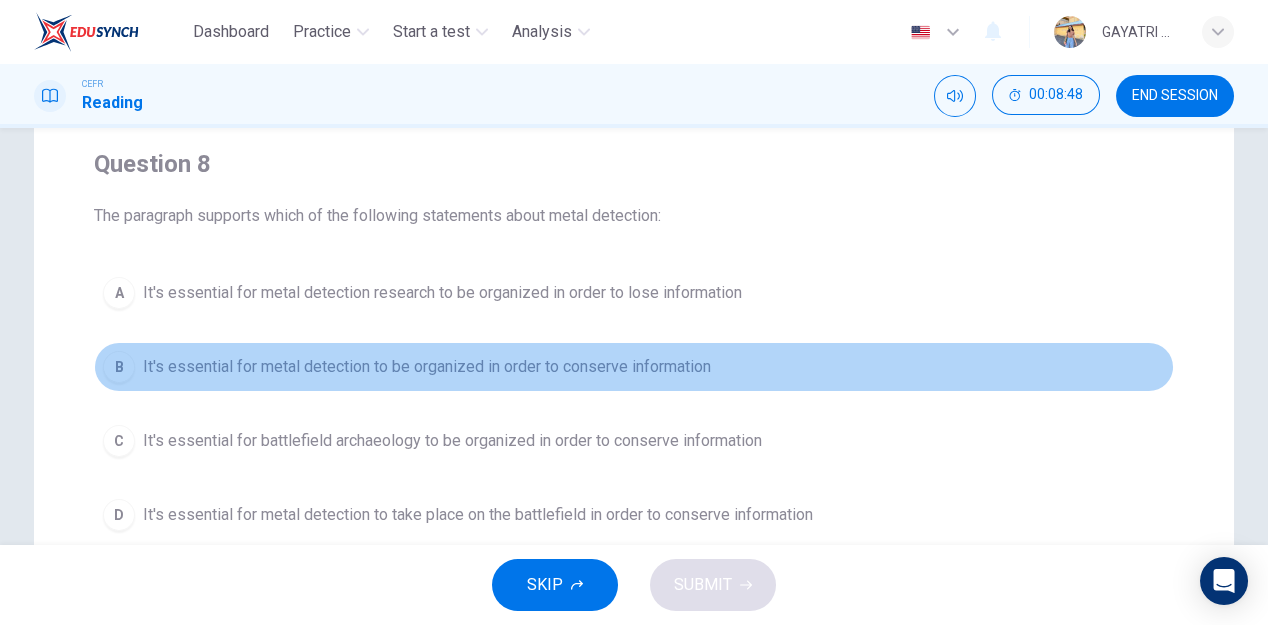 click on "B It's essential for metal detection to be organized in order to conserve information" at bounding box center [634, 367] 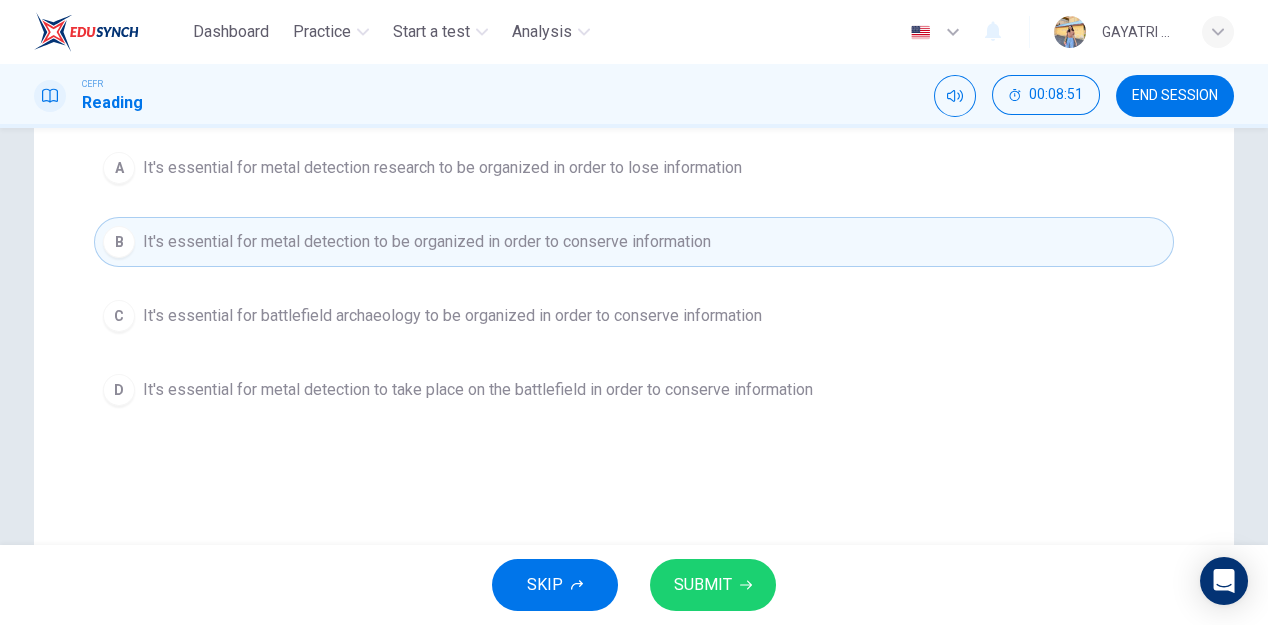 scroll, scrollTop: 278, scrollLeft: 0, axis: vertical 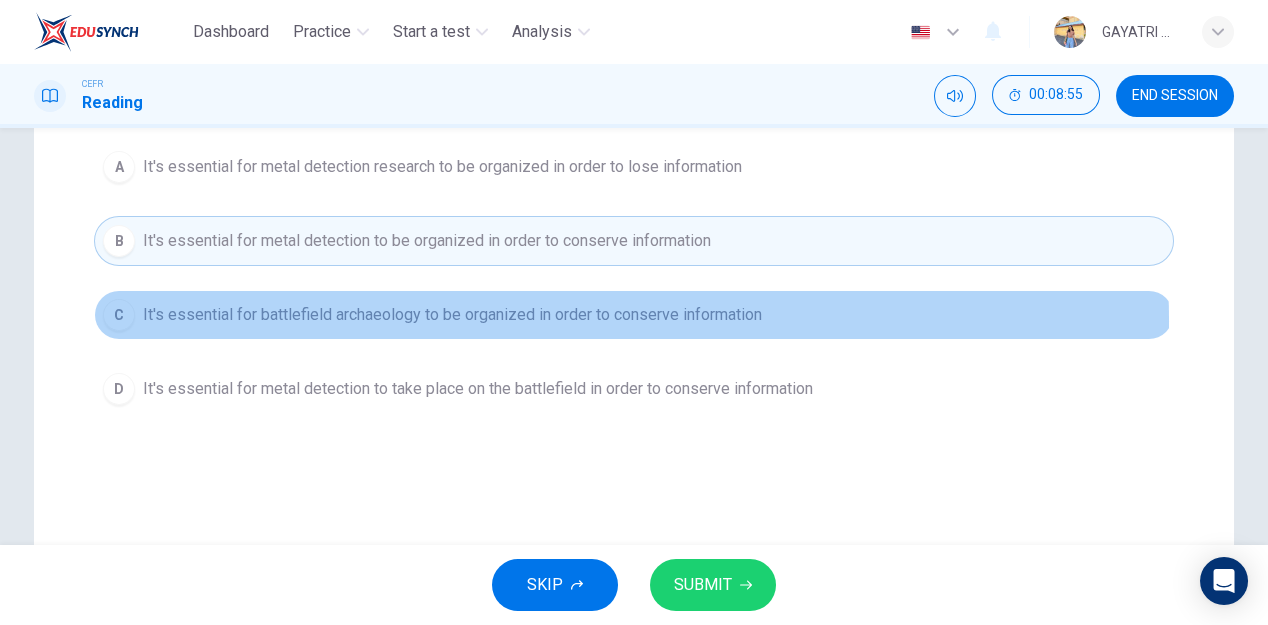 click on "It's essential for battlefield archaeology to be organized in order to conserve information" at bounding box center [452, 315] 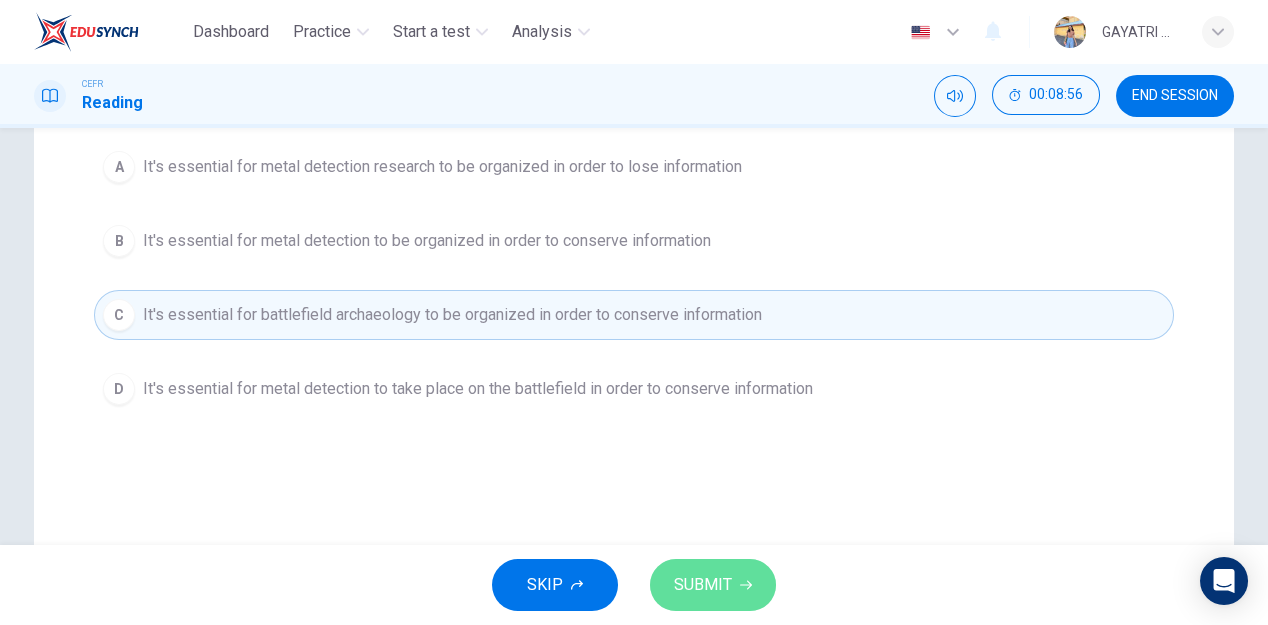 click on "SUBMIT" at bounding box center (703, 585) 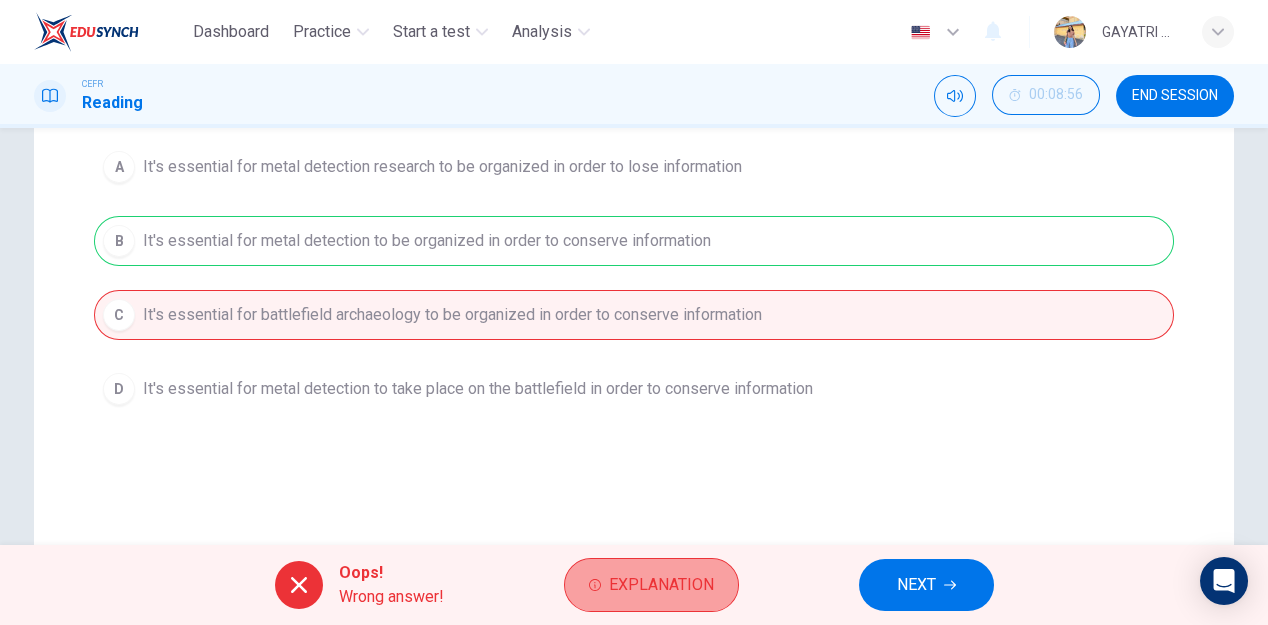 click on "Explanation" at bounding box center (661, 585) 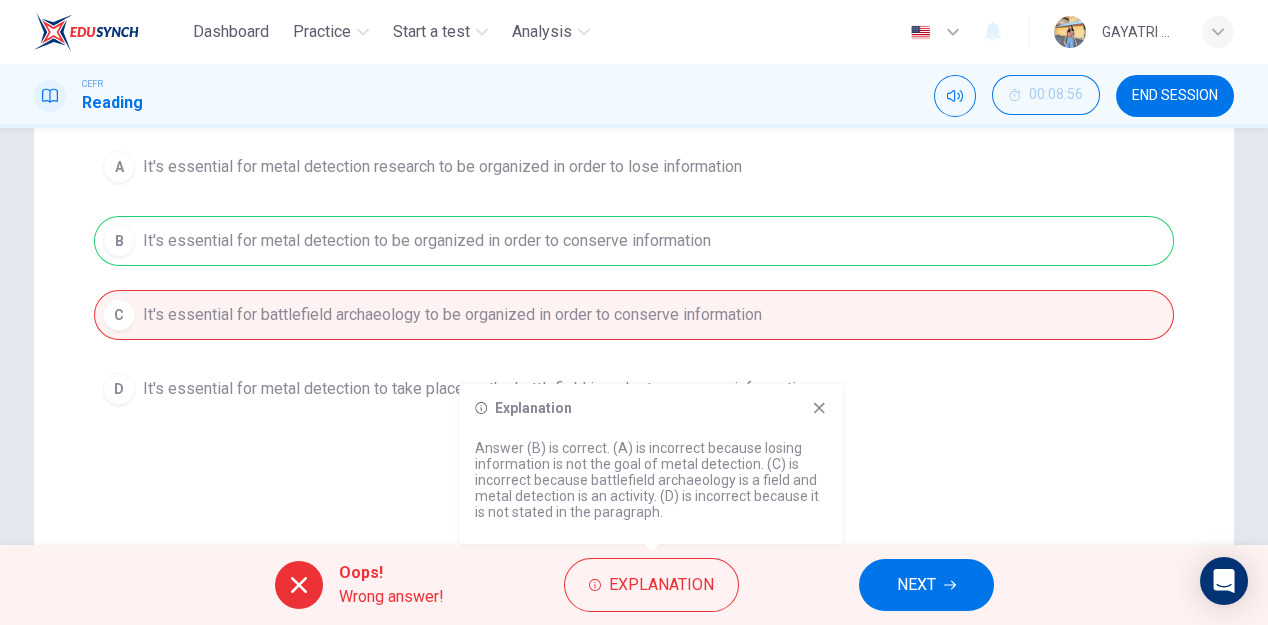 click 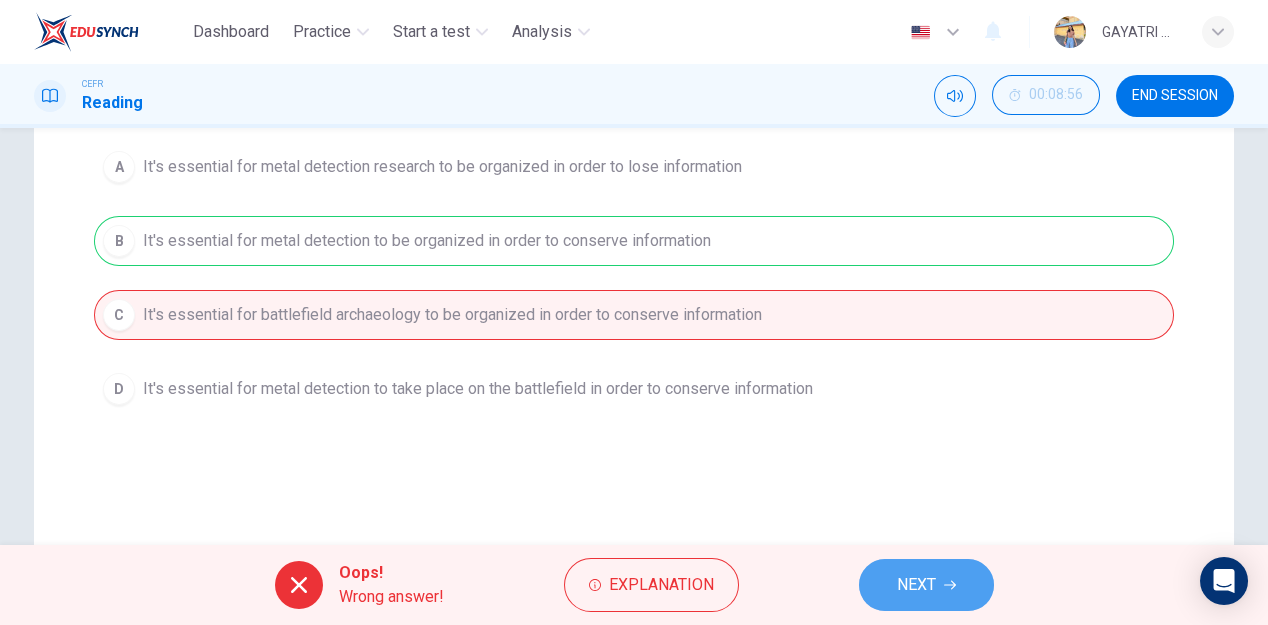 click on "NEXT" at bounding box center [926, 585] 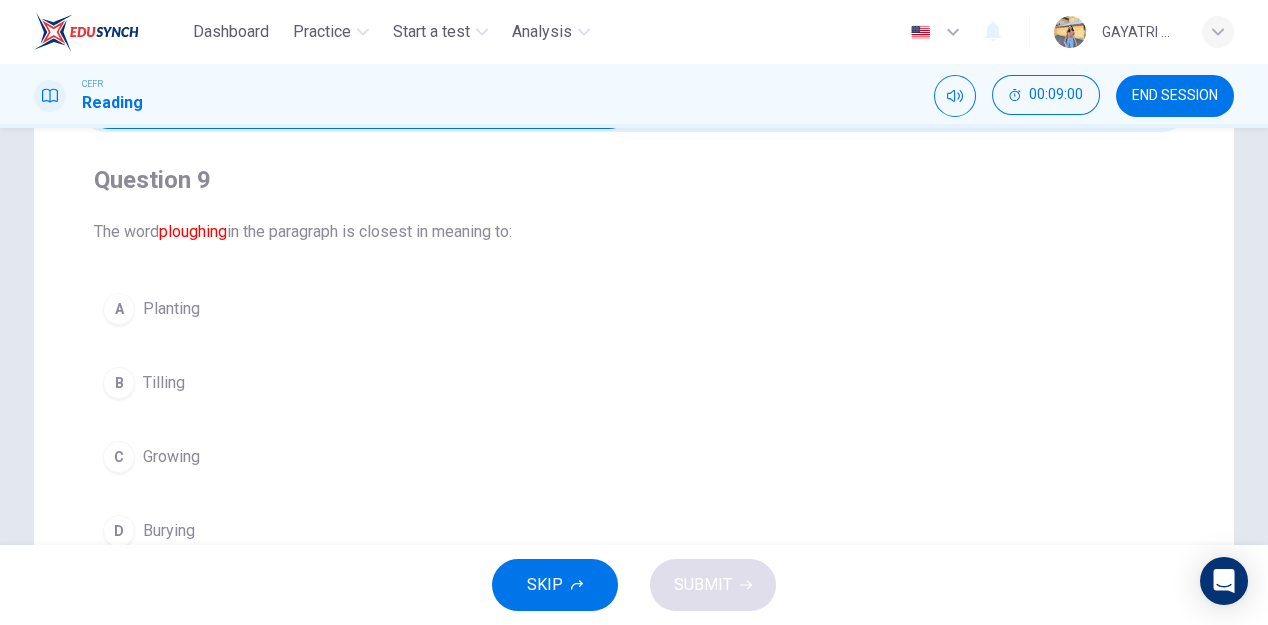scroll, scrollTop: 48, scrollLeft: 0, axis: vertical 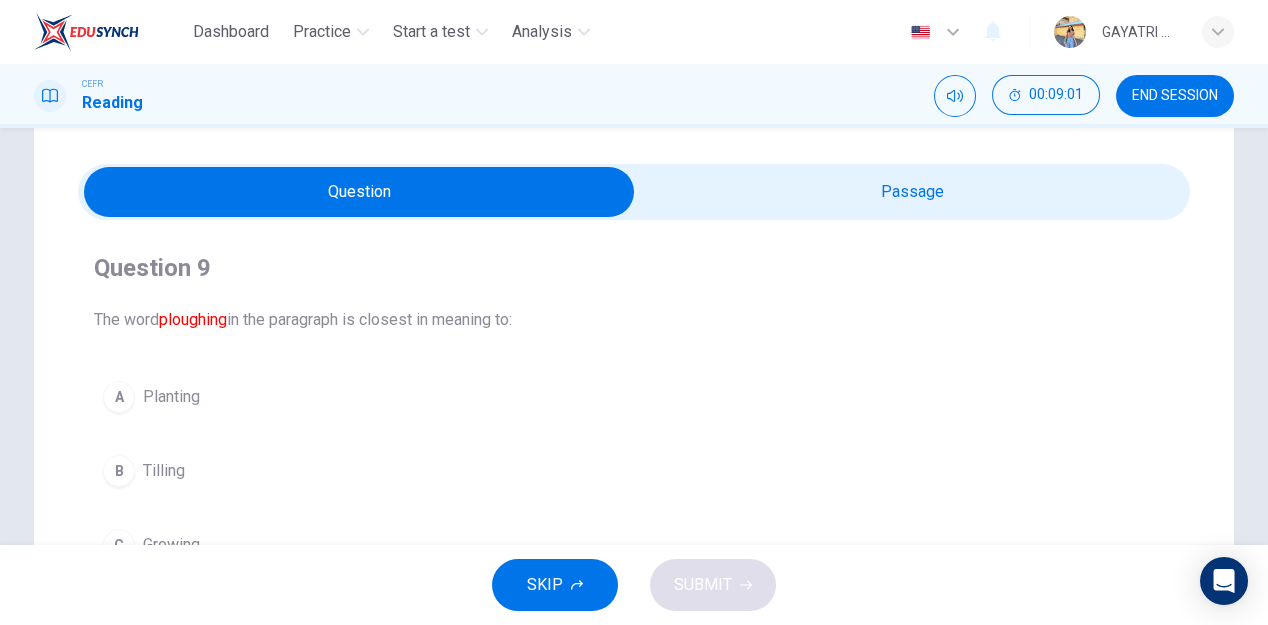 click at bounding box center [359, 192] 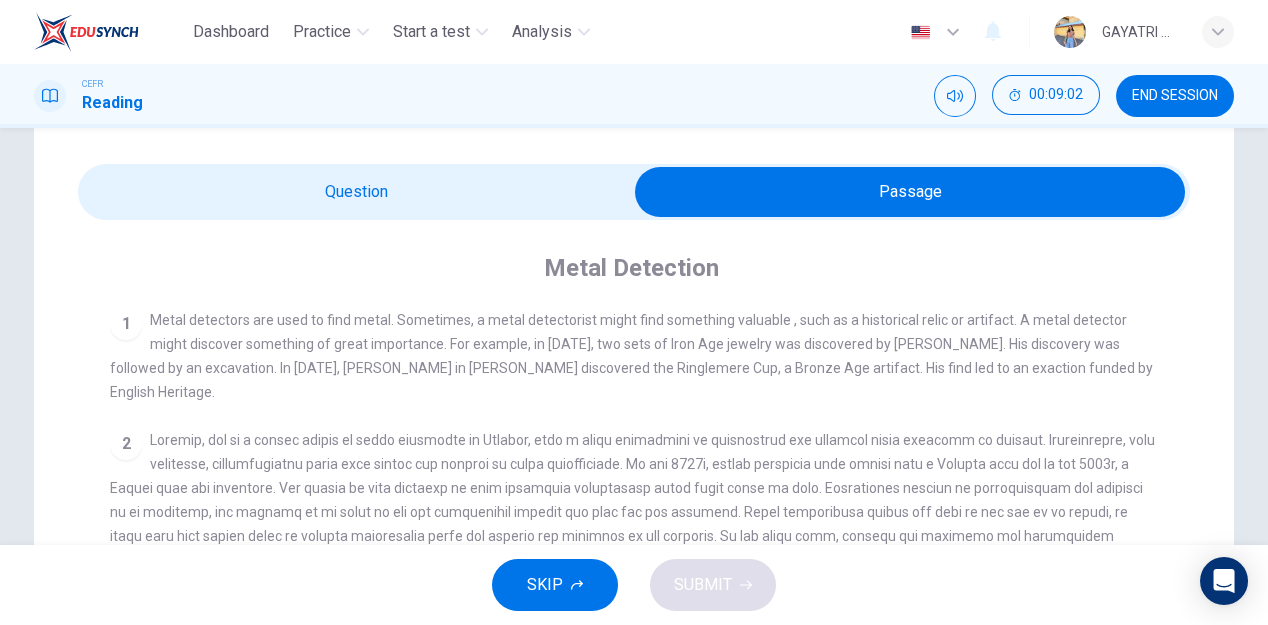 scroll, scrollTop: 176, scrollLeft: 0, axis: vertical 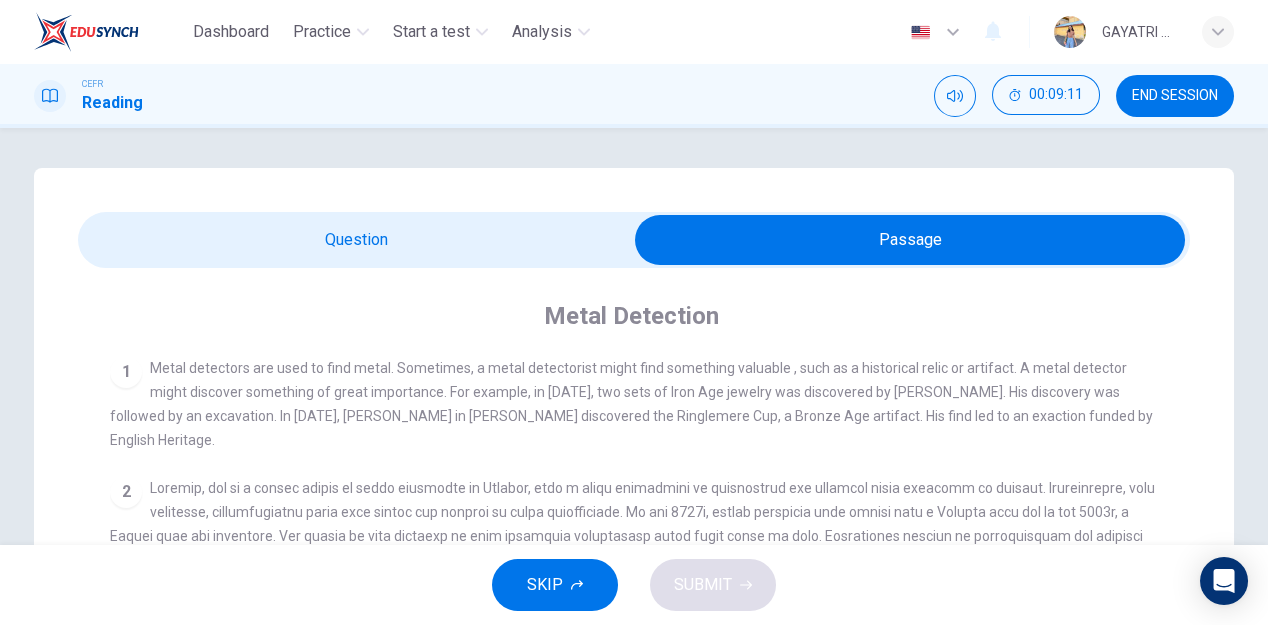 click at bounding box center (910, 240) 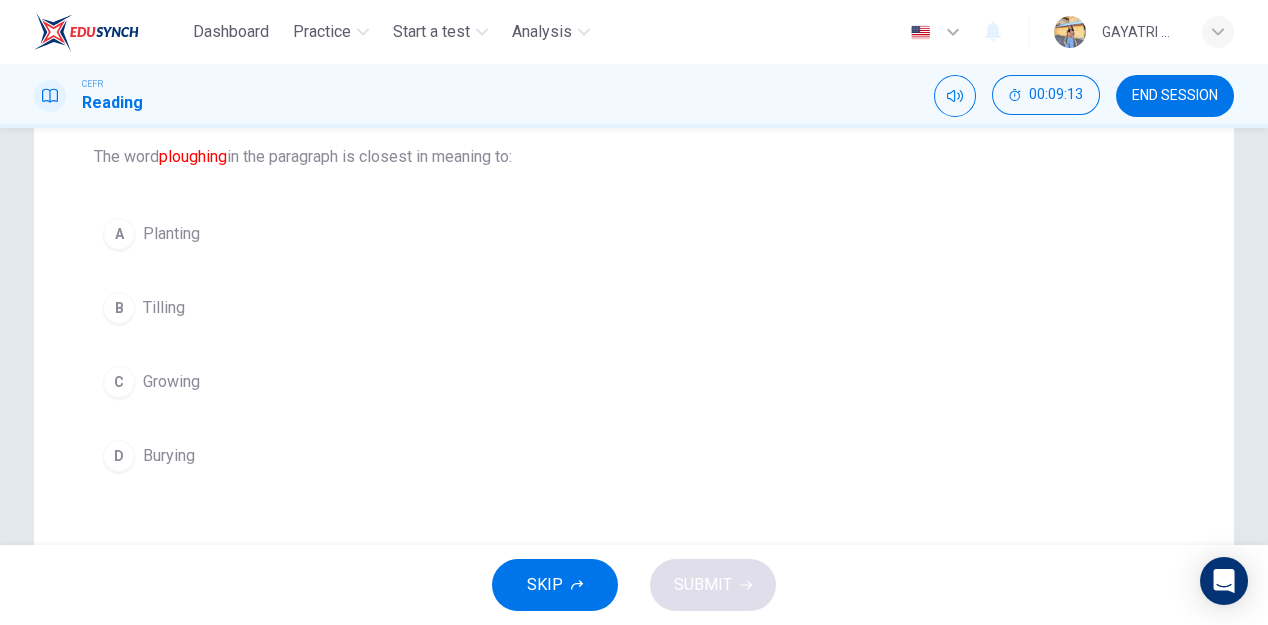 scroll, scrollTop: 211, scrollLeft: 0, axis: vertical 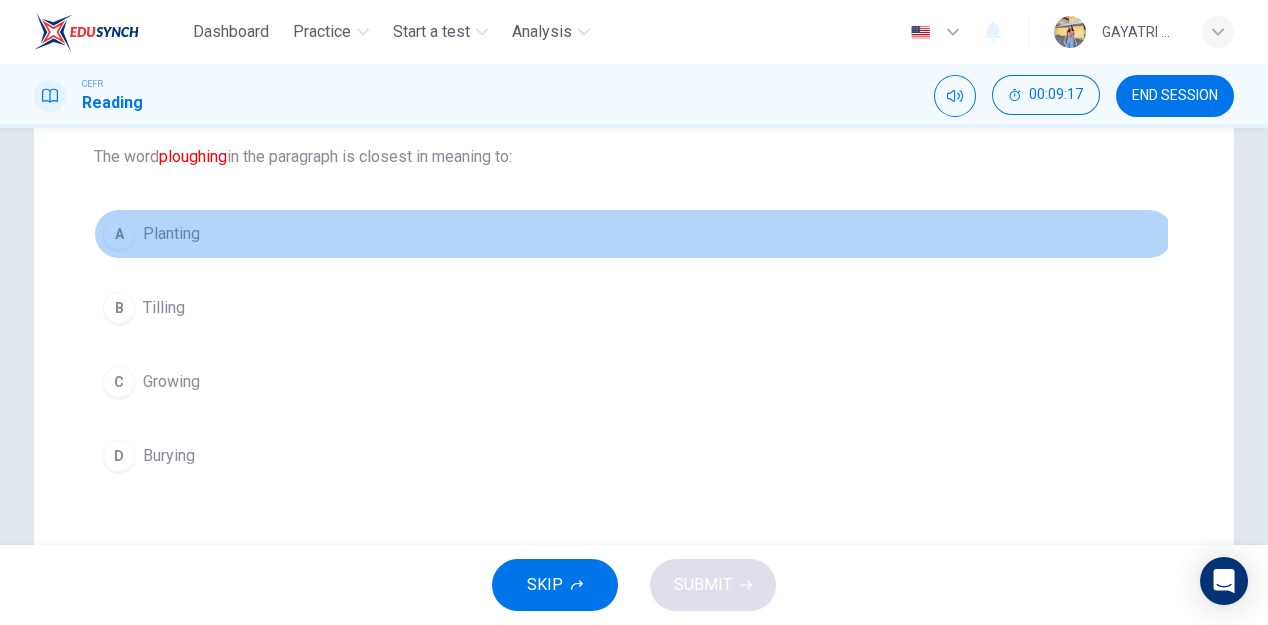 click on "A Planting" at bounding box center [634, 234] 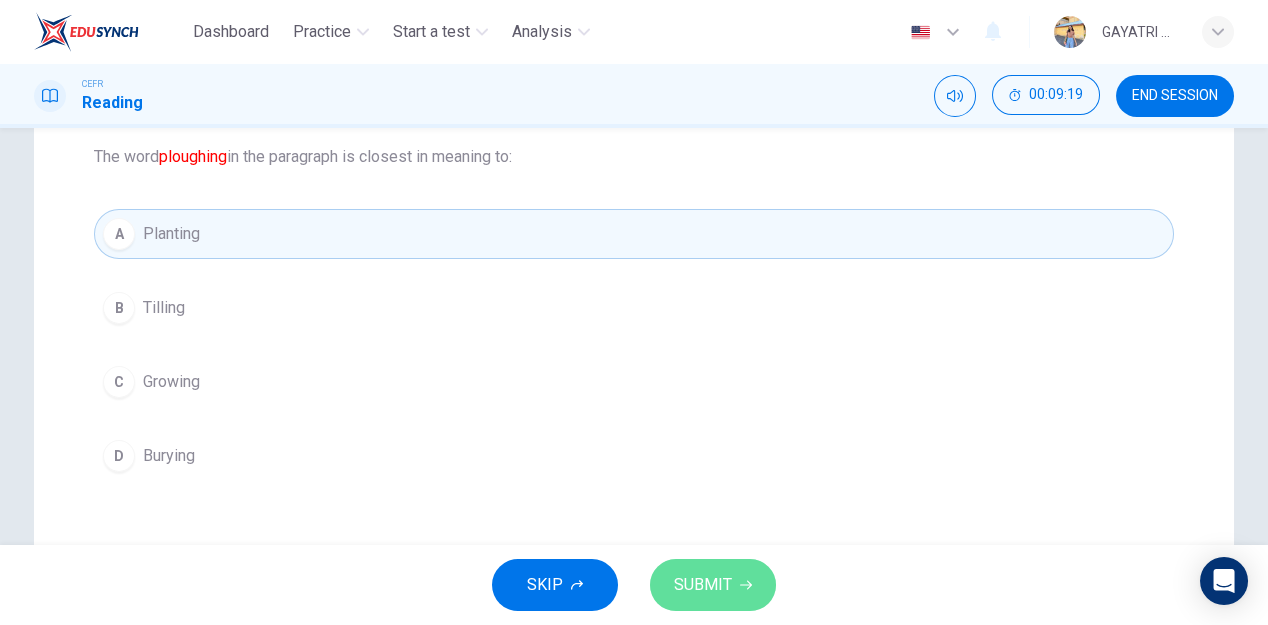 click on "SUBMIT" at bounding box center (713, 585) 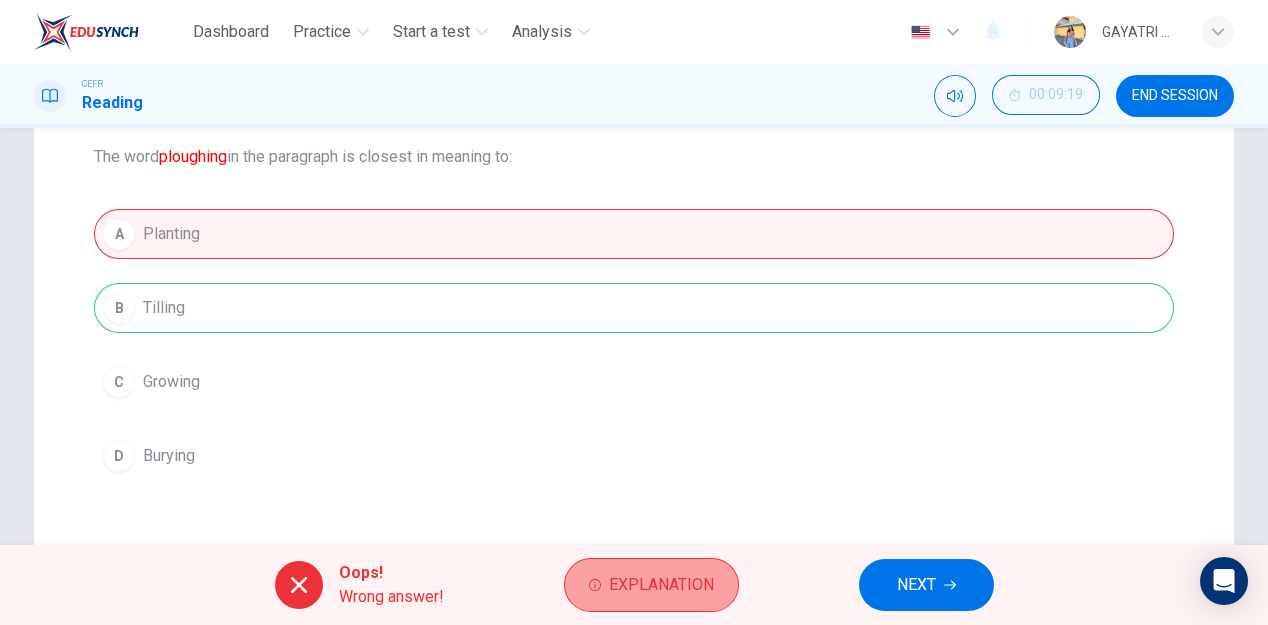 click on "Explanation" at bounding box center (661, 585) 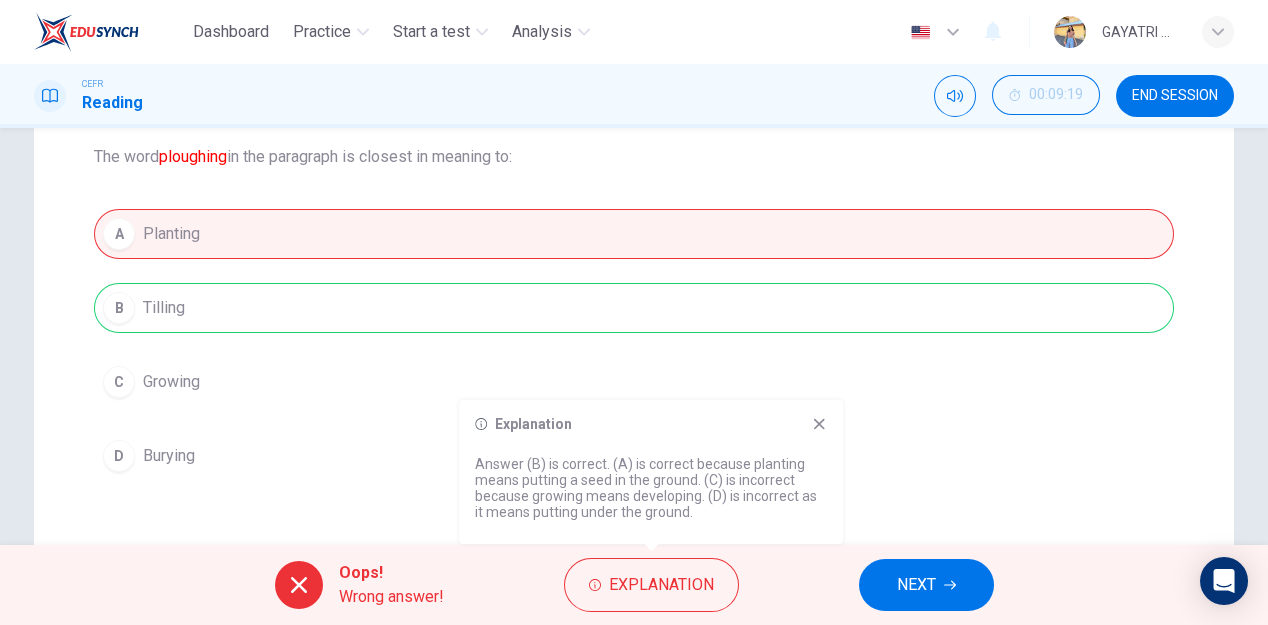 click on "NEXT" at bounding box center (926, 585) 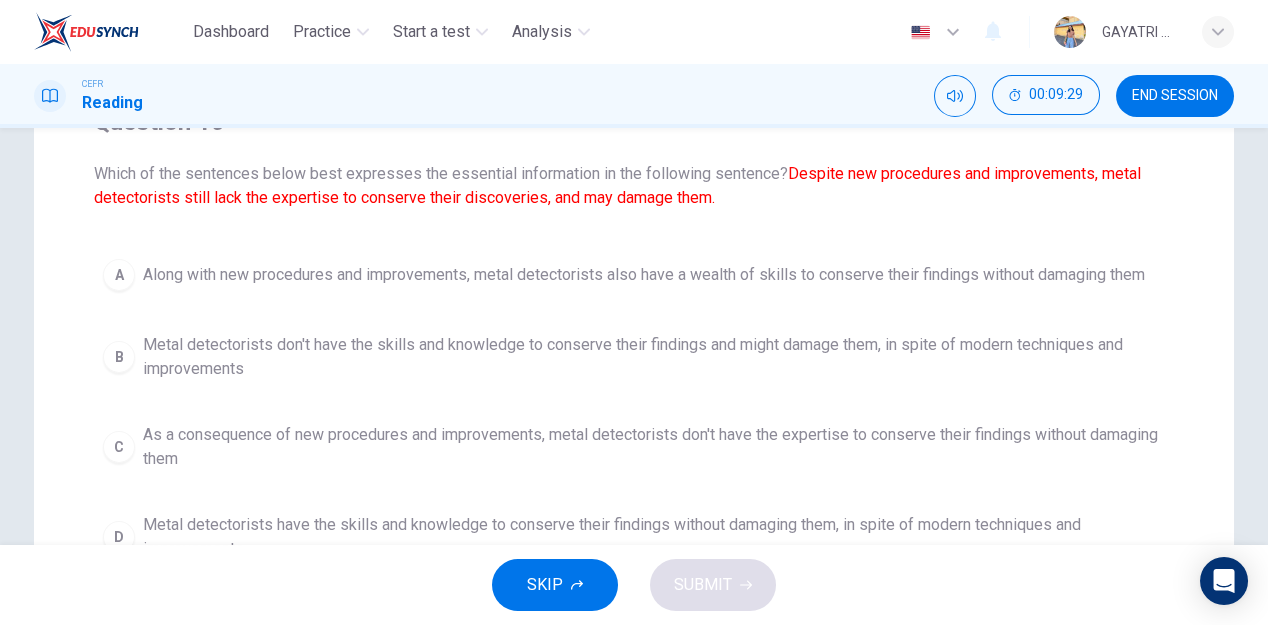 scroll, scrollTop: 196, scrollLeft: 0, axis: vertical 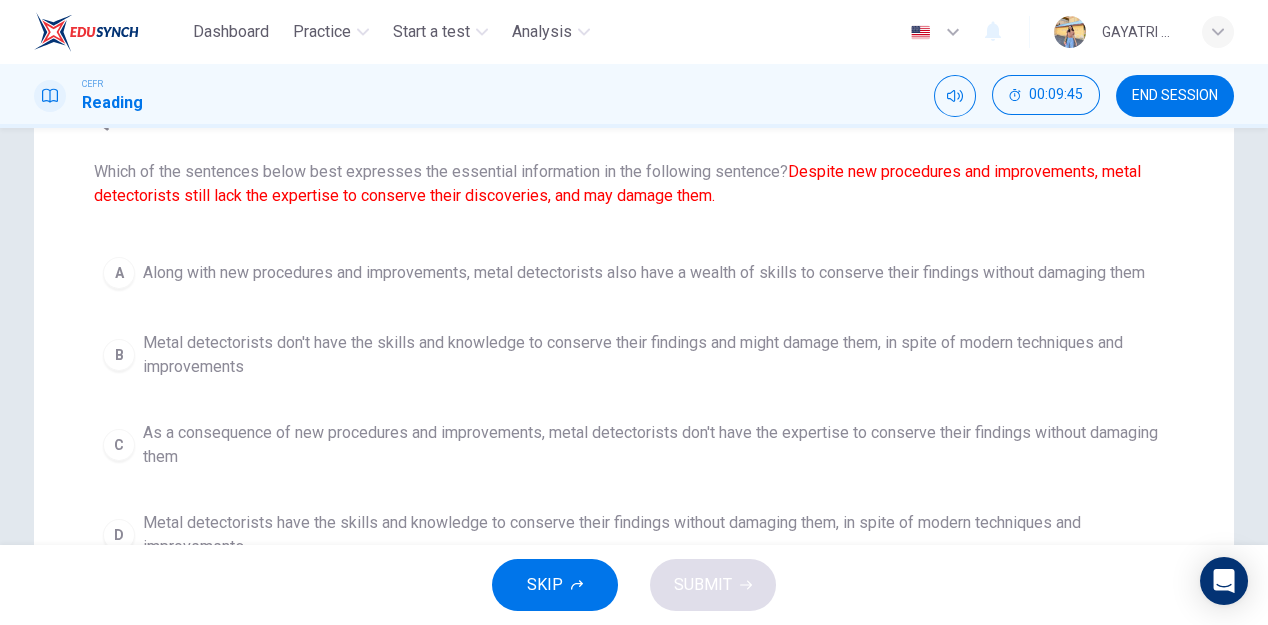 click on "Metal detectorists don't have the skills and knowledge to conserve their findings and might damage them, in spite of modern techniques and improvements" at bounding box center (654, 355) 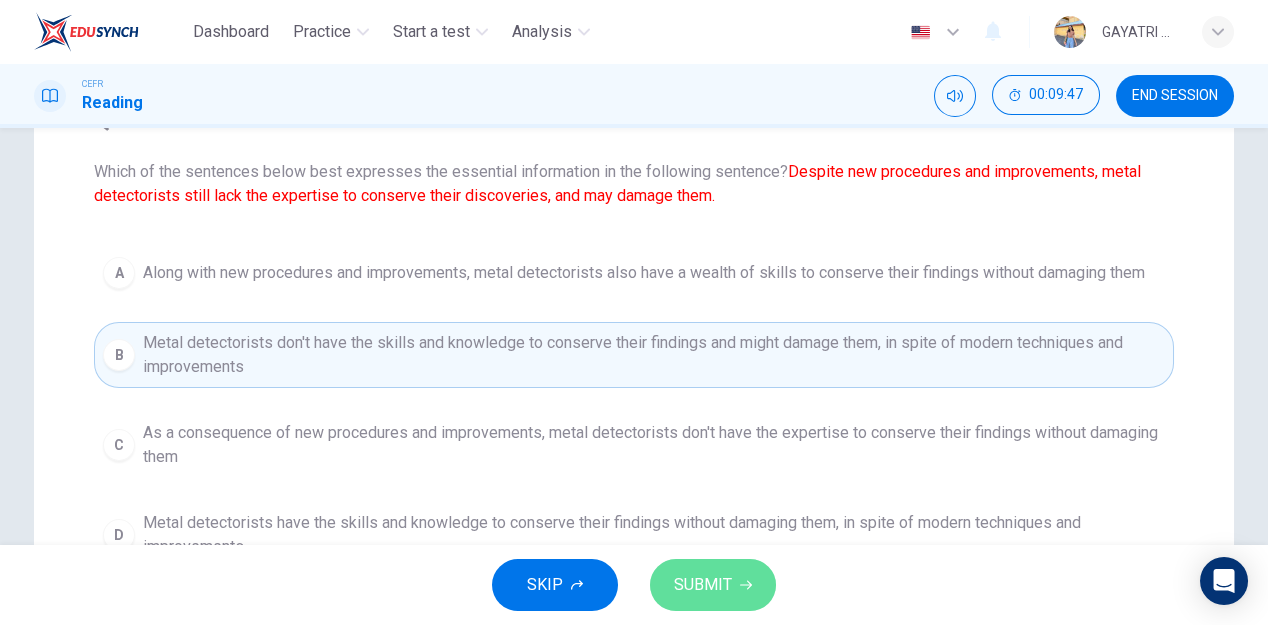click 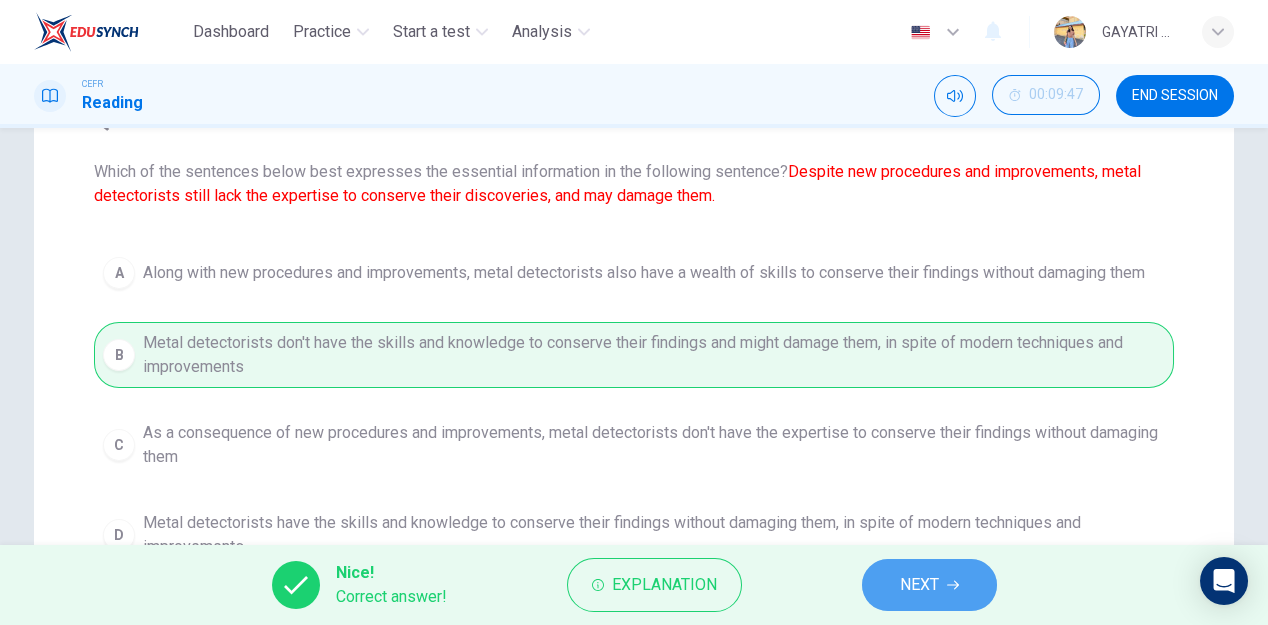 click on "NEXT" at bounding box center [919, 585] 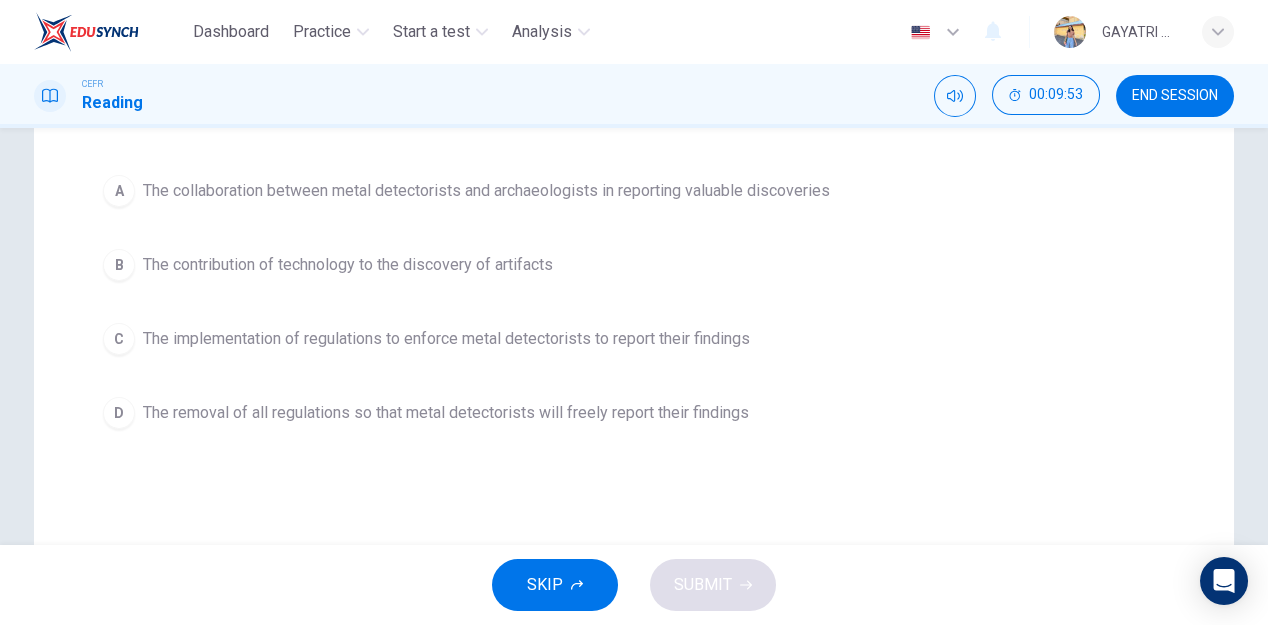 scroll, scrollTop: 255, scrollLeft: 0, axis: vertical 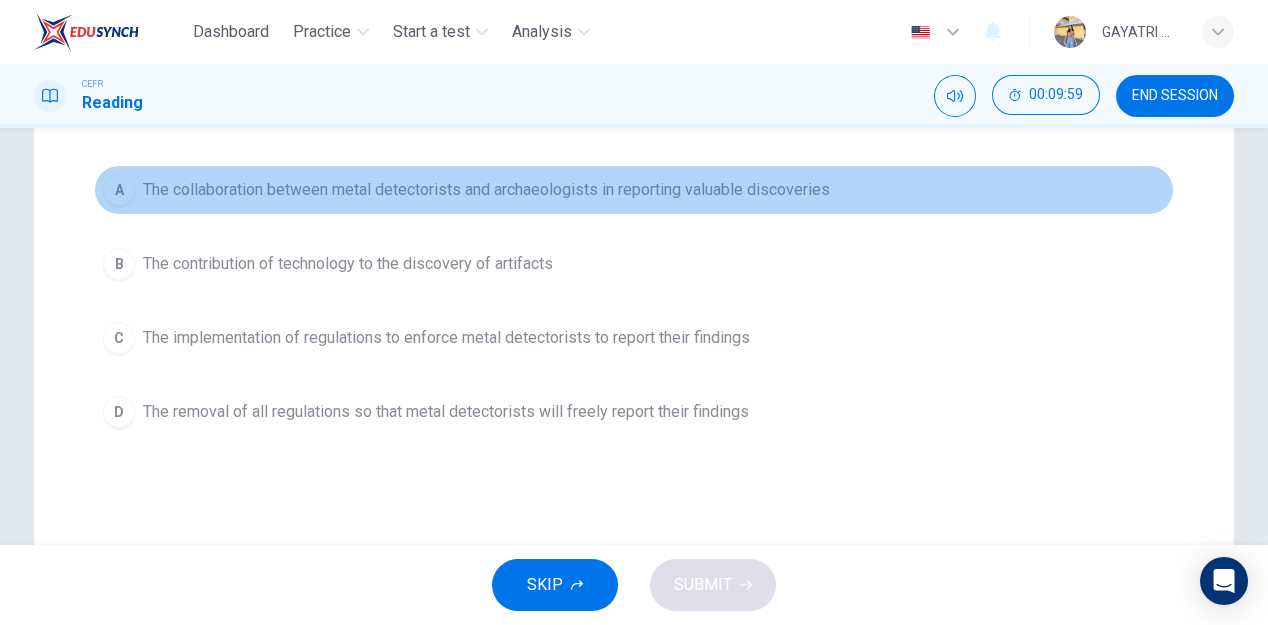 click on "The collaboration between metal detectorists and archaeologists in reporting valuable discoveries" at bounding box center [486, 190] 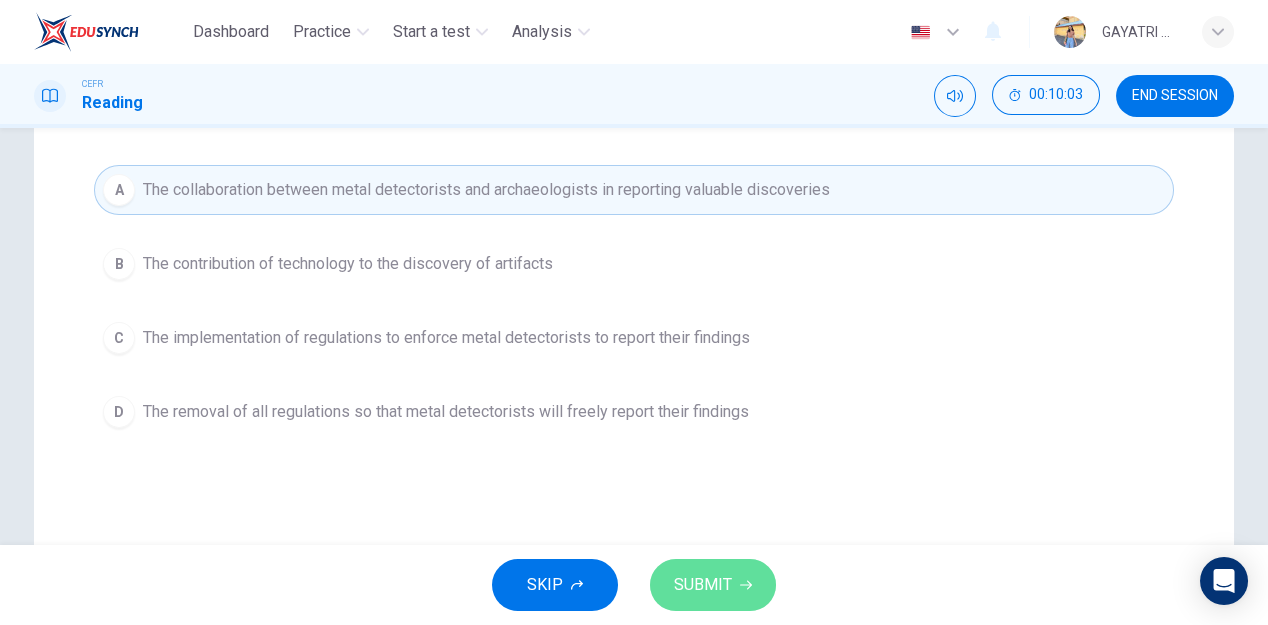 click on "SUBMIT" at bounding box center [713, 585] 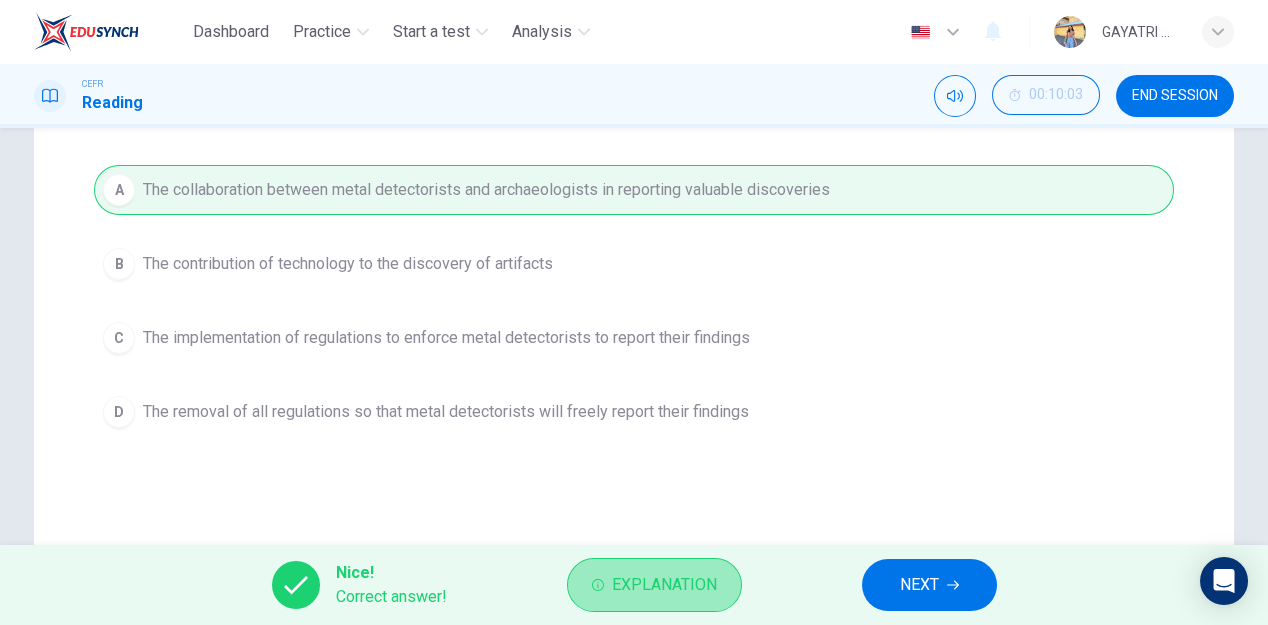 click on "Explanation" at bounding box center [664, 585] 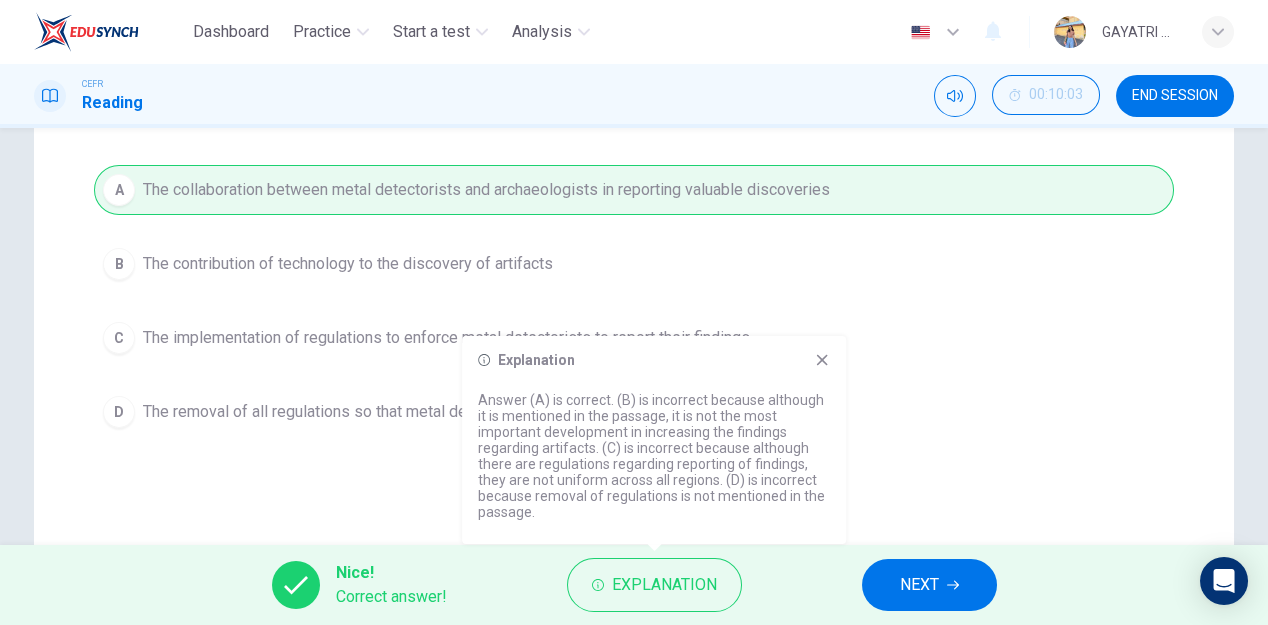 click 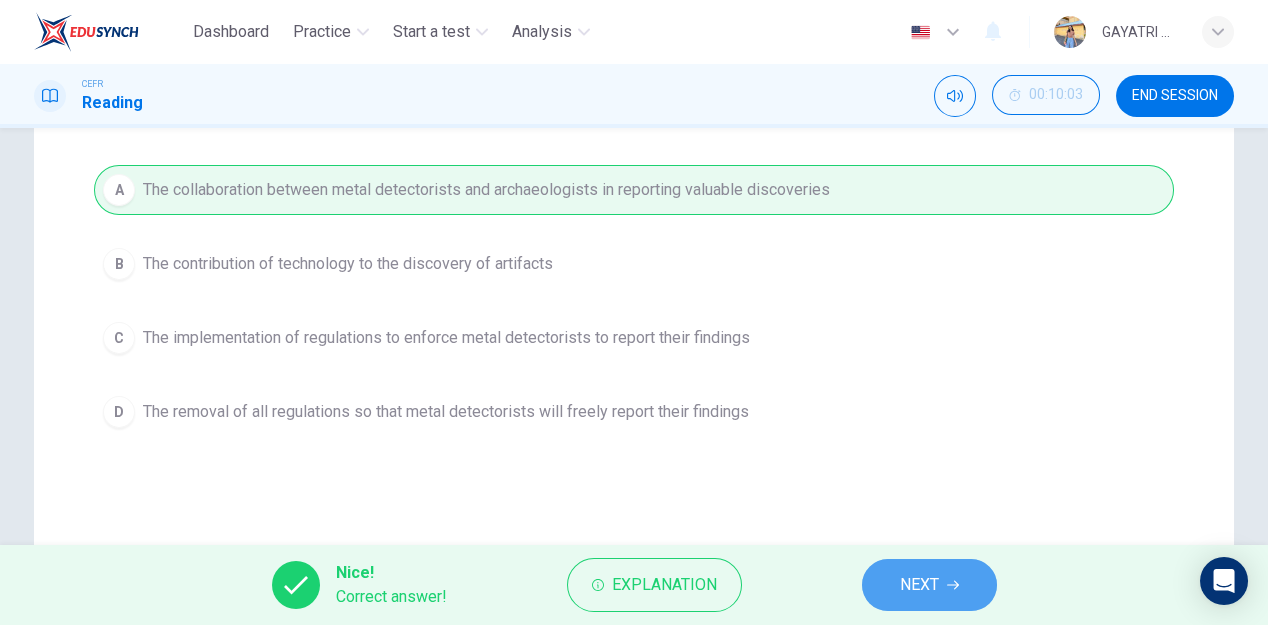 click on "NEXT" at bounding box center [919, 585] 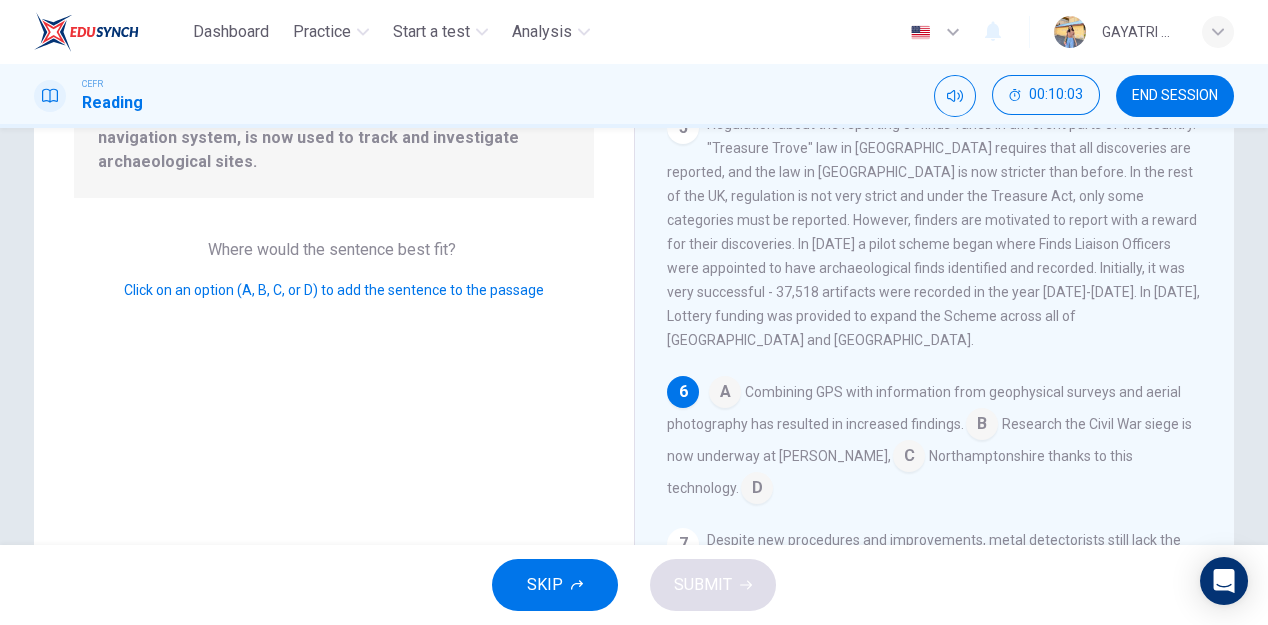 scroll, scrollTop: 994, scrollLeft: 0, axis: vertical 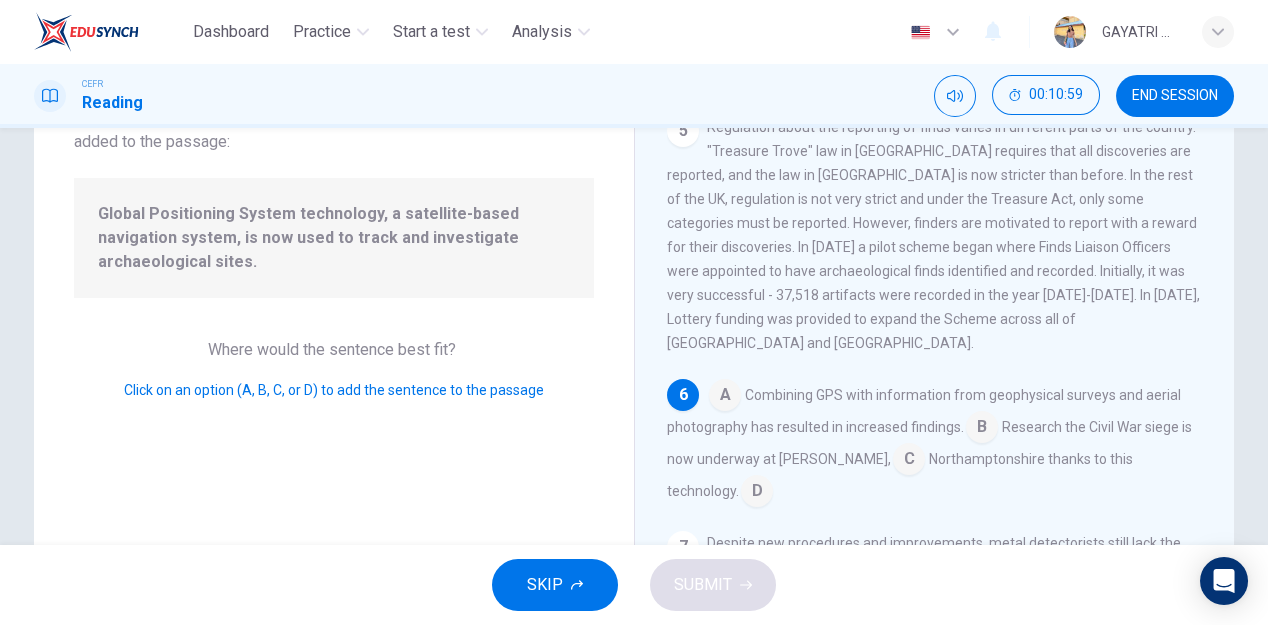 click at bounding box center (725, 397) 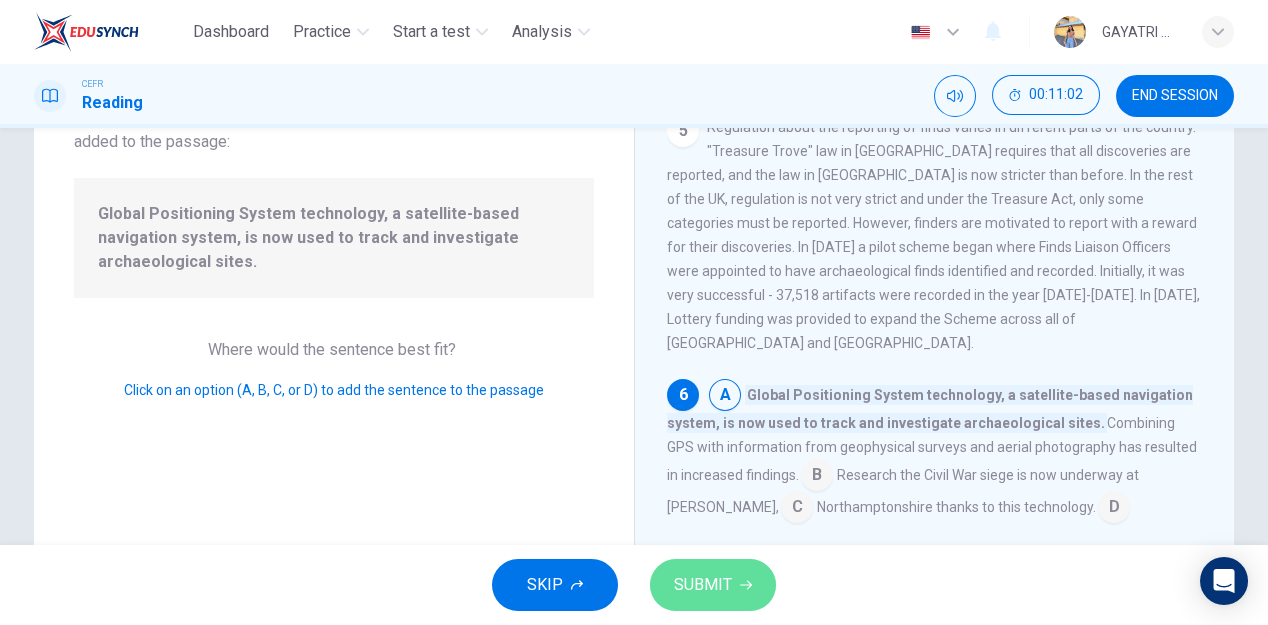 click on "SUBMIT" at bounding box center [703, 585] 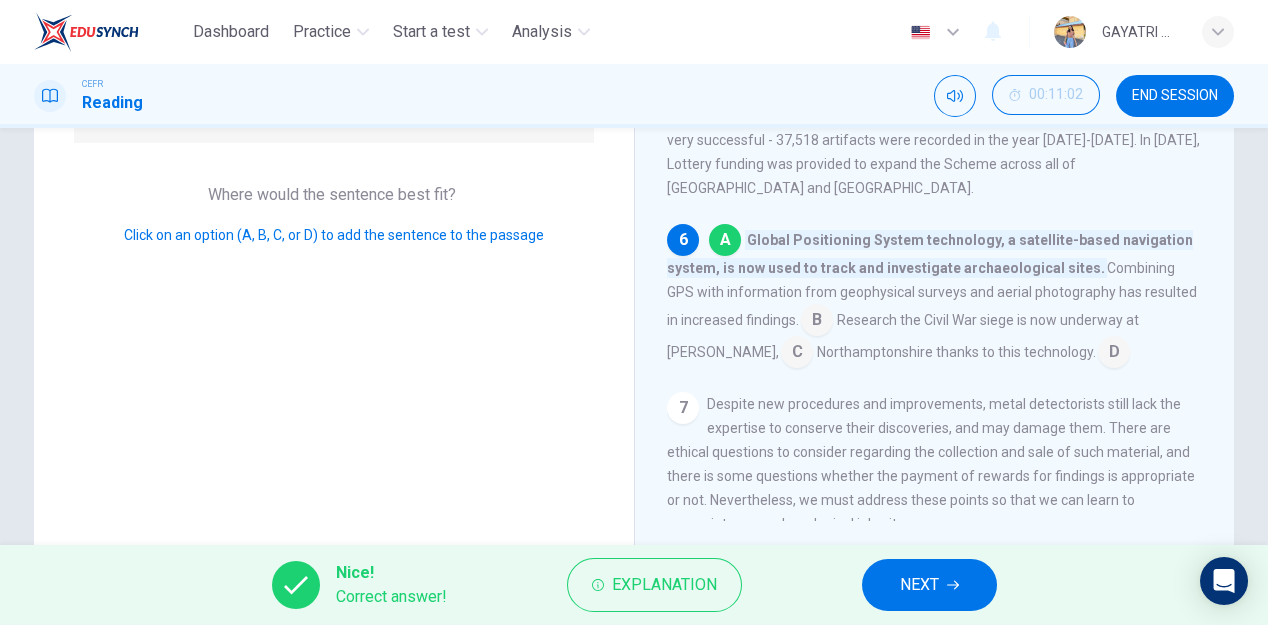 scroll, scrollTop: 336, scrollLeft: 0, axis: vertical 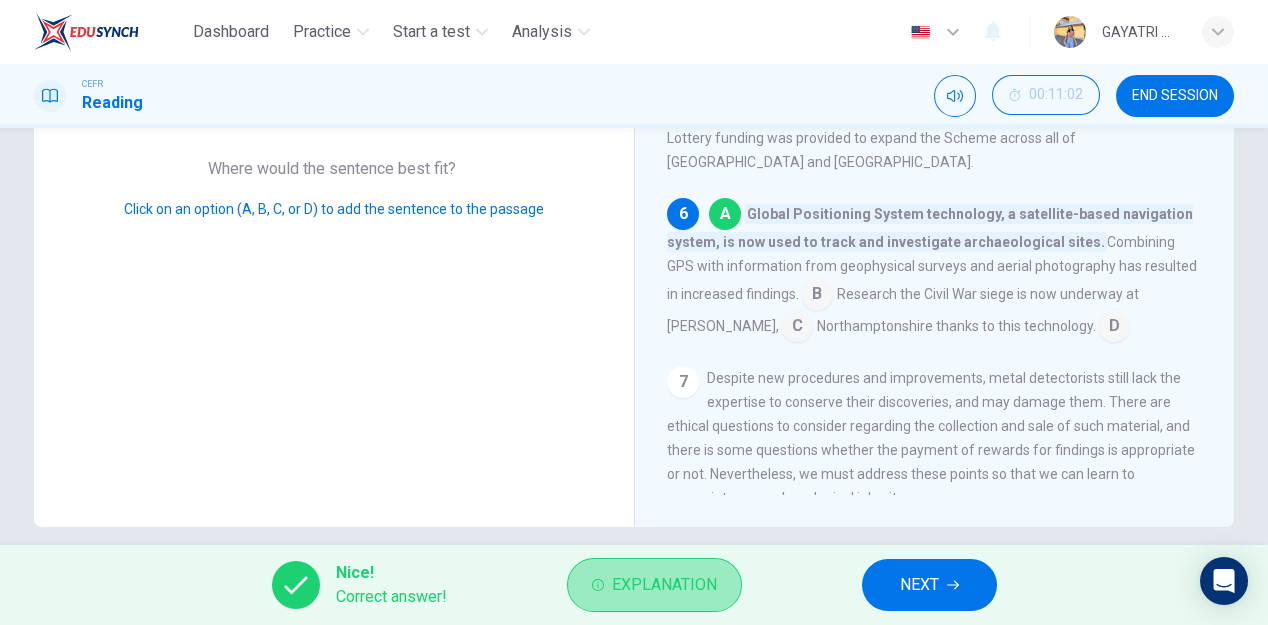 click on "Explanation" at bounding box center [664, 585] 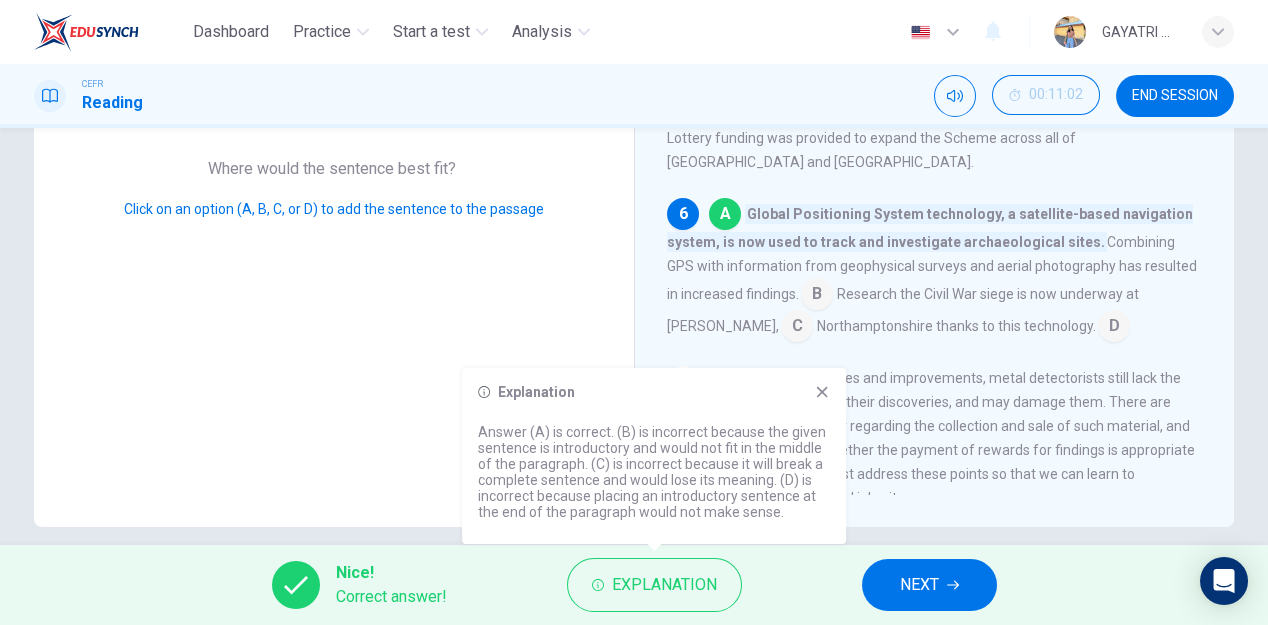 click 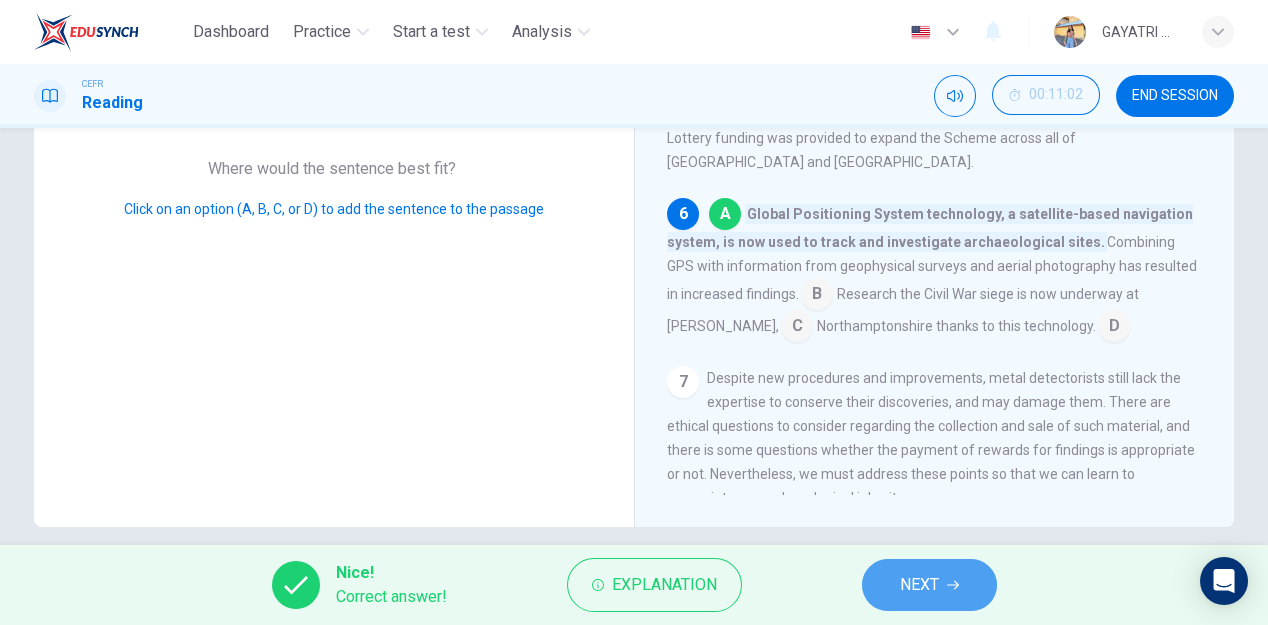 click on "NEXT" at bounding box center [919, 585] 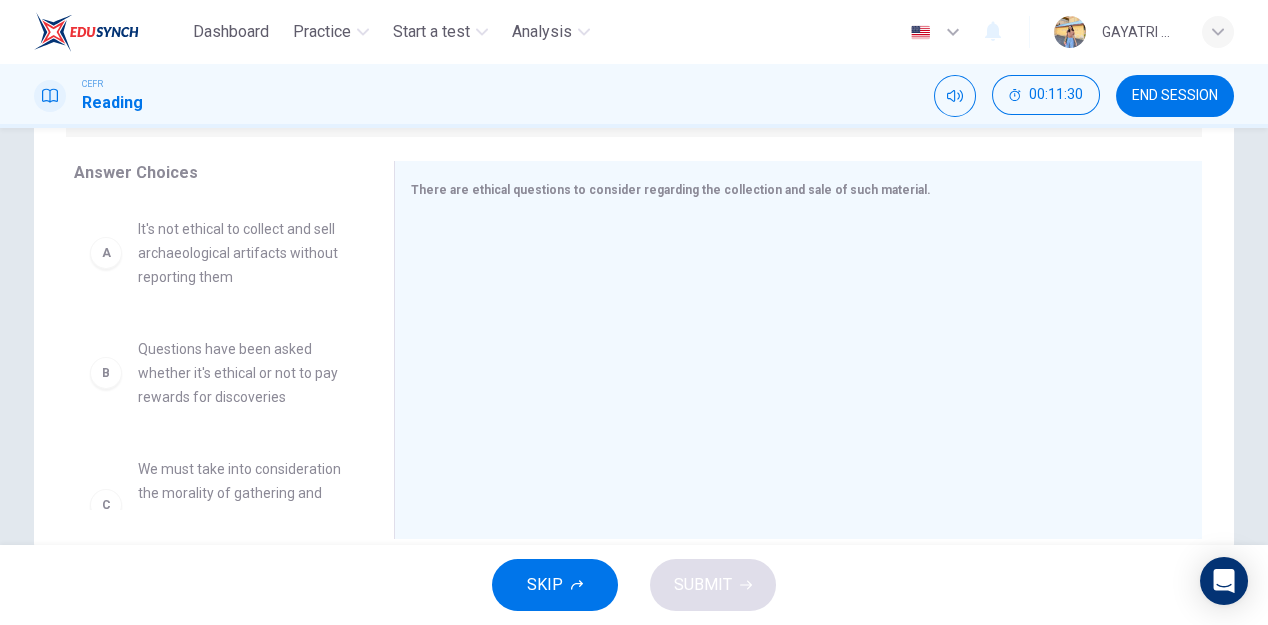 scroll, scrollTop: 357, scrollLeft: 0, axis: vertical 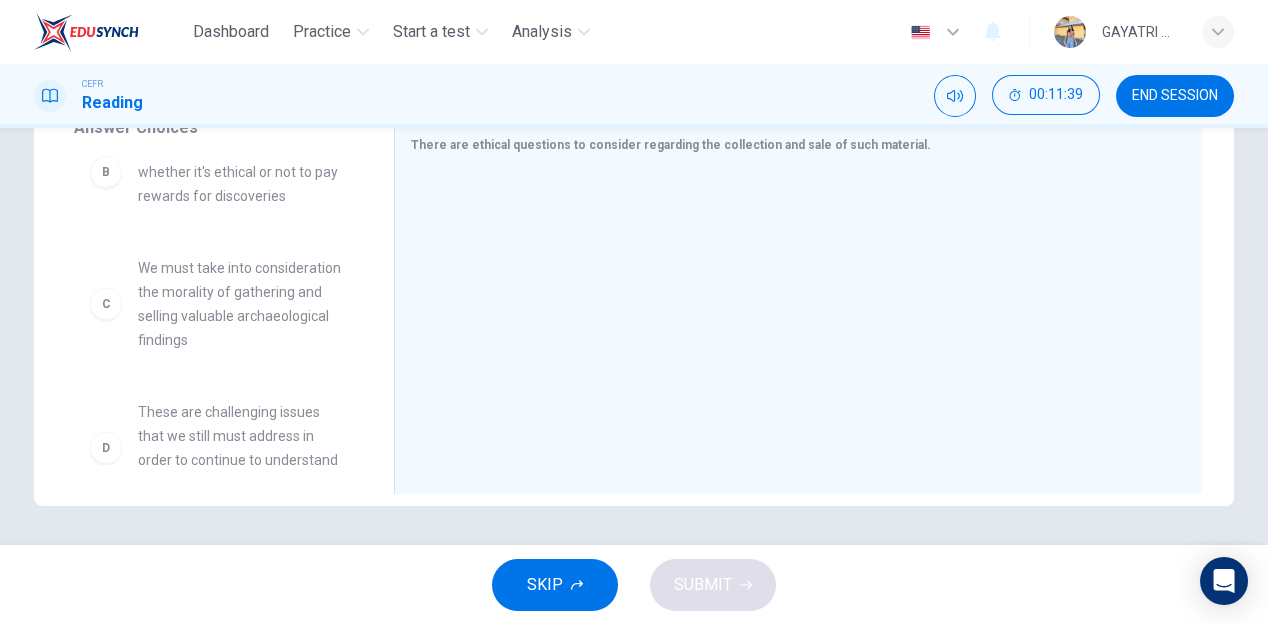 click on "We must take into consideration the morality of gathering and selling valuable archaeological findings" at bounding box center [242, 304] 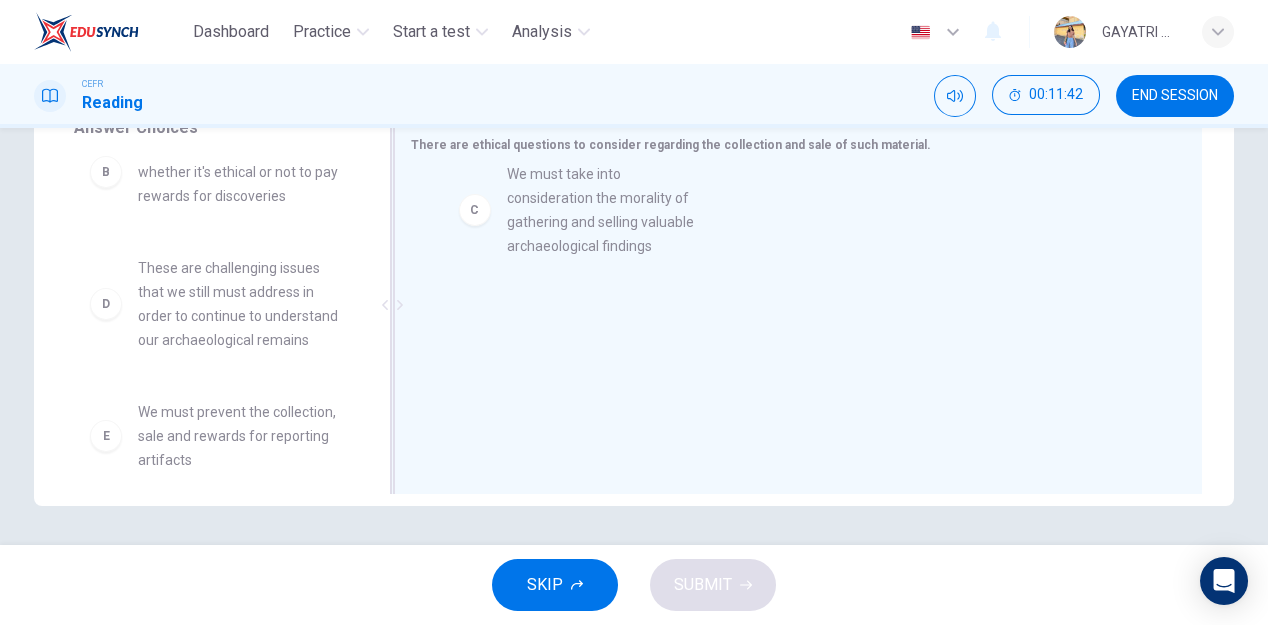 drag, startPoint x: 184, startPoint y: 310, endPoint x: 568, endPoint y: 212, distance: 396.30795 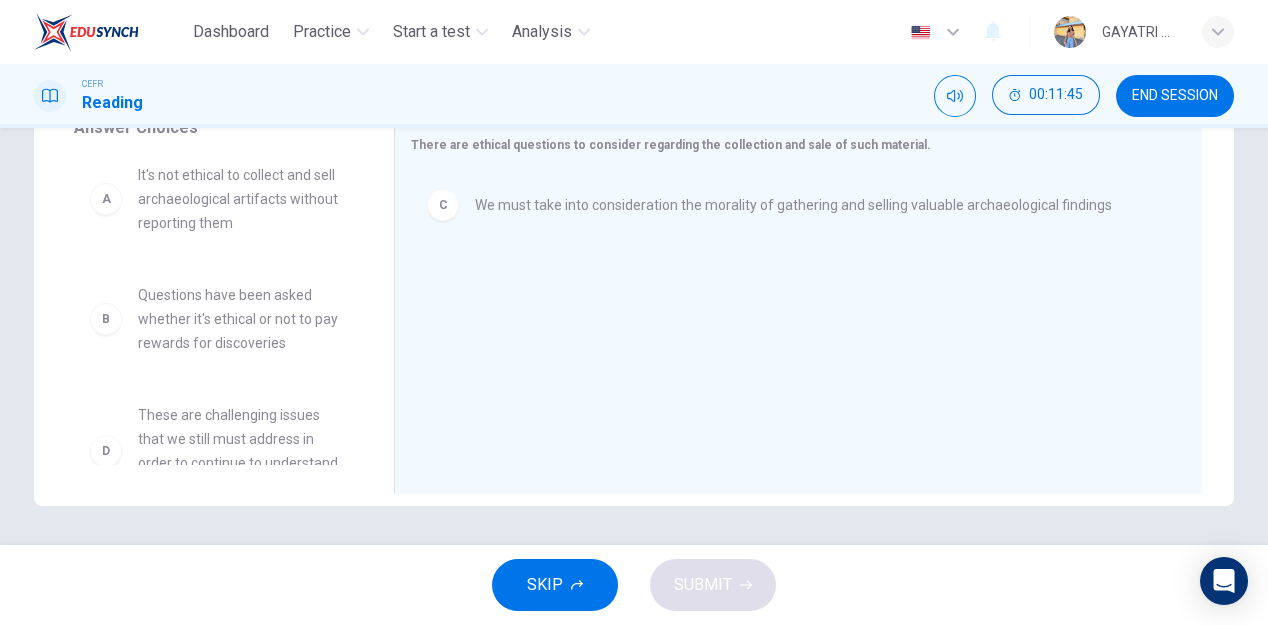 scroll, scrollTop: 0, scrollLeft: 0, axis: both 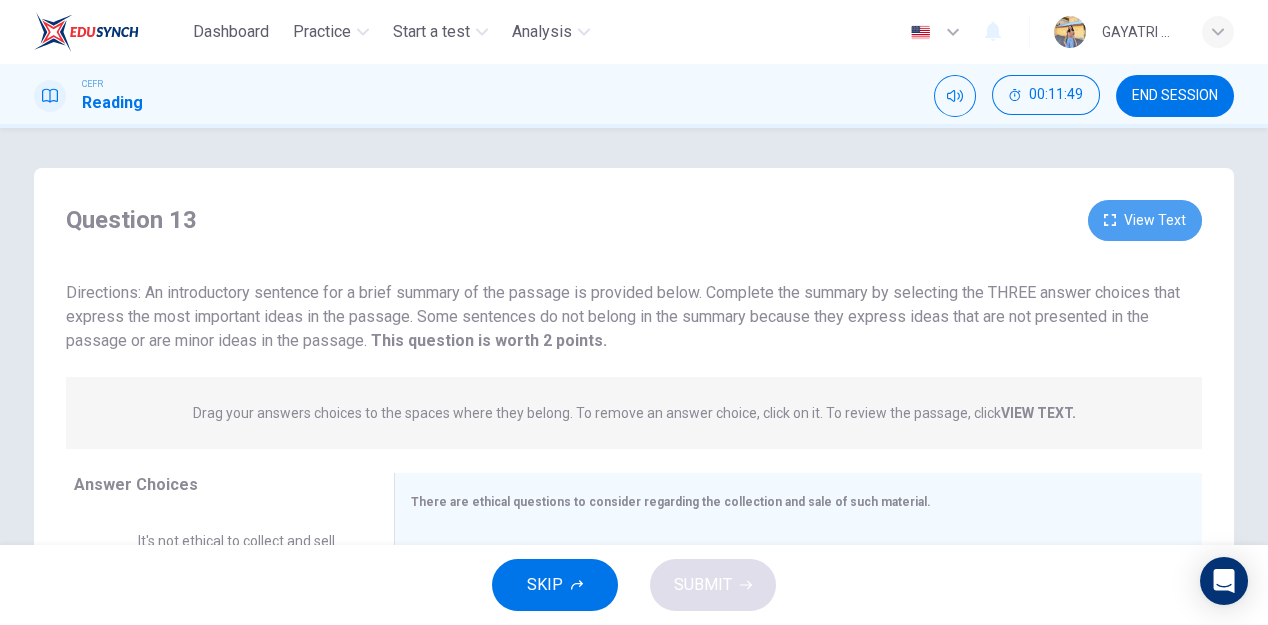 click on "View Text" at bounding box center [1145, 220] 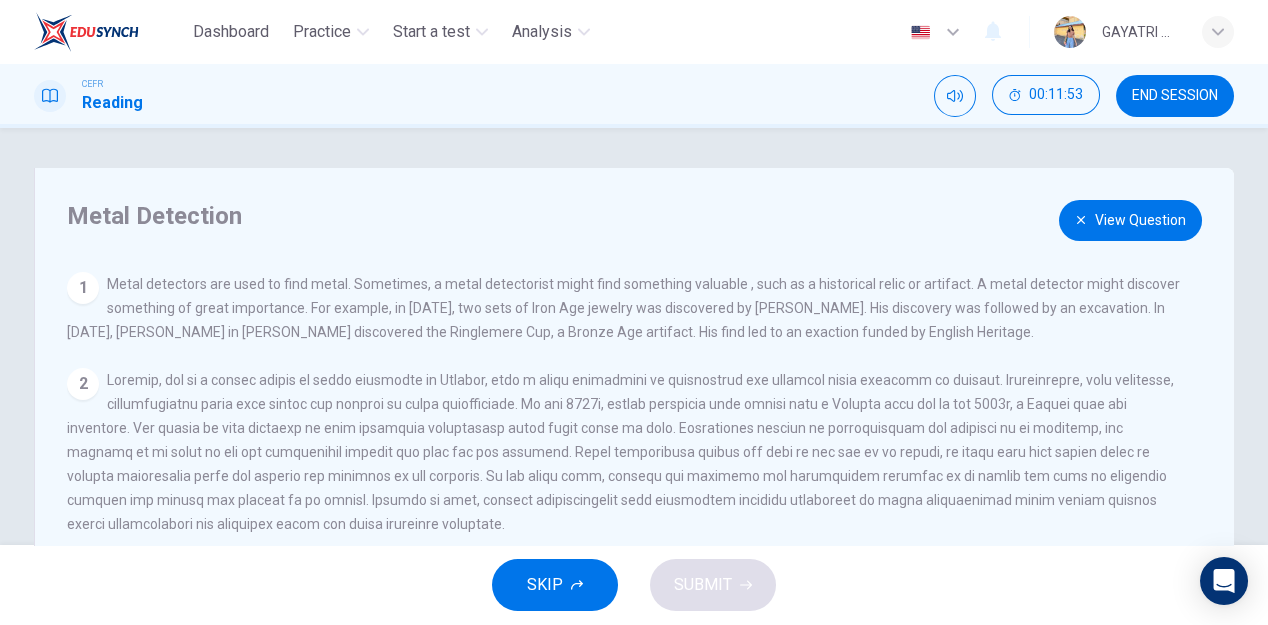 scroll, scrollTop: 292, scrollLeft: 0, axis: vertical 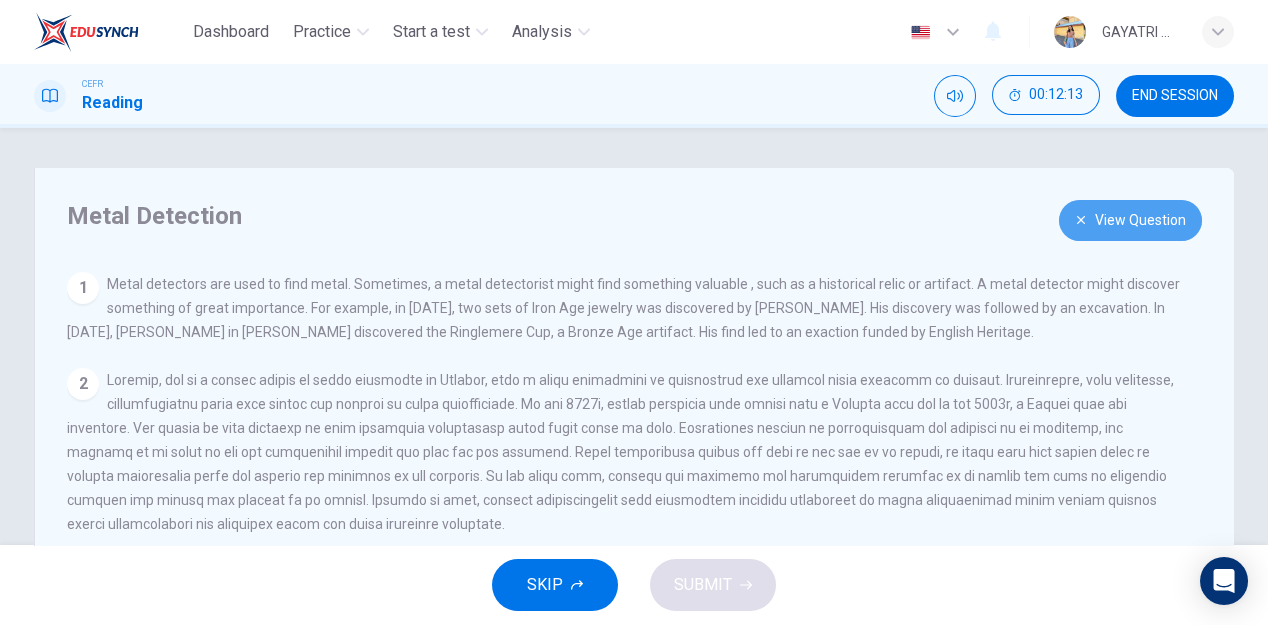 click on "View Question" at bounding box center [1130, 220] 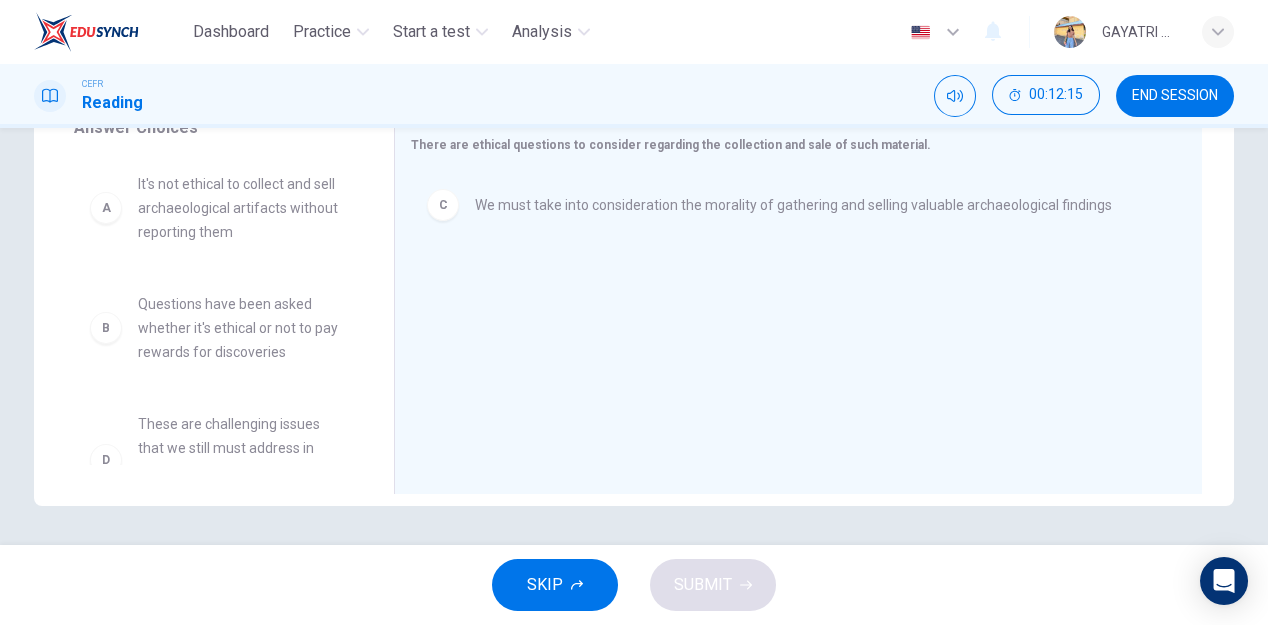 scroll, scrollTop: 200, scrollLeft: 0, axis: vertical 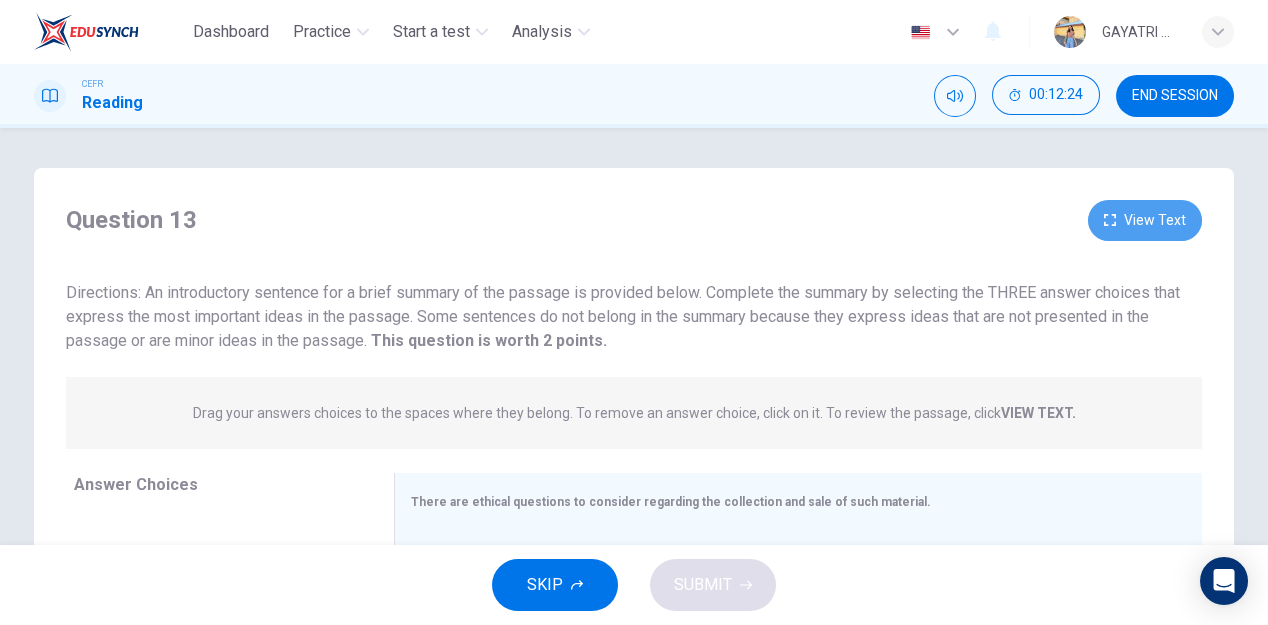 click on "View Text" at bounding box center (1145, 220) 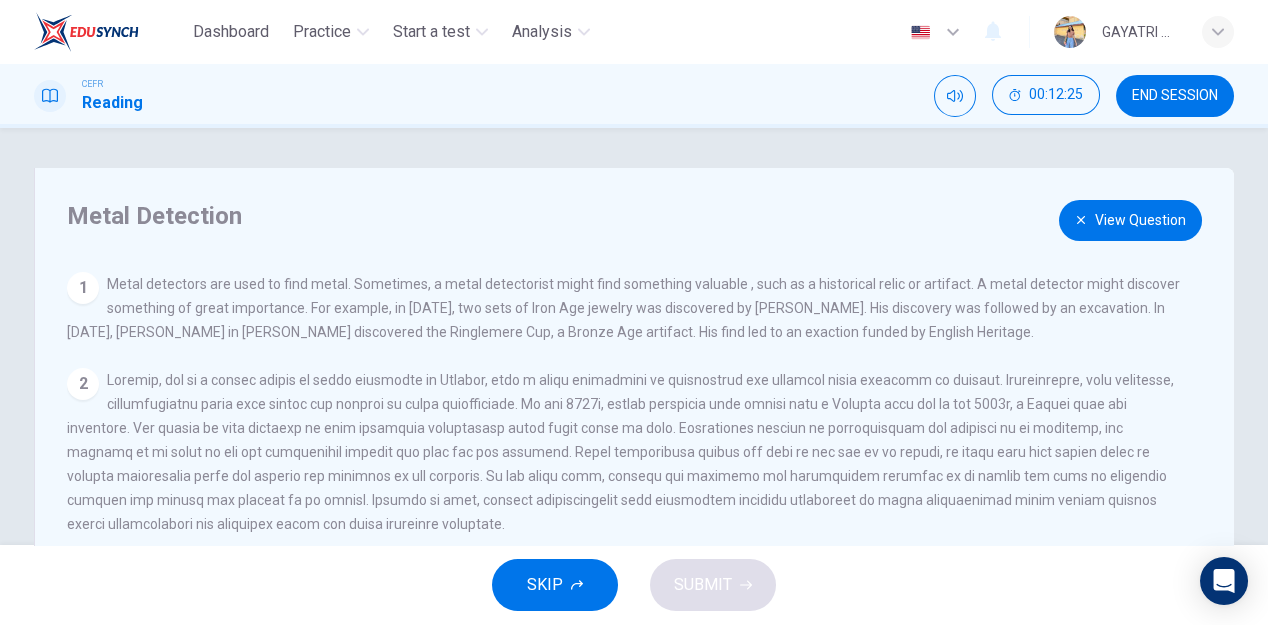 scroll, scrollTop: 292, scrollLeft: 0, axis: vertical 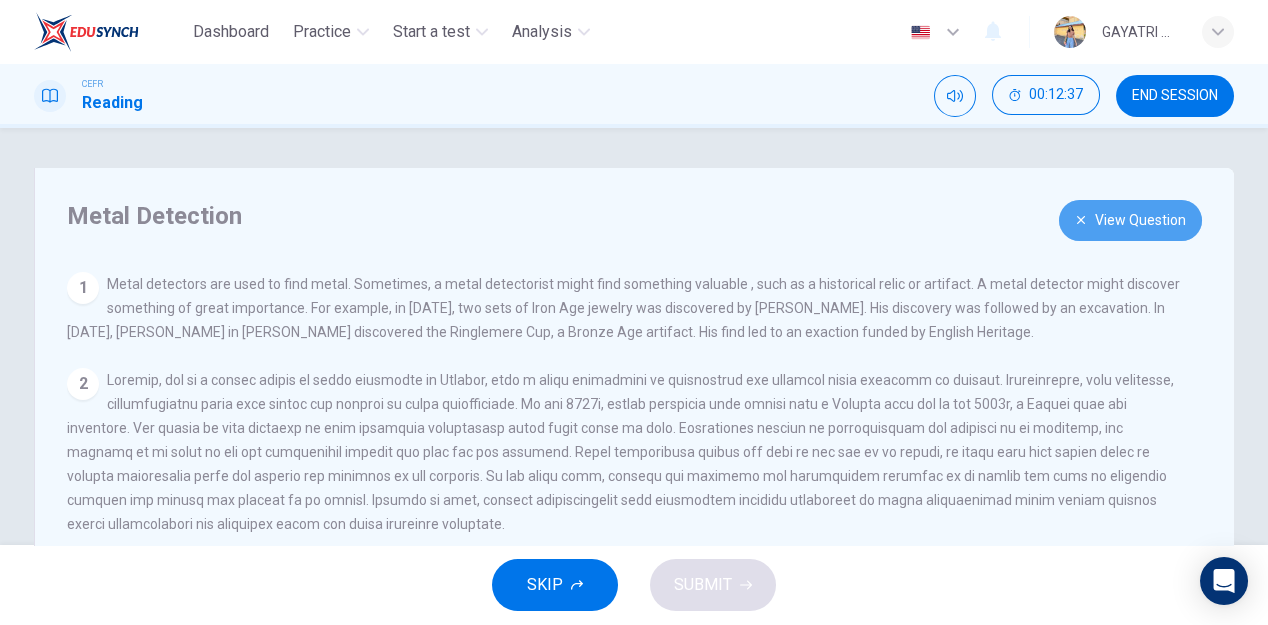 click on "View Question" at bounding box center [1130, 220] 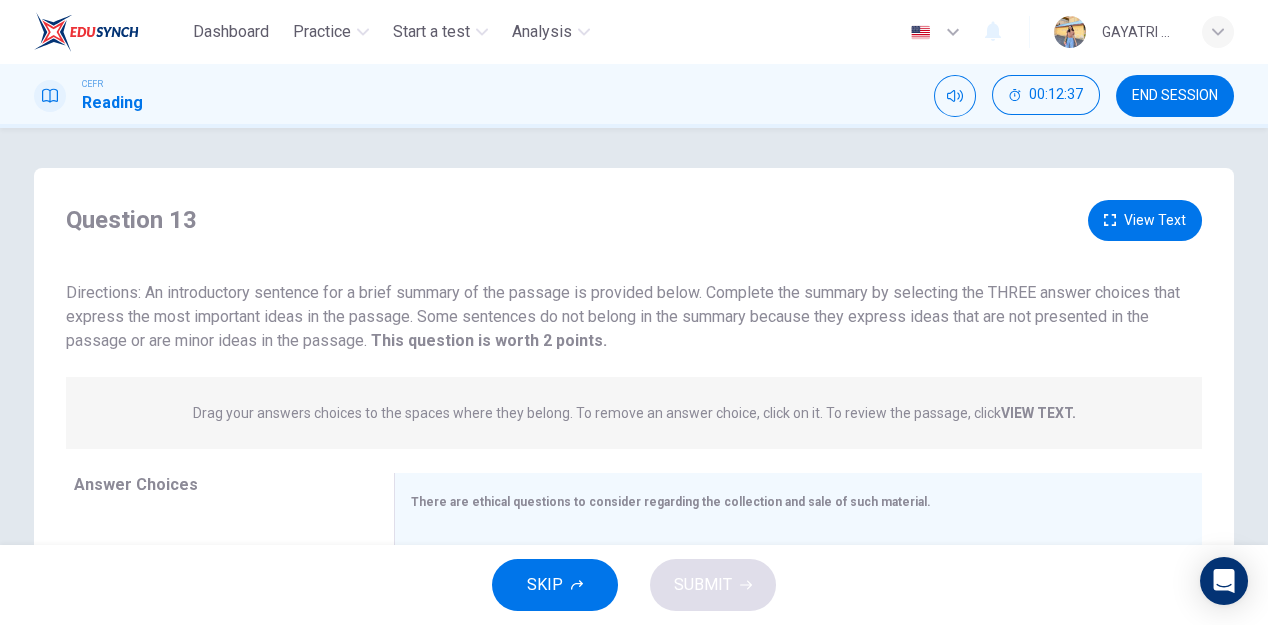 scroll, scrollTop: 357, scrollLeft: 0, axis: vertical 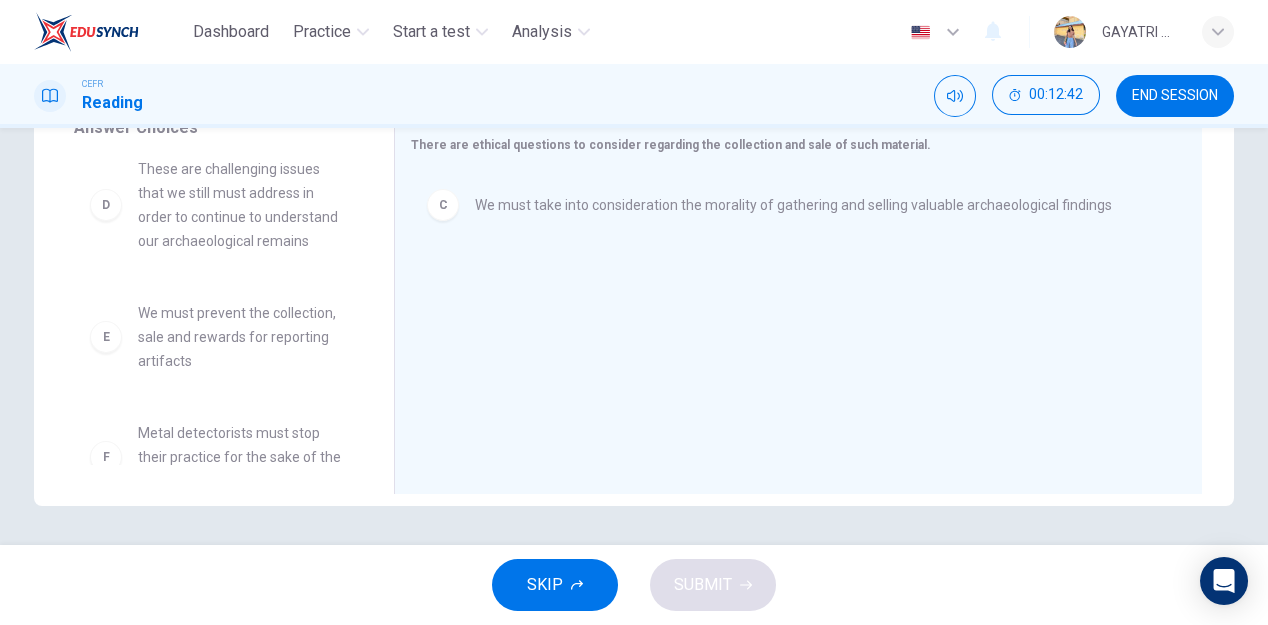 click on "These are challenging issues that we still must address in order to continue to understand our archaeological remains" at bounding box center [242, 205] 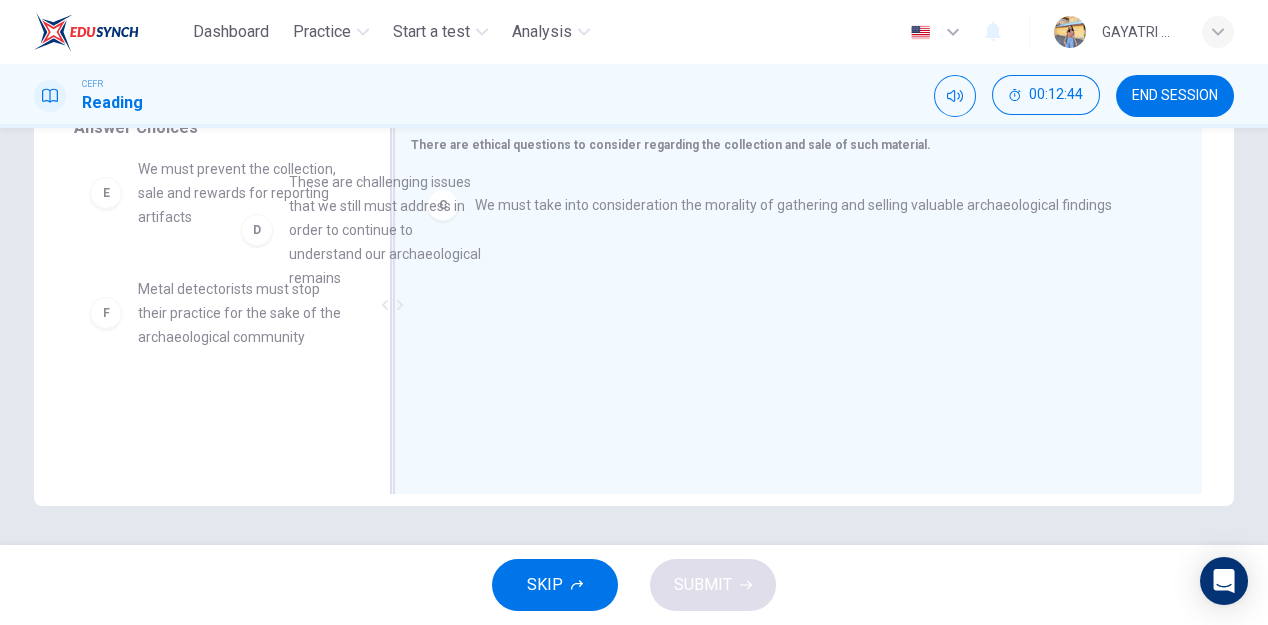 scroll, scrollTop: 248, scrollLeft: 0, axis: vertical 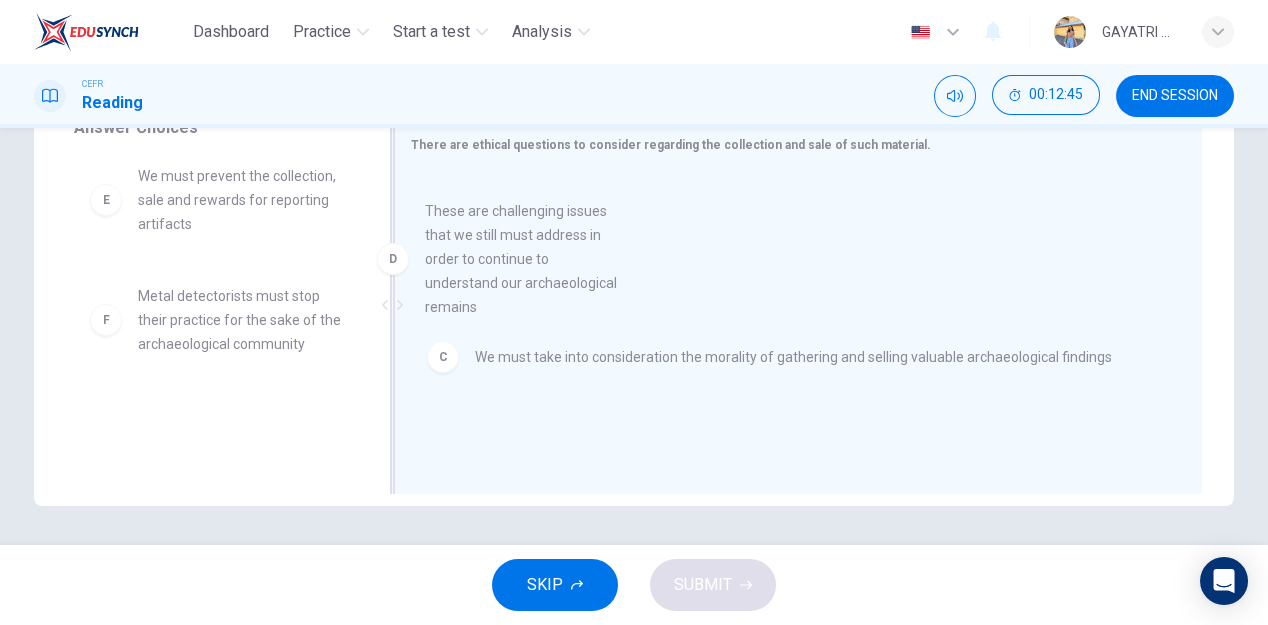 drag, startPoint x: 234, startPoint y: 251, endPoint x: 541, endPoint y: 297, distance: 310.42712 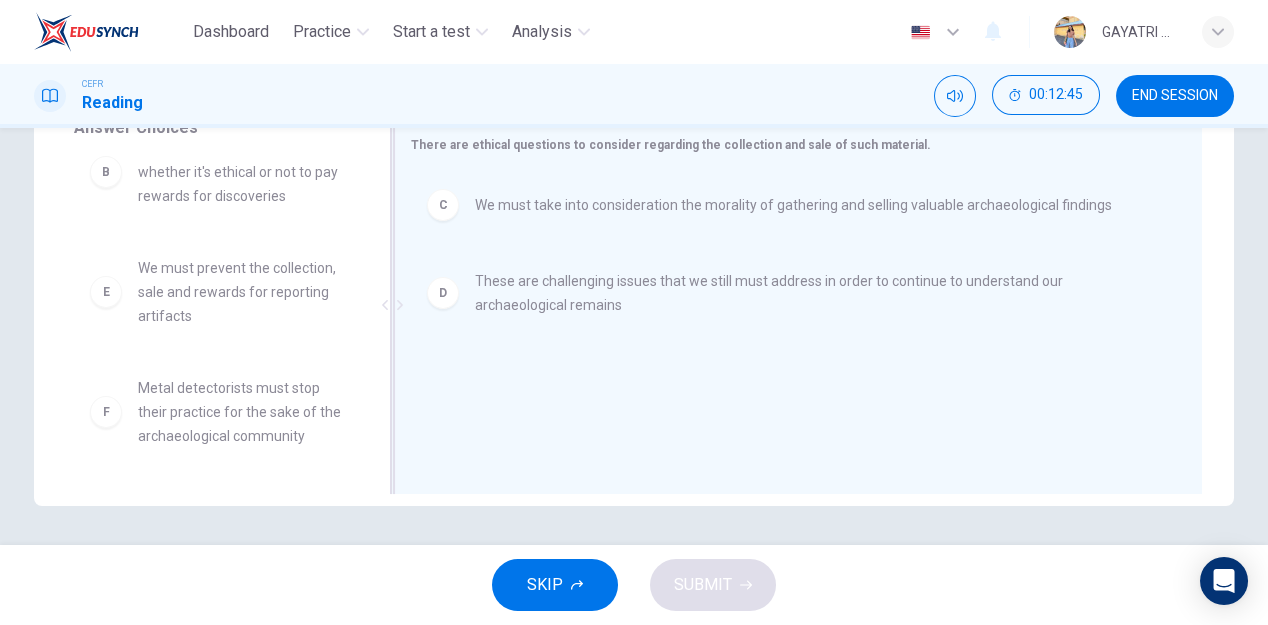 scroll, scrollTop: 156, scrollLeft: 0, axis: vertical 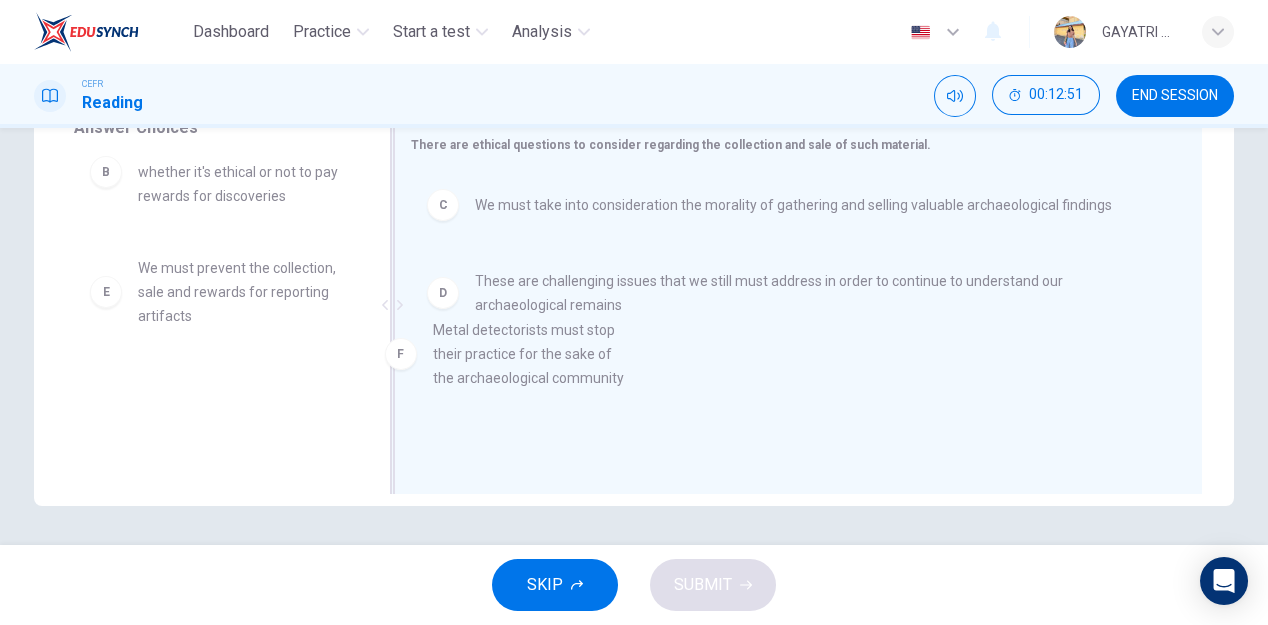 drag, startPoint x: 220, startPoint y: 420, endPoint x: 537, endPoint y: 359, distance: 322.81573 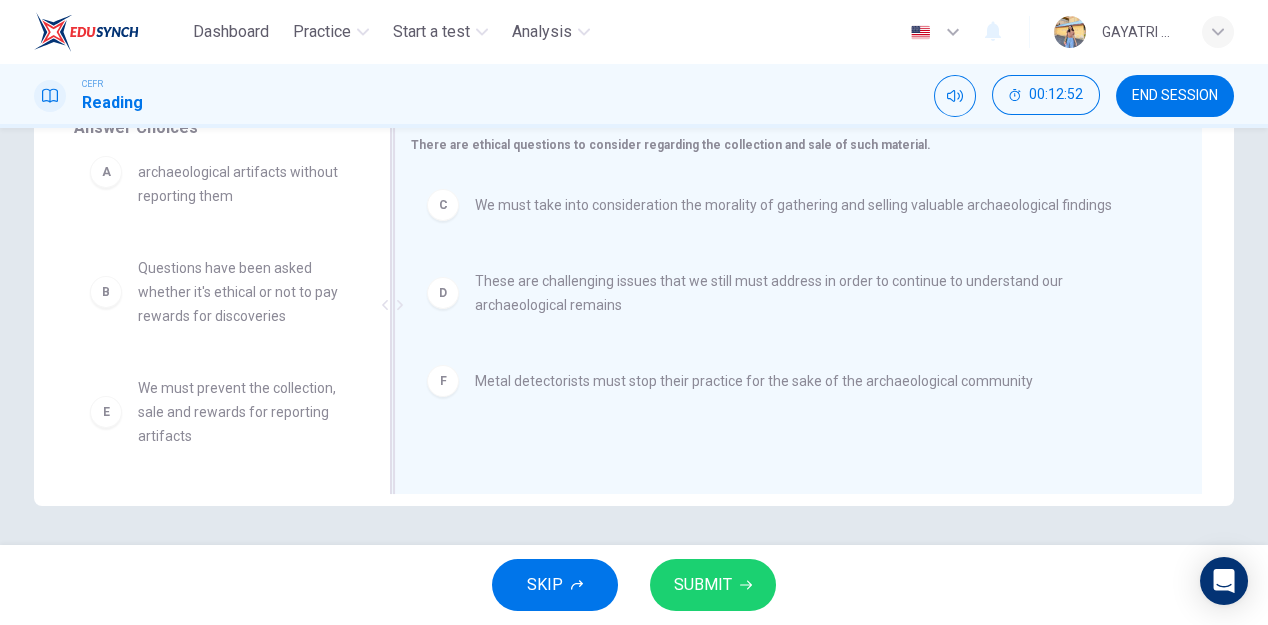 scroll, scrollTop: 35, scrollLeft: 0, axis: vertical 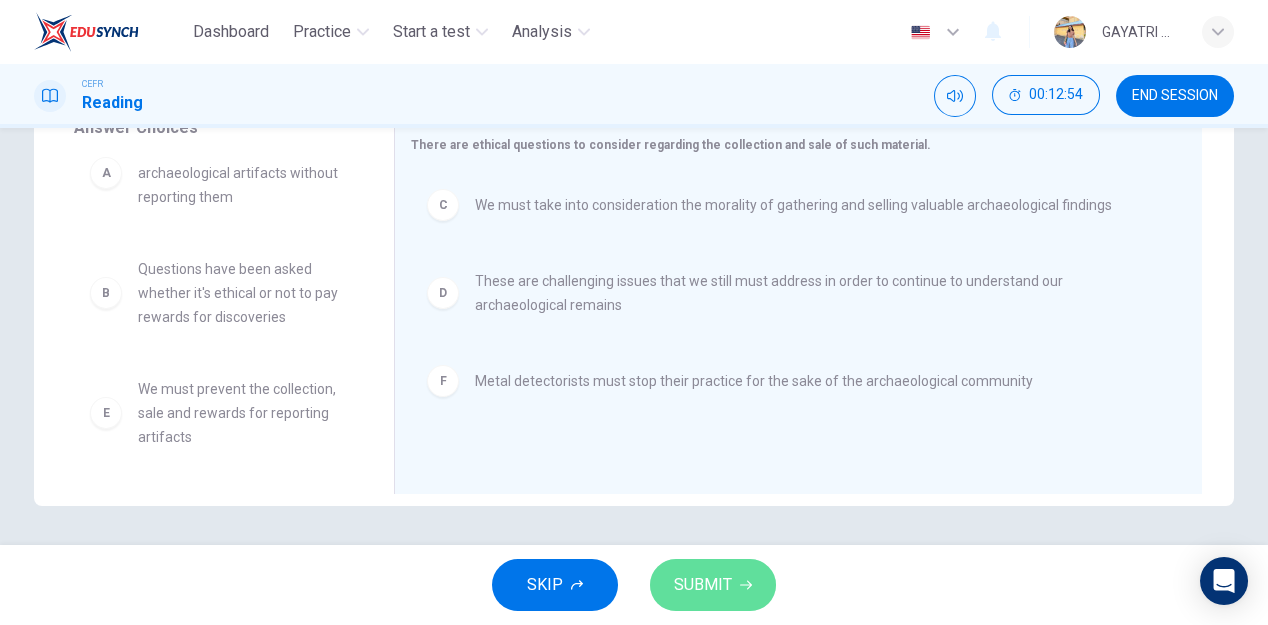 click on "SUBMIT" at bounding box center [703, 585] 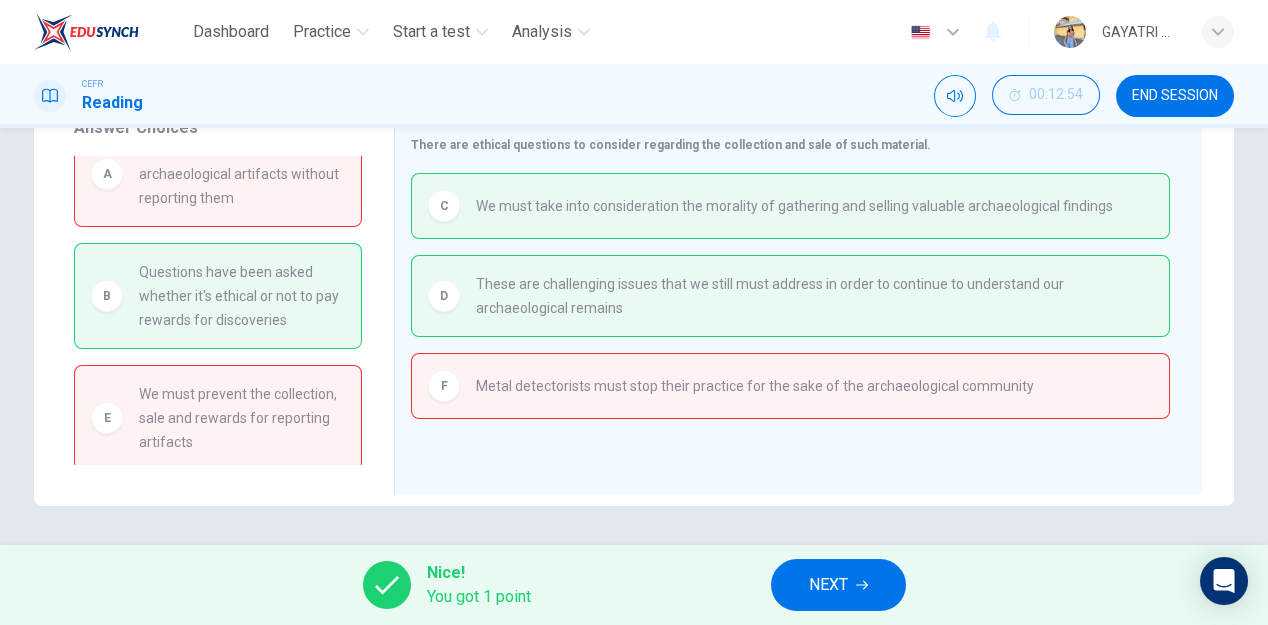 scroll, scrollTop: 0, scrollLeft: 0, axis: both 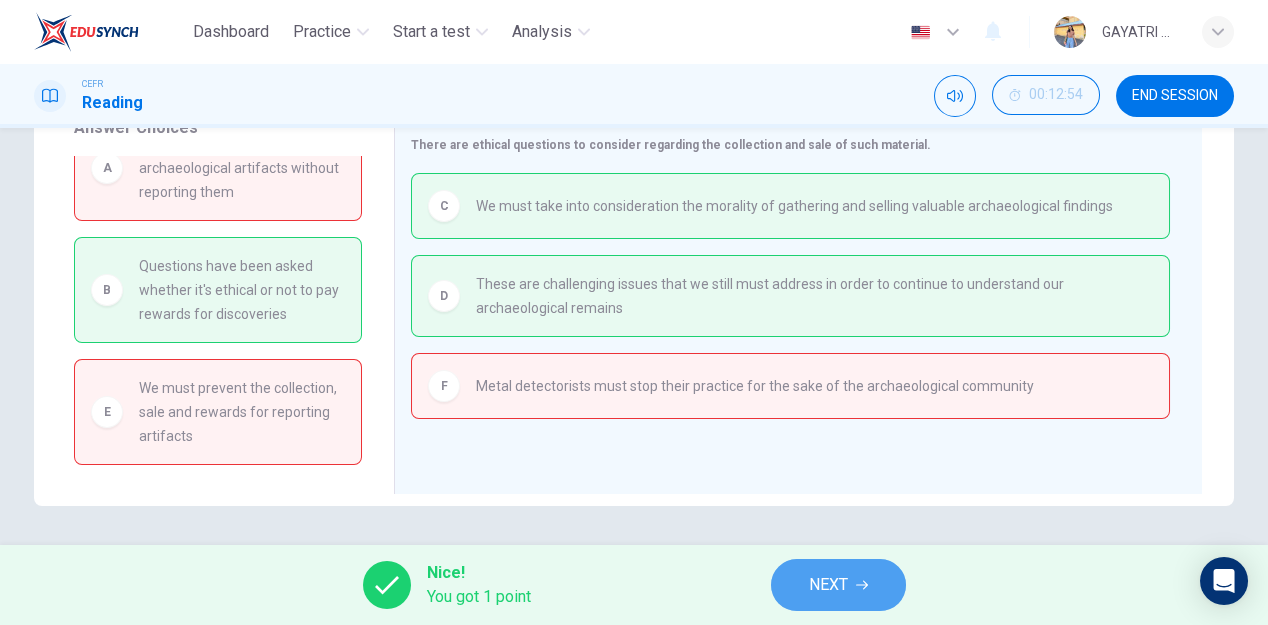 click on "NEXT" at bounding box center (828, 585) 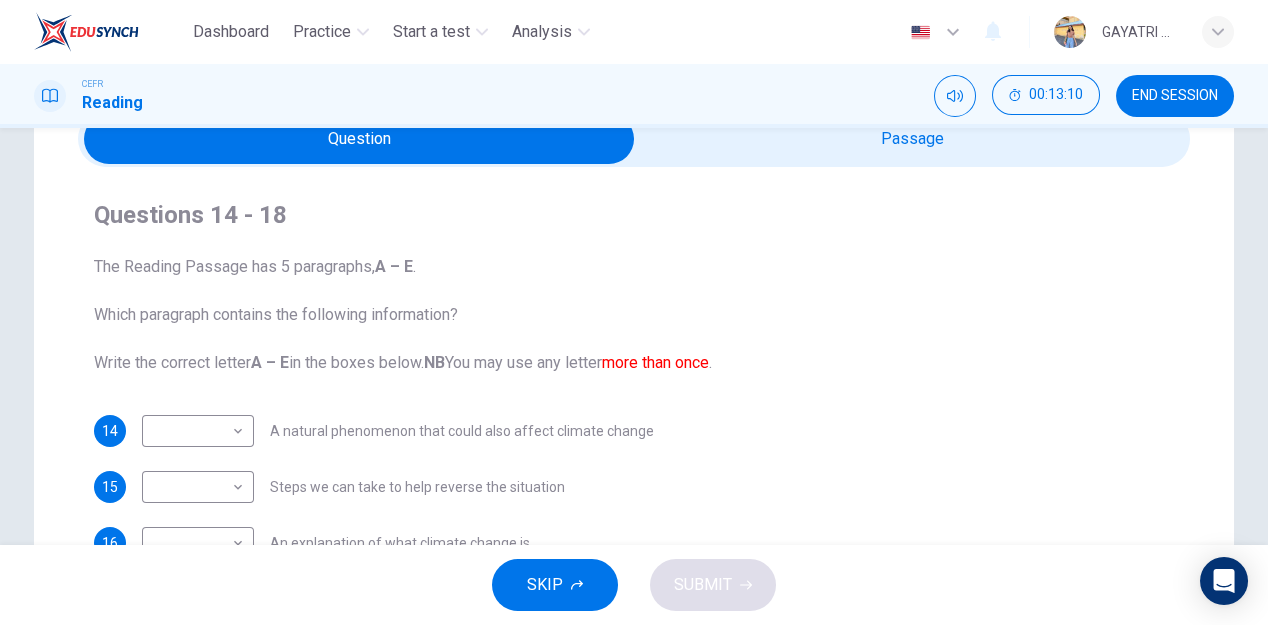 scroll, scrollTop: 100, scrollLeft: 0, axis: vertical 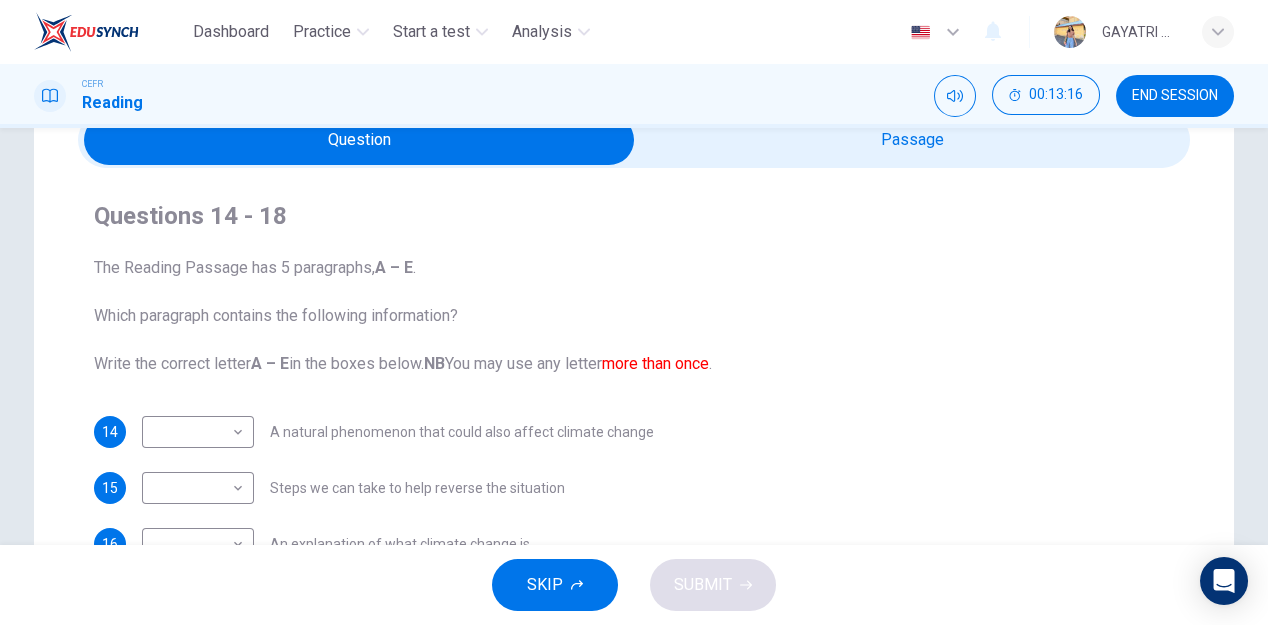 click at bounding box center (359, 140) 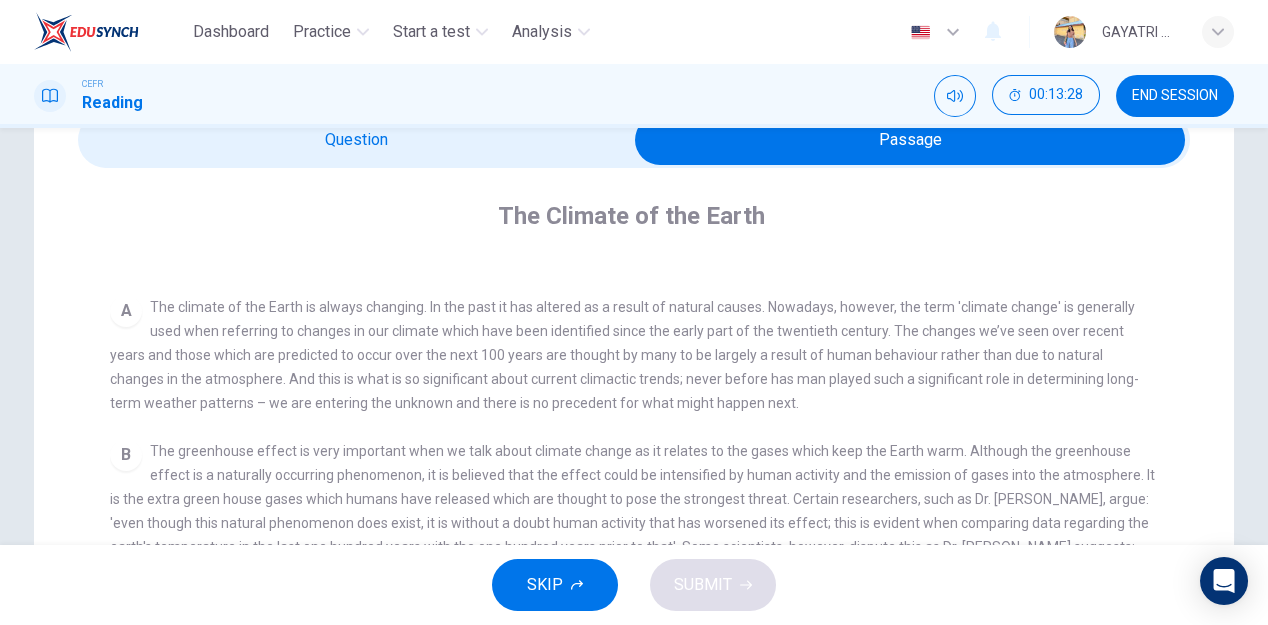 scroll, scrollTop: 488, scrollLeft: 0, axis: vertical 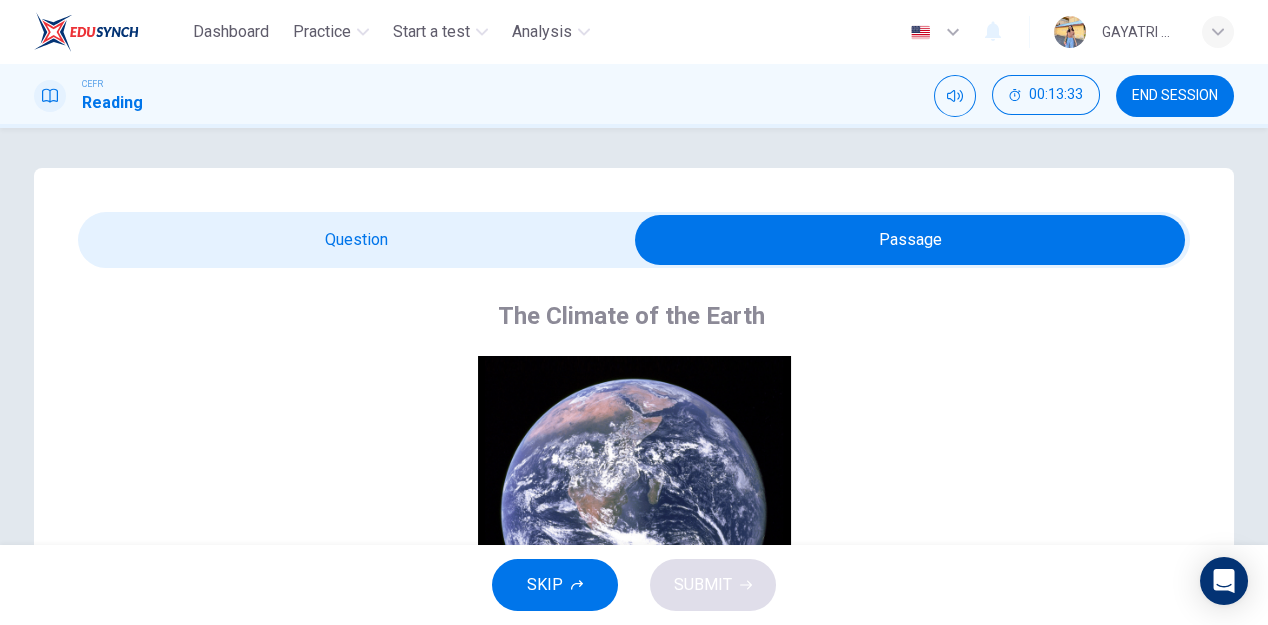 click at bounding box center (910, 240) 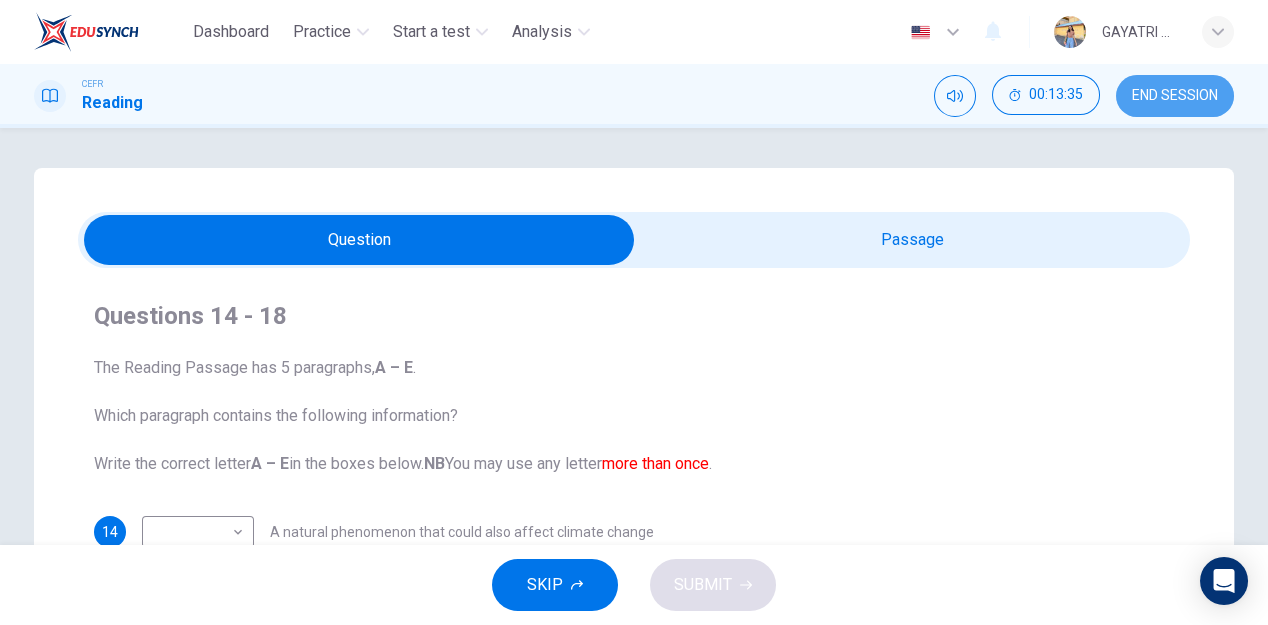 click on "END SESSION" at bounding box center (1175, 96) 